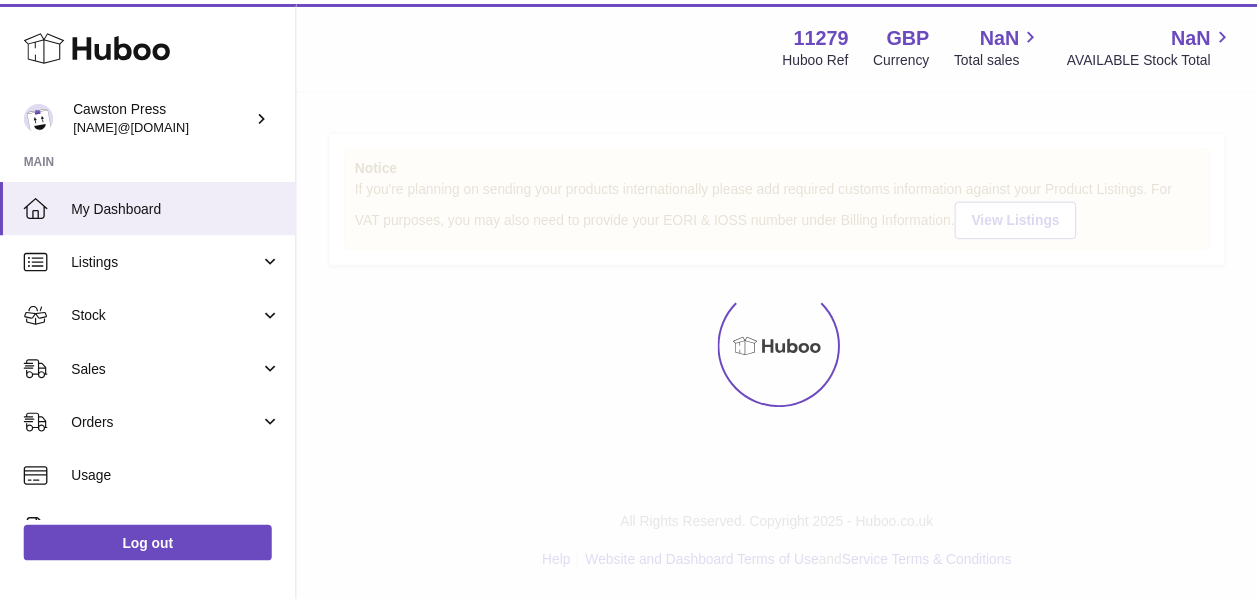 scroll, scrollTop: 0, scrollLeft: 0, axis: both 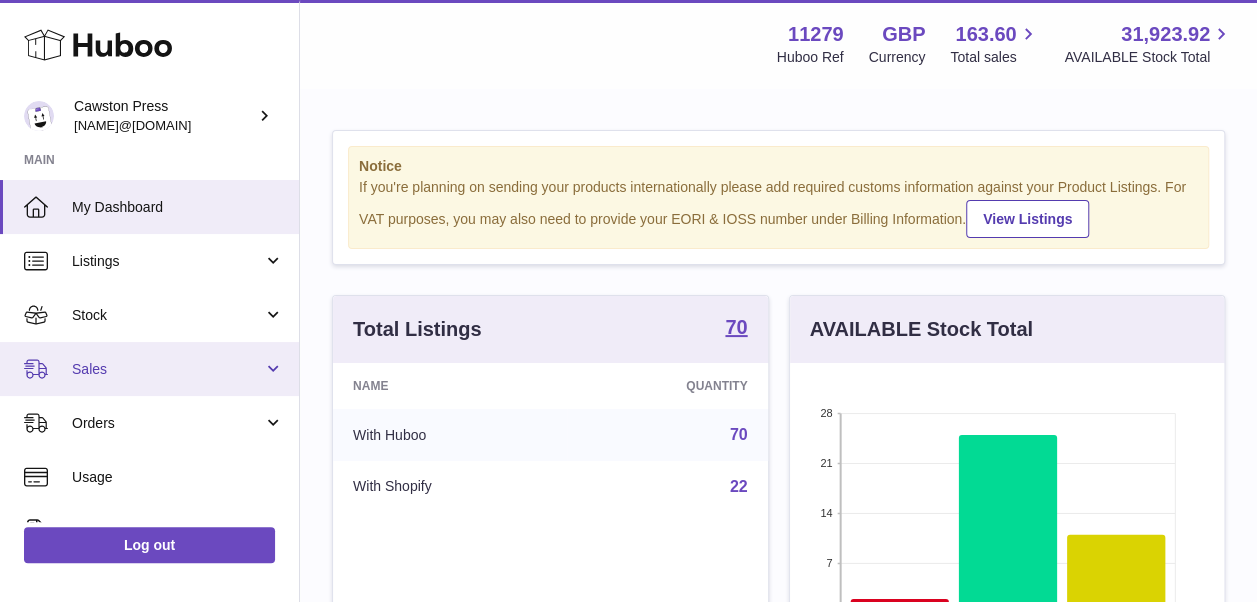 click on "Sales" at bounding box center (149, 369) 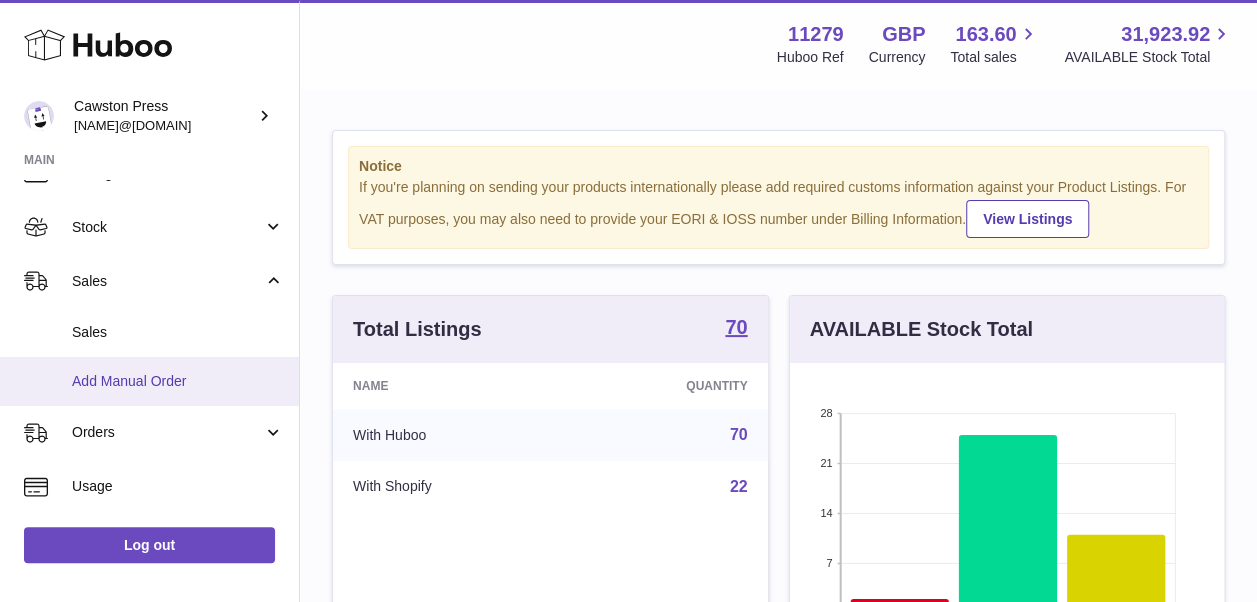 scroll, scrollTop: 89, scrollLeft: 0, axis: vertical 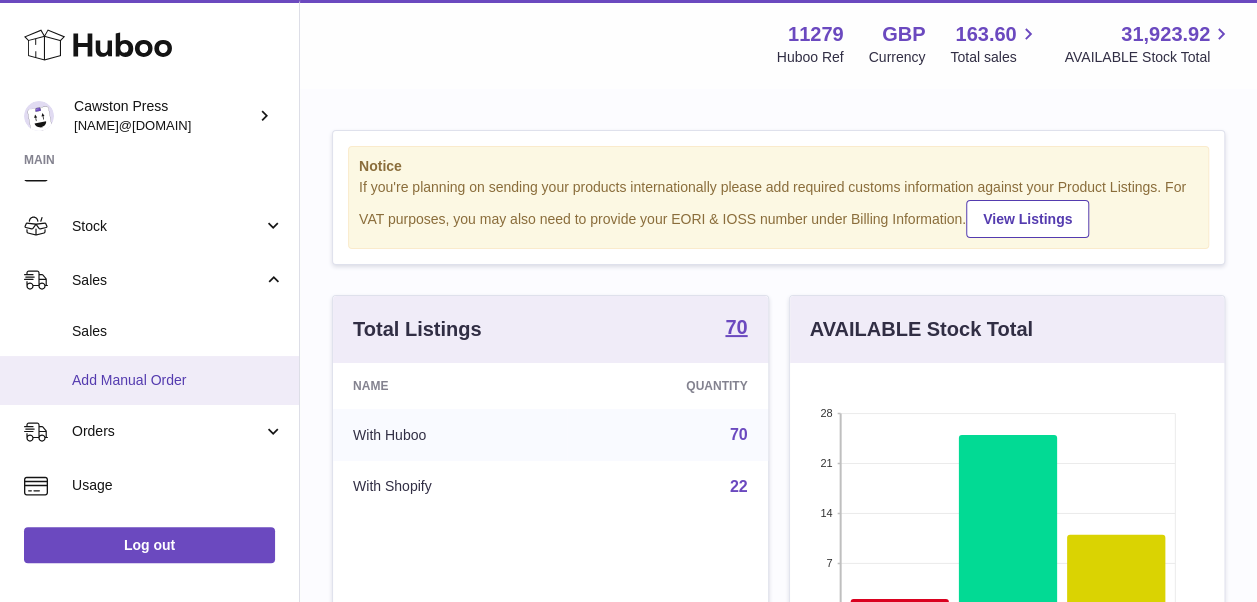 click on "Add Manual Order" at bounding box center (149, 380) 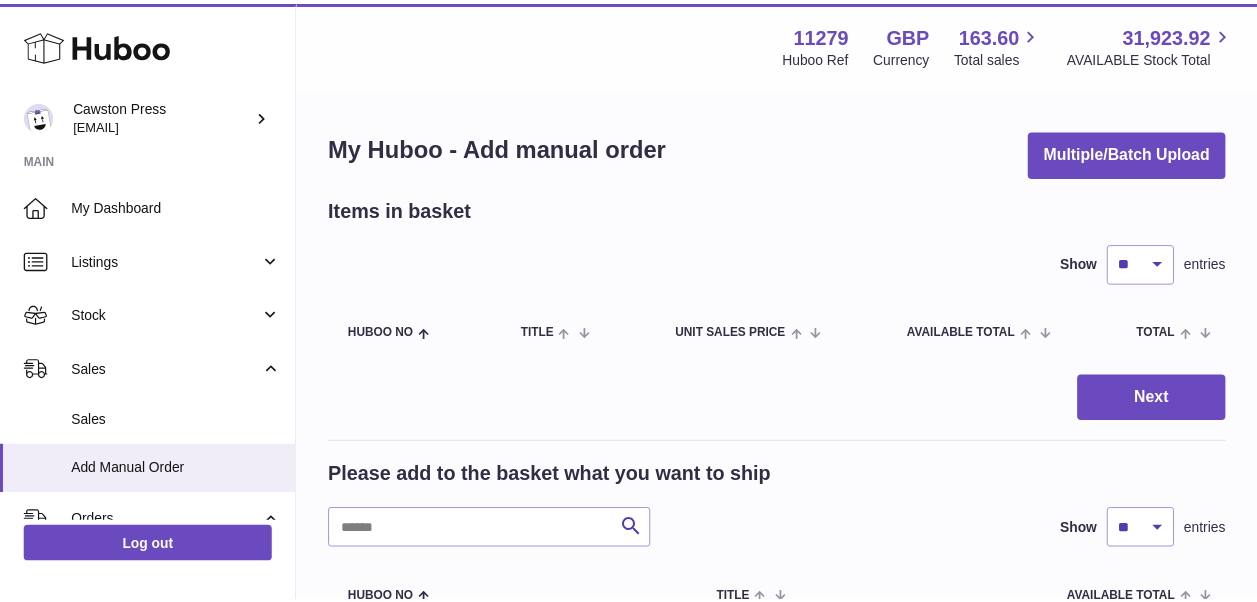 scroll, scrollTop: 0, scrollLeft: 0, axis: both 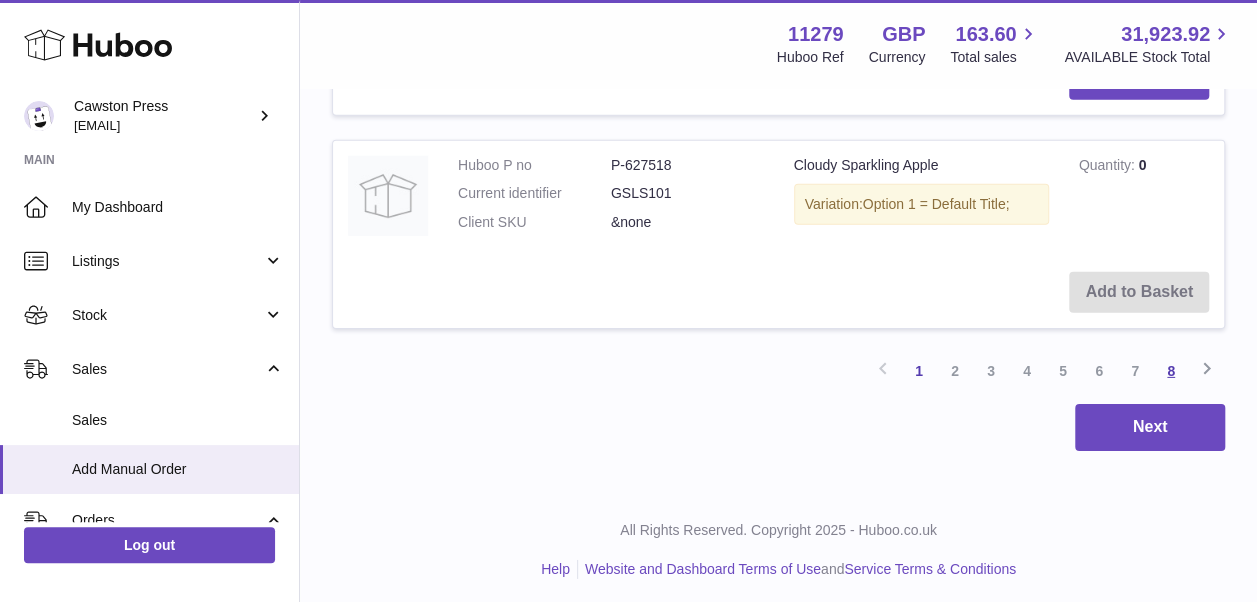 click on "8" at bounding box center [1171, 371] 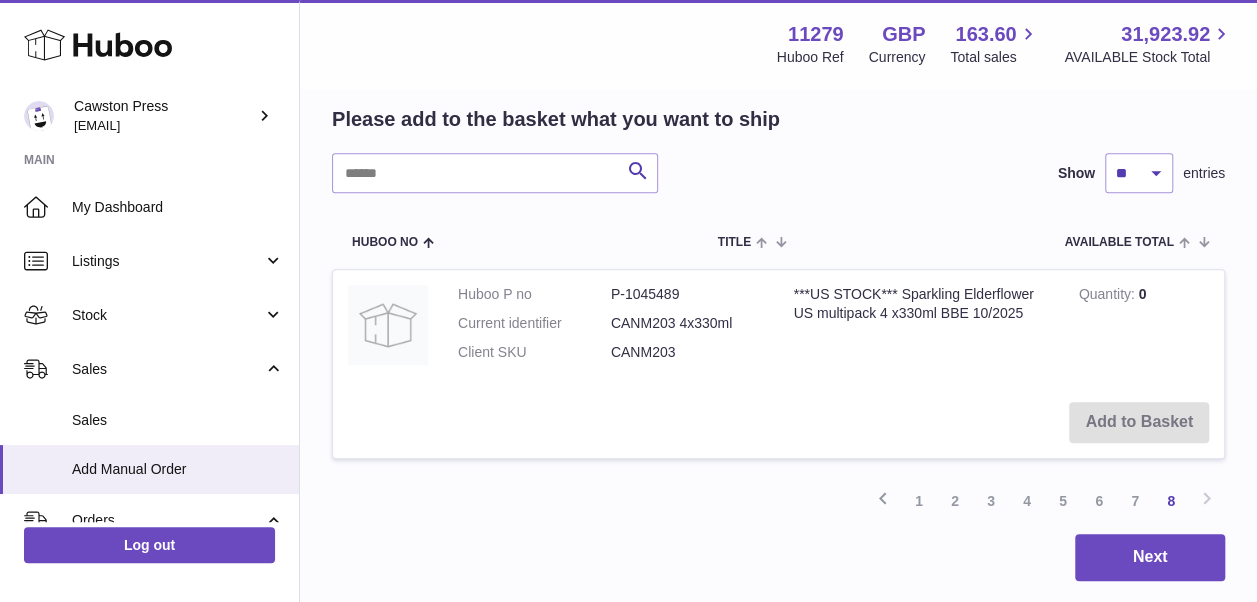 scroll, scrollTop: 357, scrollLeft: 0, axis: vertical 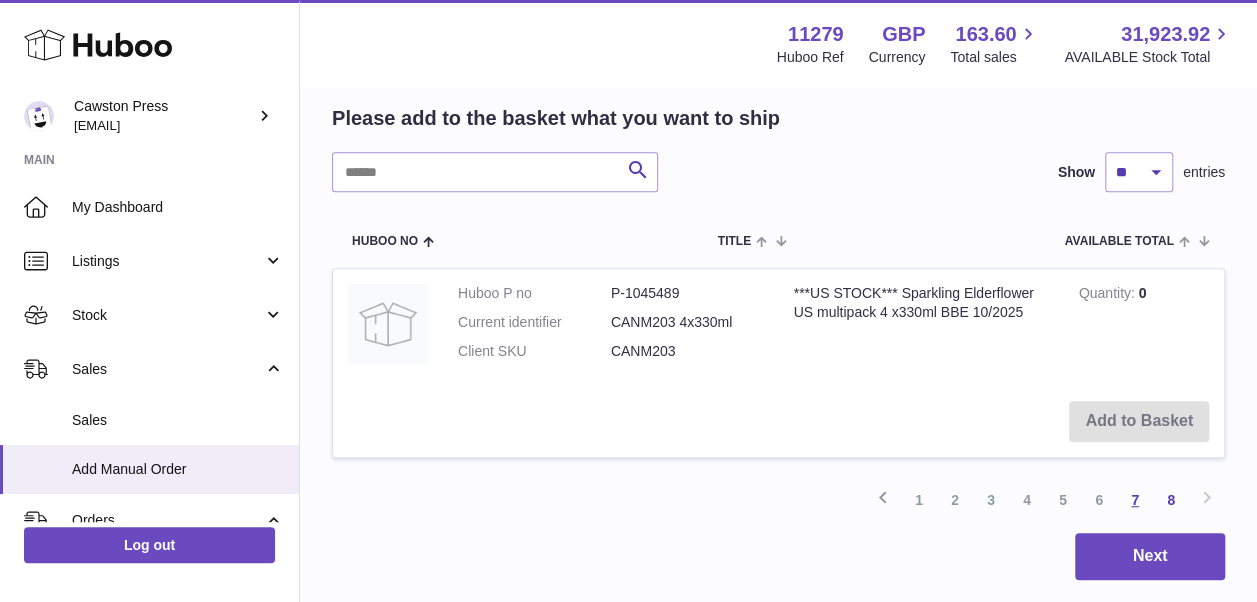 click on "7" at bounding box center (1135, 500) 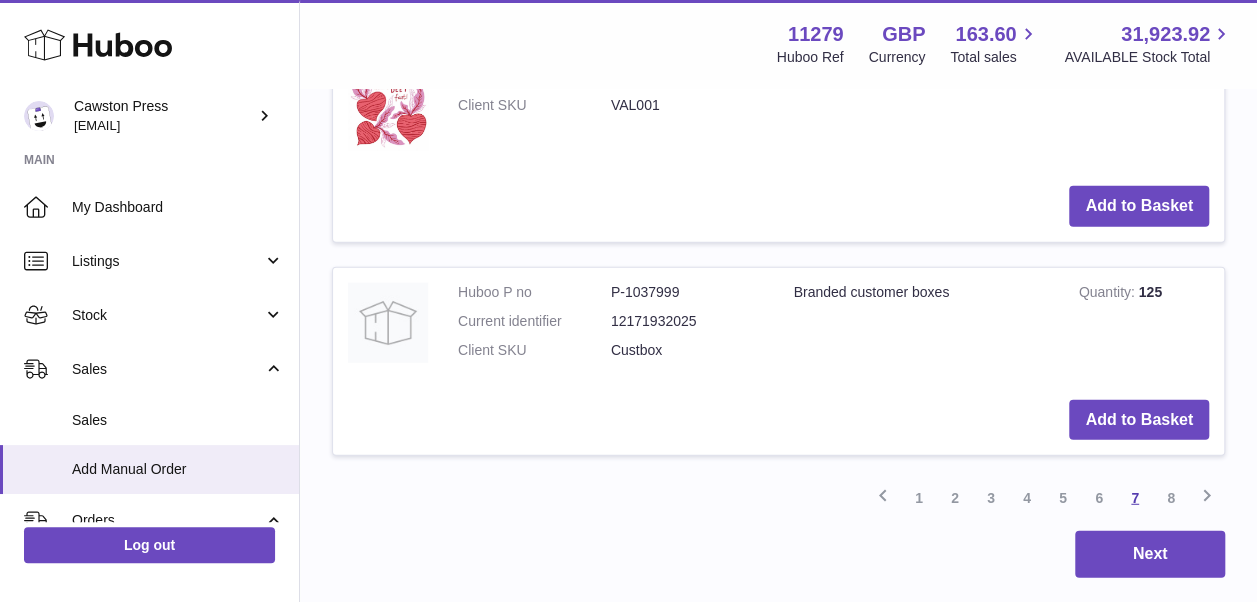 scroll, scrollTop: 2402, scrollLeft: 0, axis: vertical 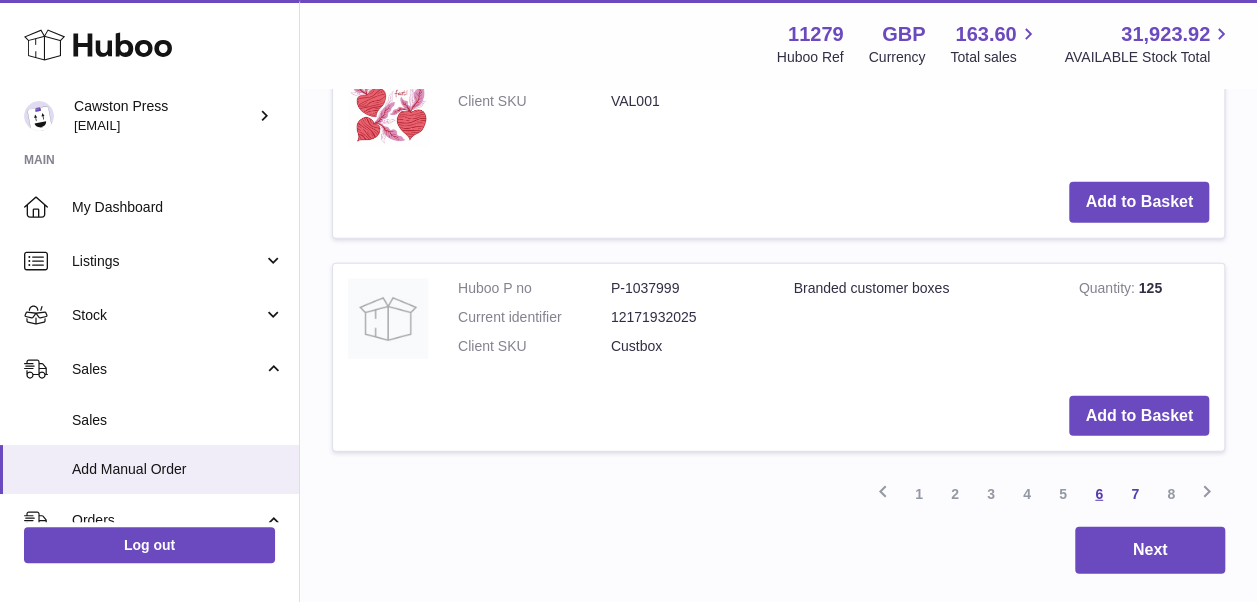click on "6" at bounding box center [1099, 494] 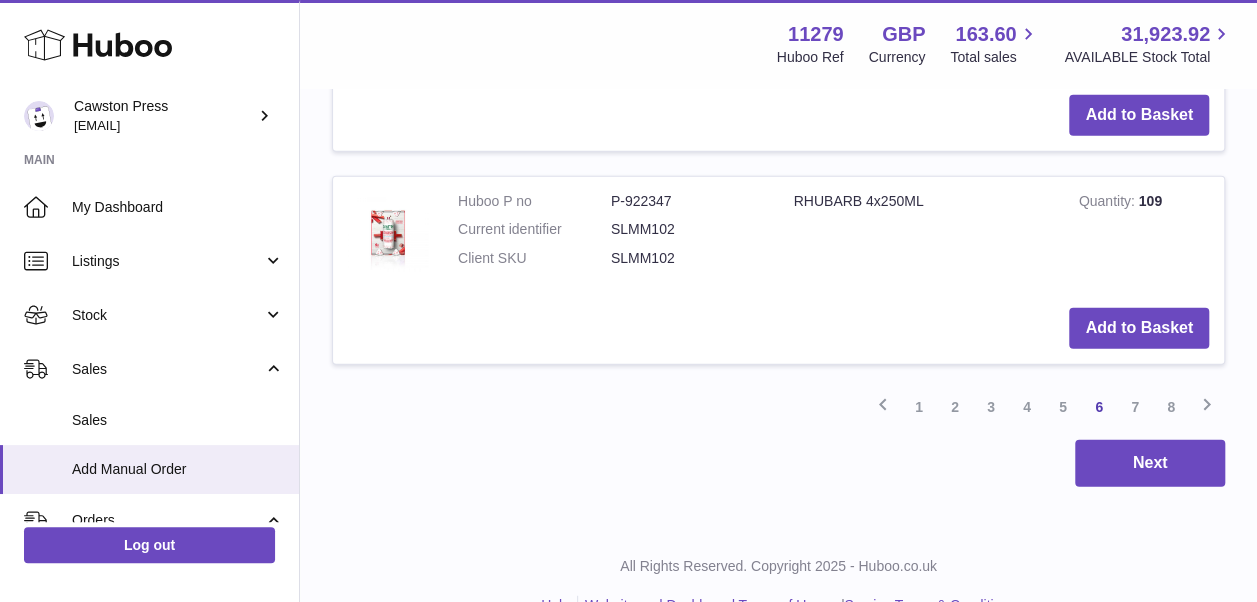 scroll, scrollTop: 2385, scrollLeft: 0, axis: vertical 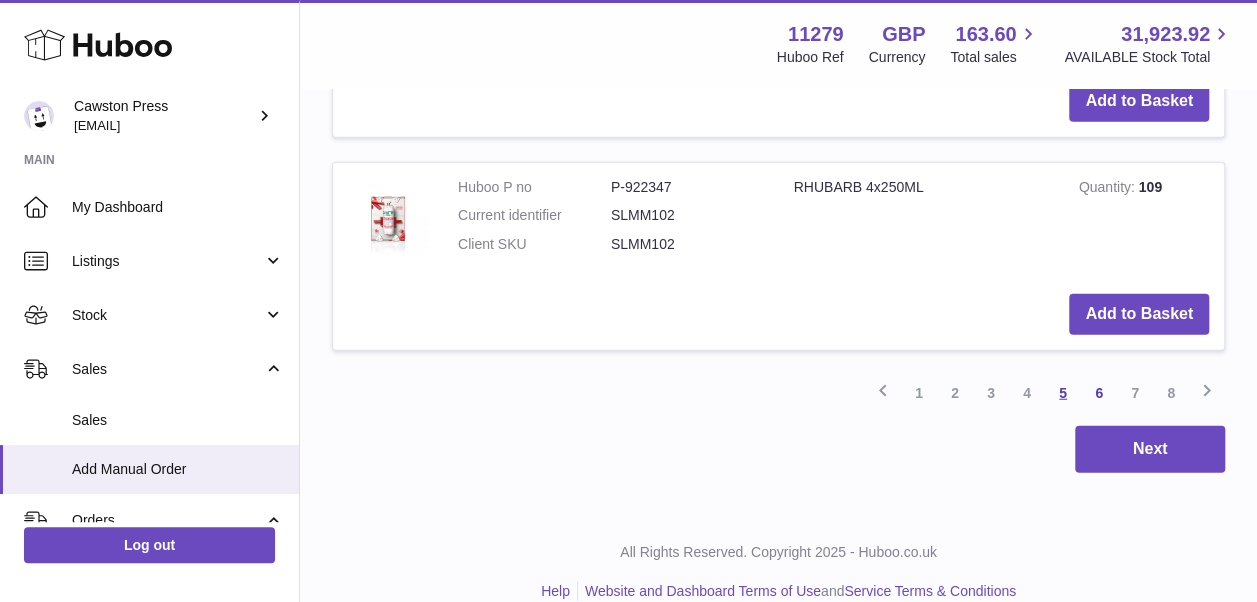click on "5" at bounding box center (1063, 393) 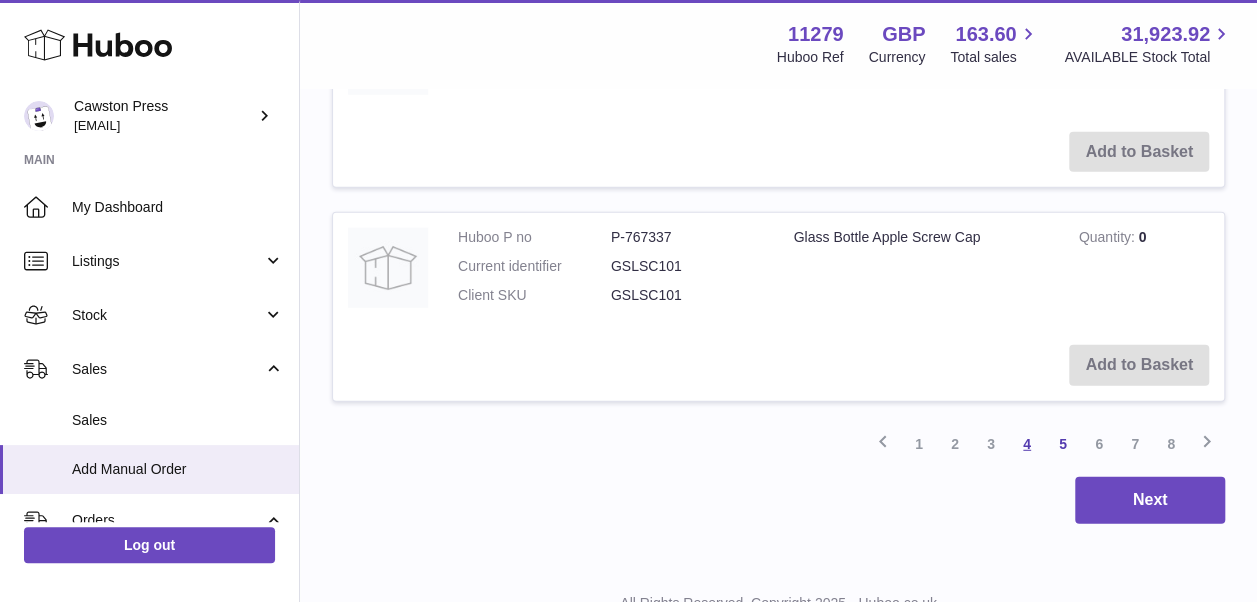 click on "4" at bounding box center (1027, 444) 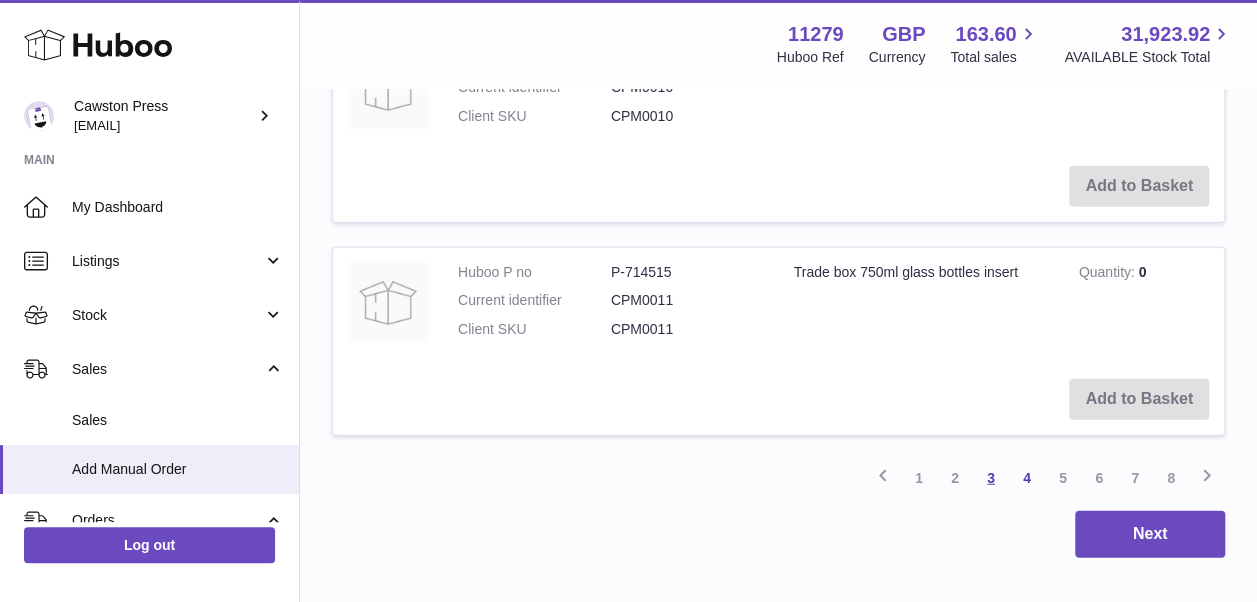 click on "3" at bounding box center [991, 478] 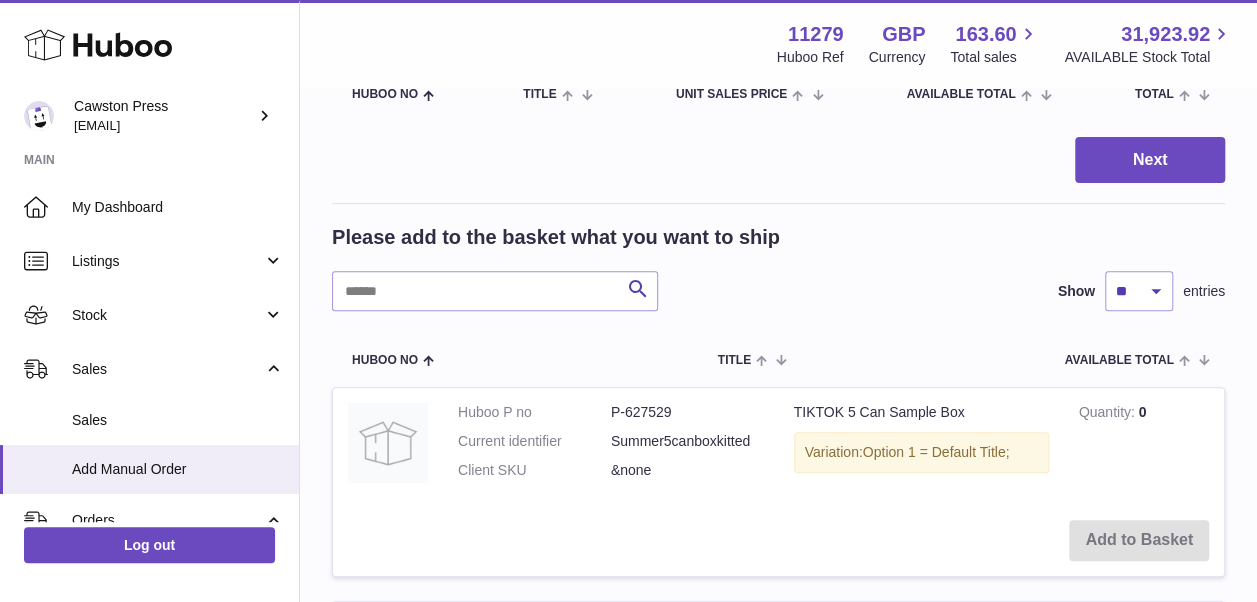 scroll, scrollTop: 254, scrollLeft: 0, axis: vertical 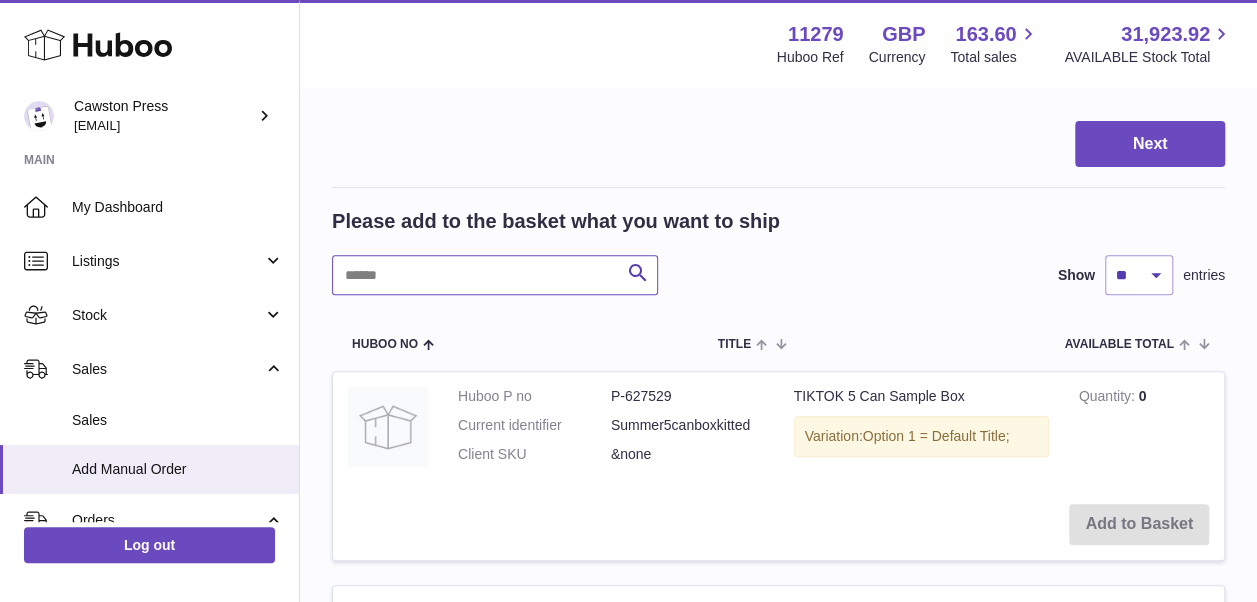 click at bounding box center [495, 275] 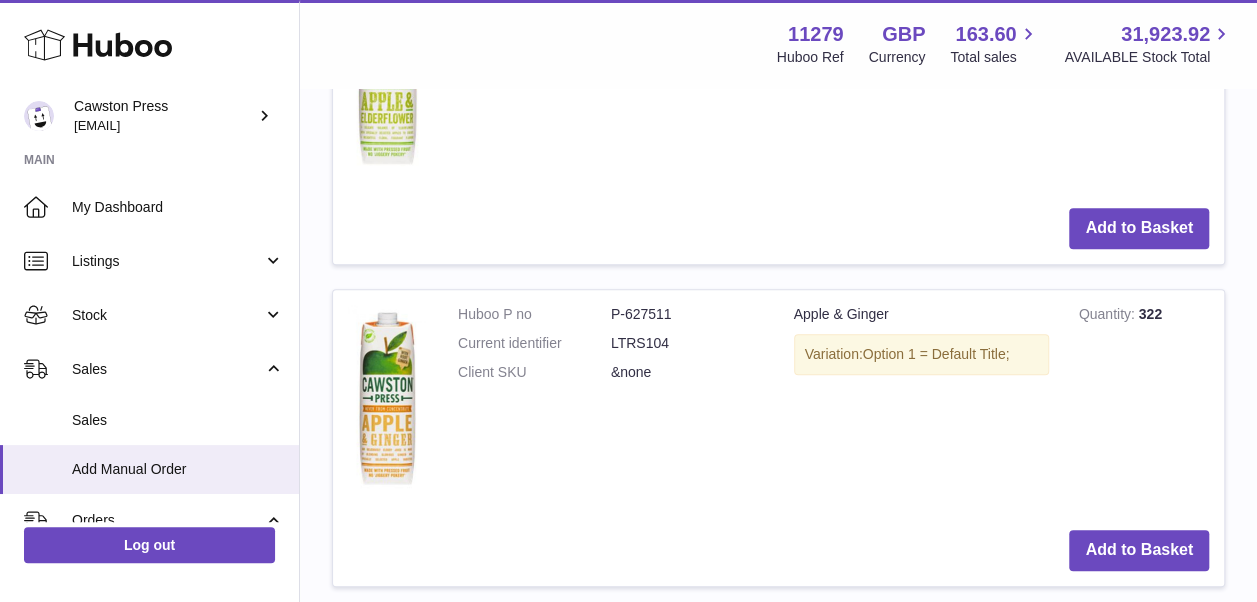 scroll, scrollTop: 816, scrollLeft: 0, axis: vertical 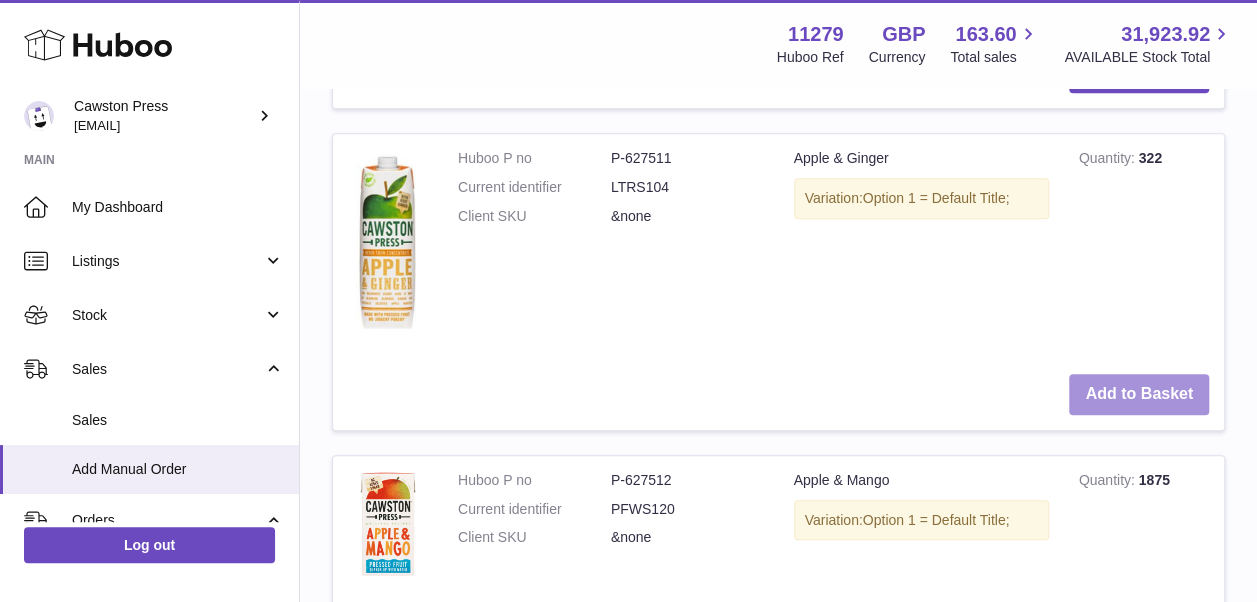 type on "*****" 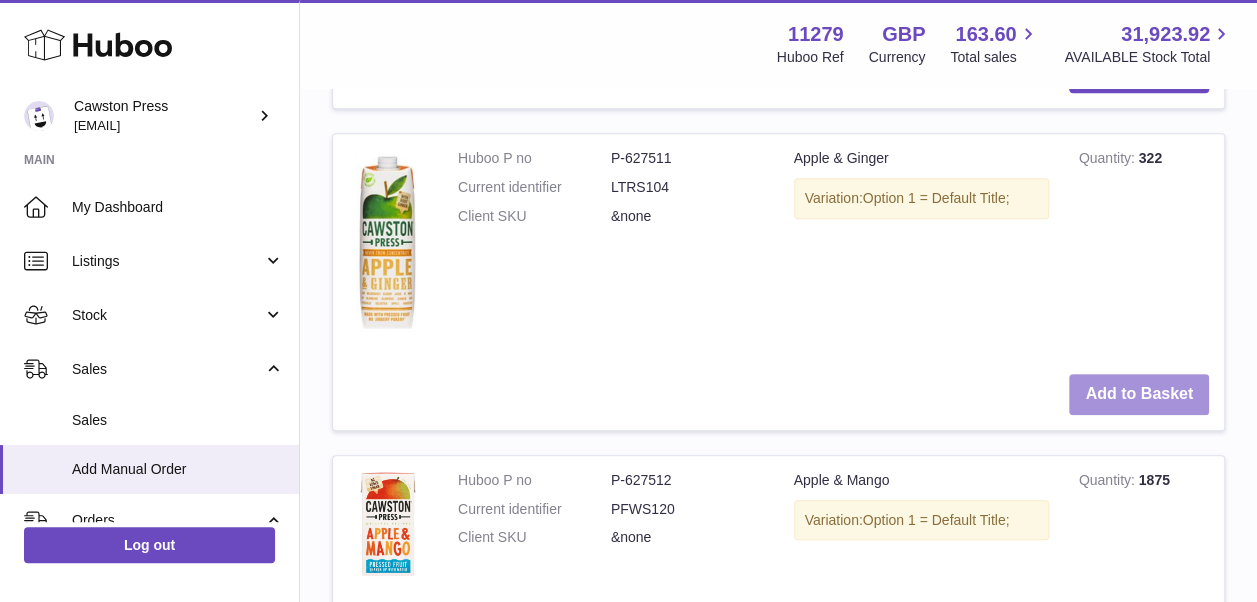 click on "Add to Basket" at bounding box center (1139, 394) 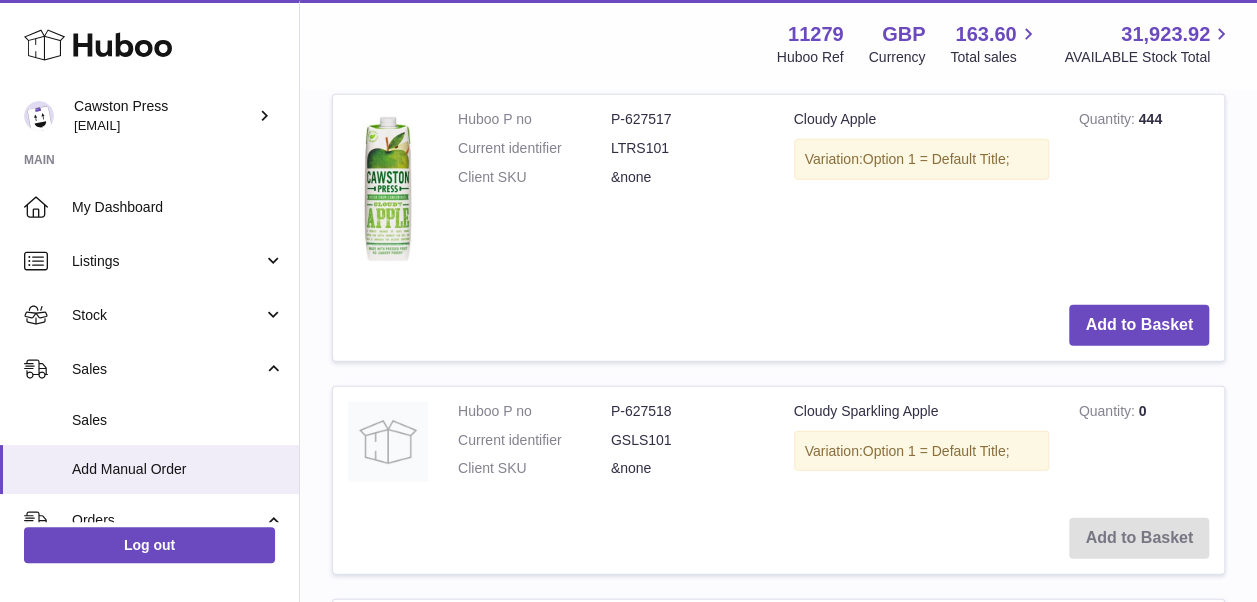 scroll, scrollTop: 2509, scrollLeft: 0, axis: vertical 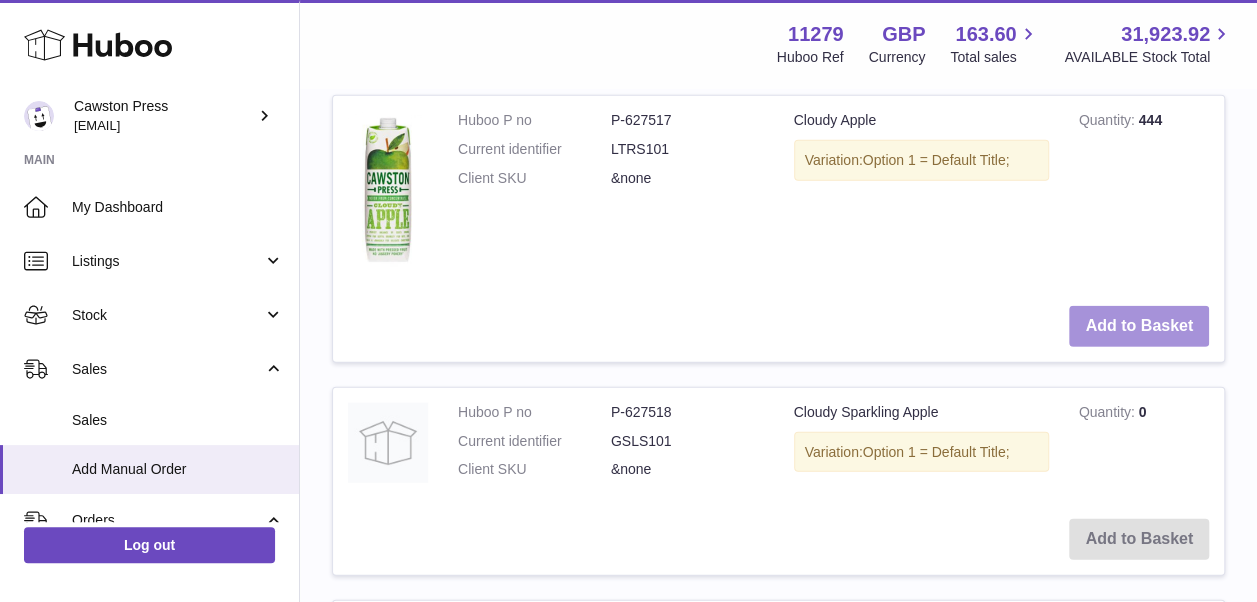 click on "Add to Basket" at bounding box center [1139, 326] 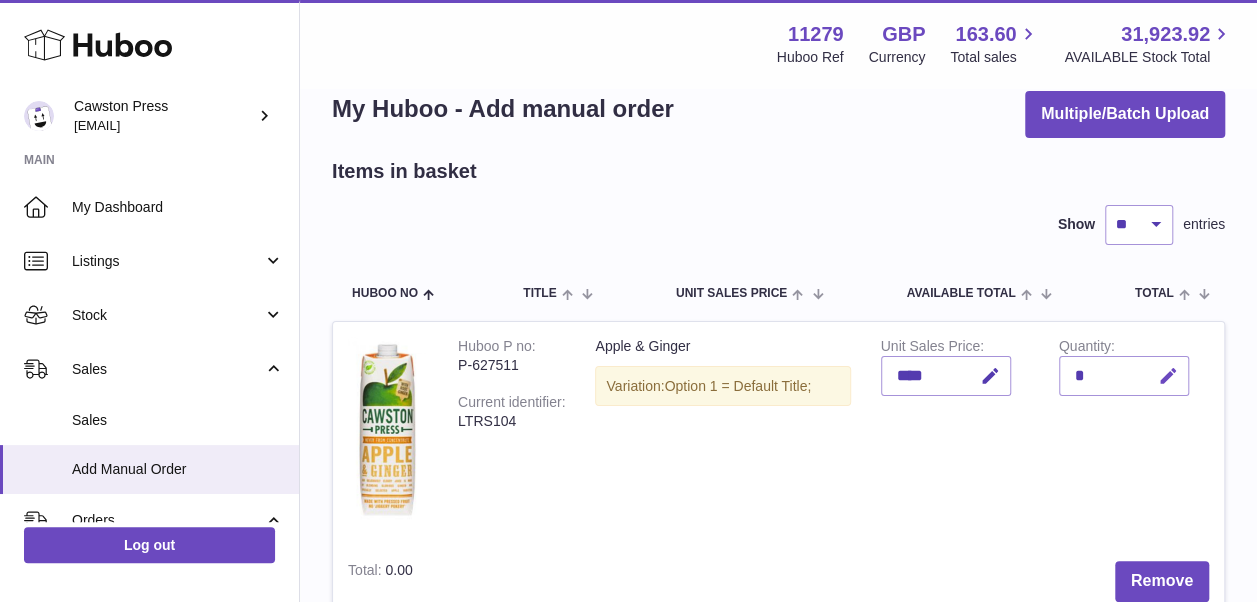 scroll, scrollTop: 0, scrollLeft: 0, axis: both 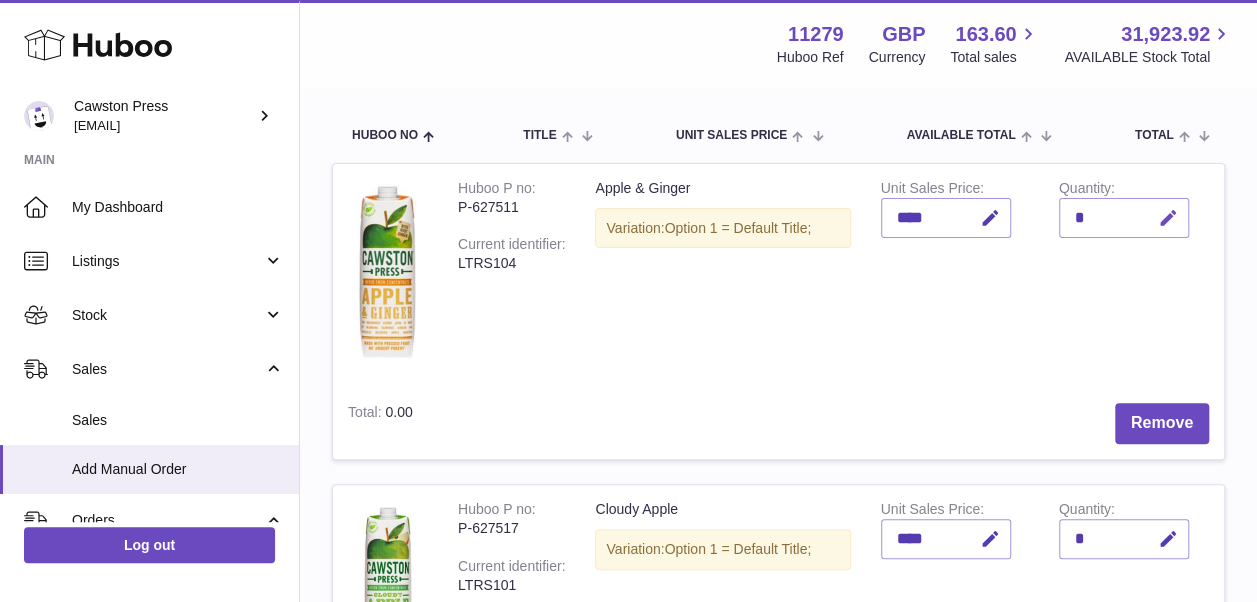 click at bounding box center [1168, 218] 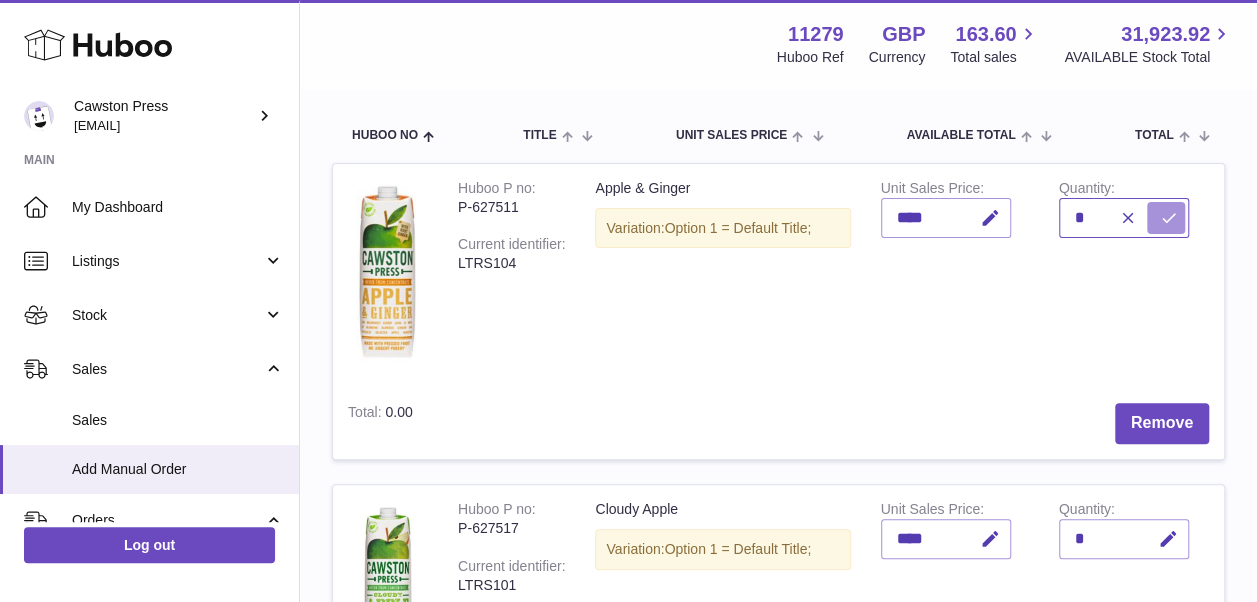 type on "*" 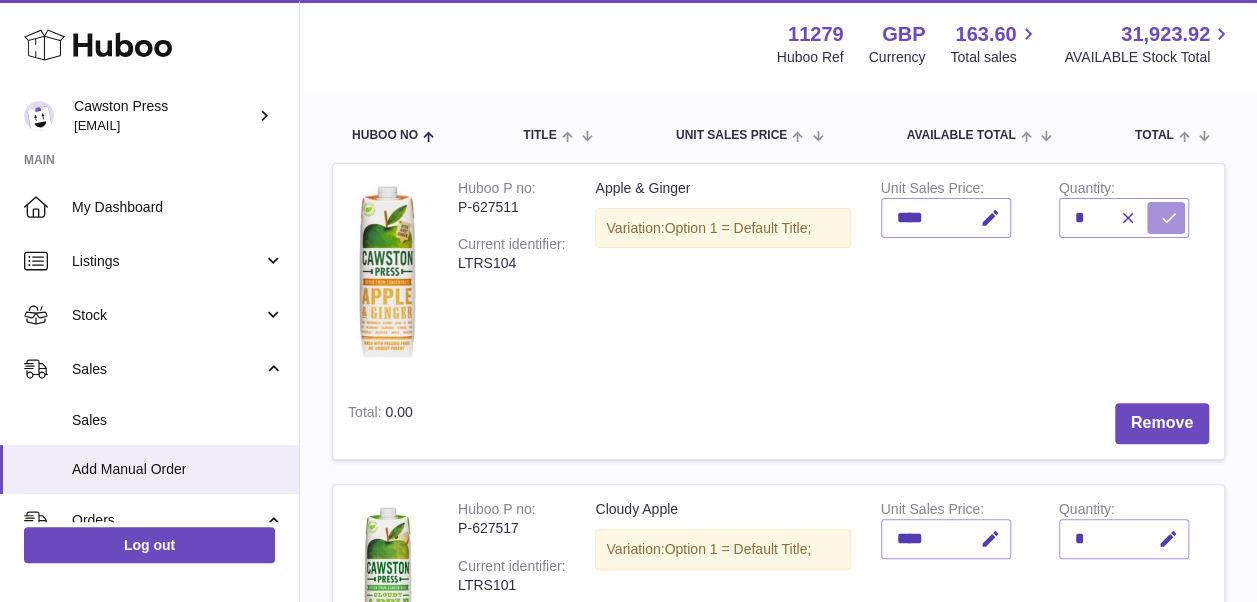 click at bounding box center [1169, 218] 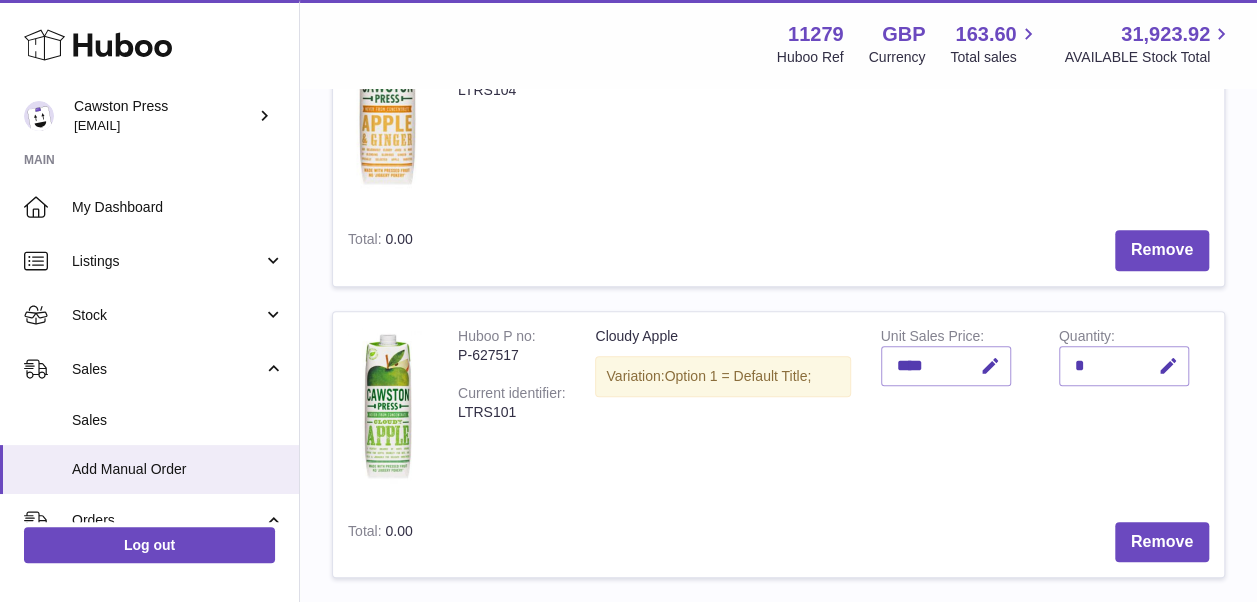 scroll, scrollTop: 501, scrollLeft: 0, axis: vertical 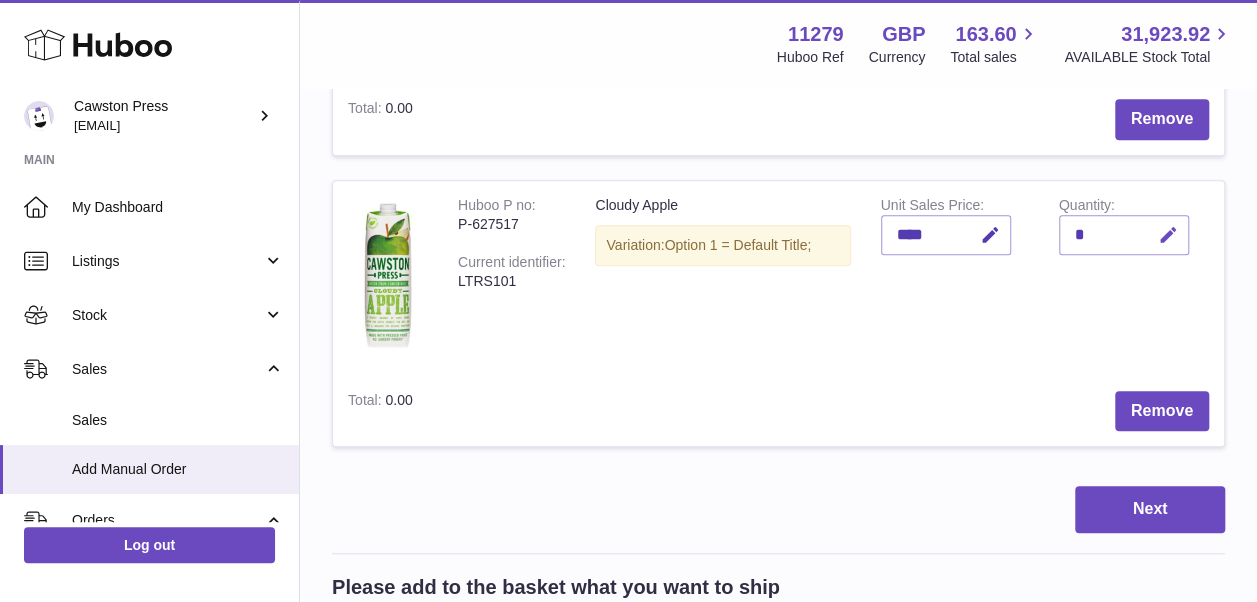 click at bounding box center [1168, 235] 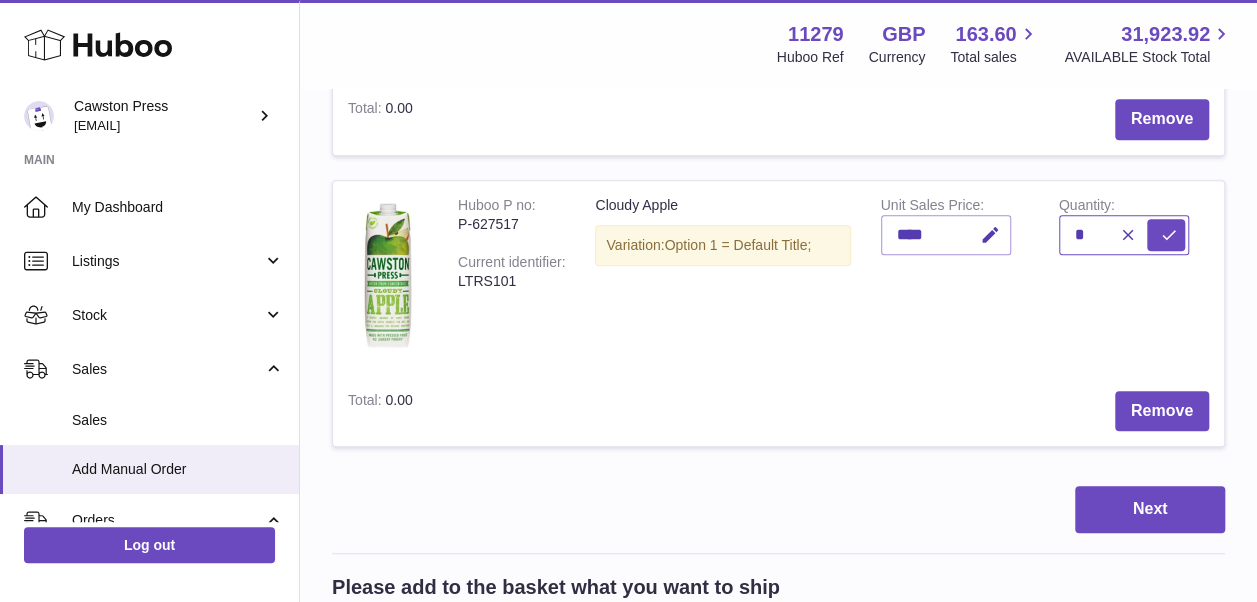 type on "*" 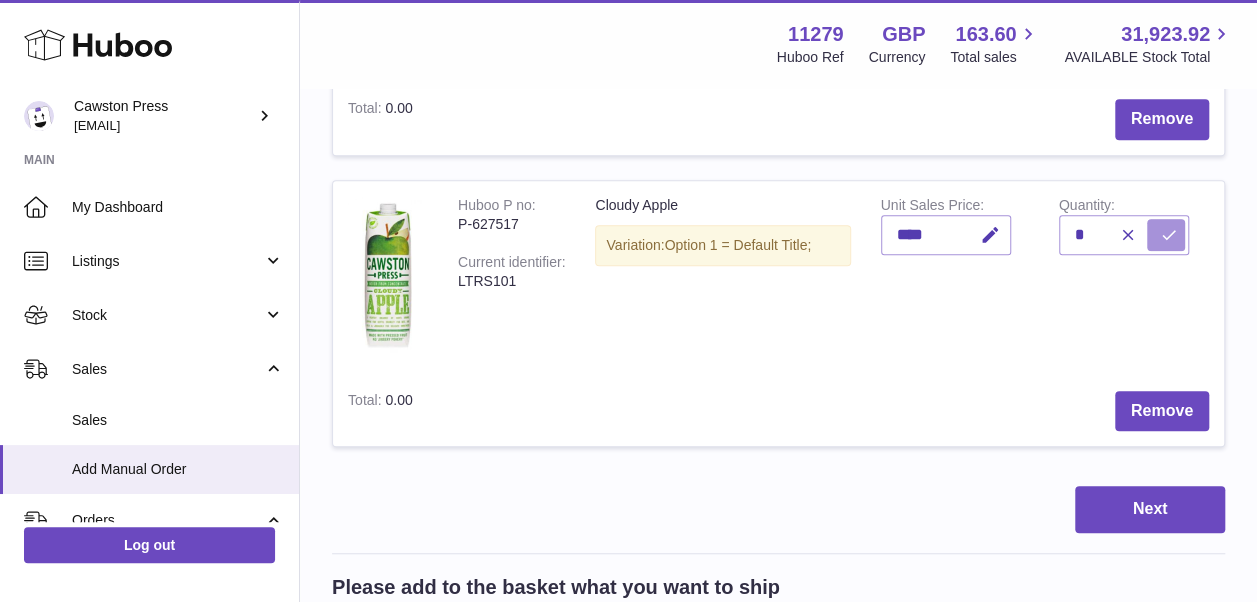click at bounding box center [1169, 235] 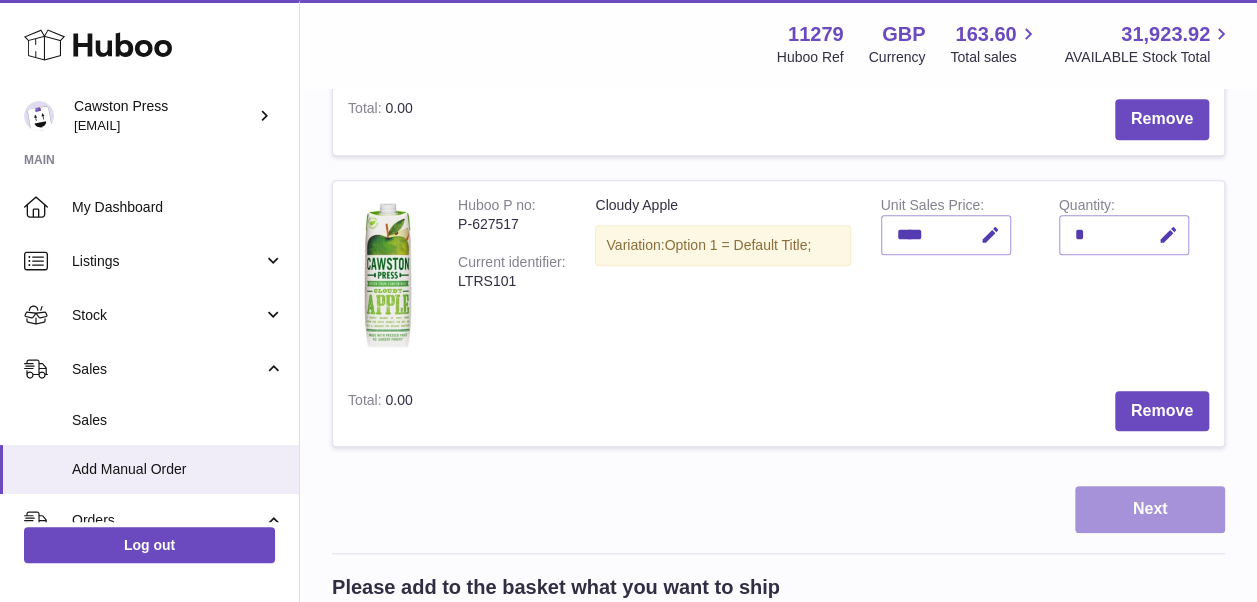 click on "Next" at bounding box center (1150, 509) 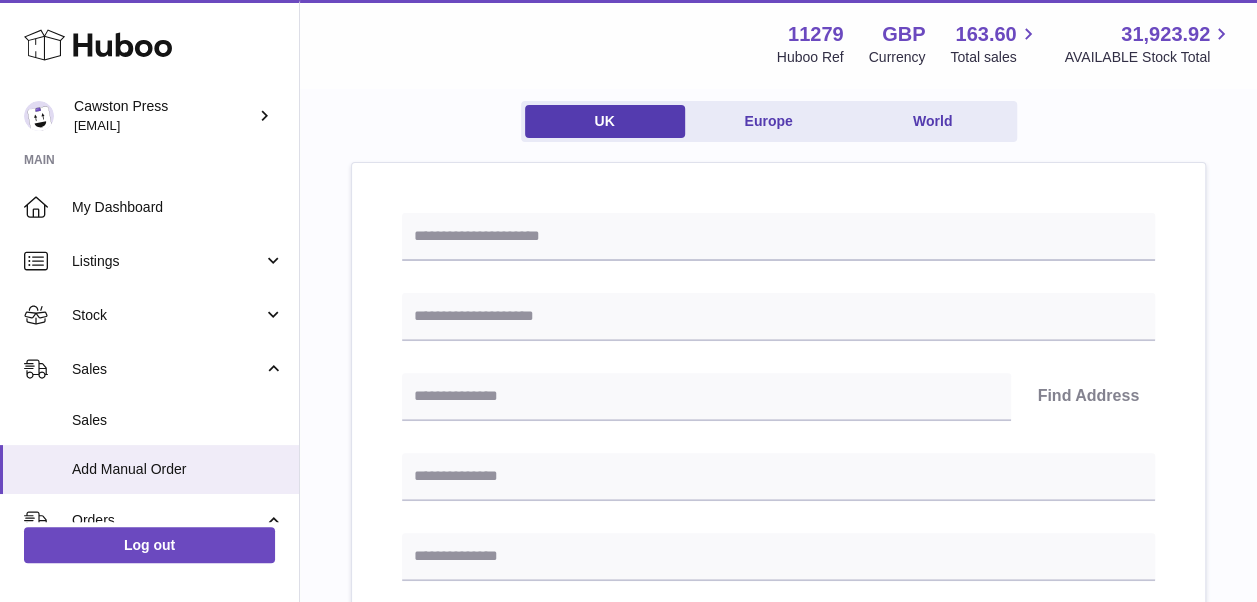scroll, scrollTop: 172, scrollLeft: 0, axis: vertical 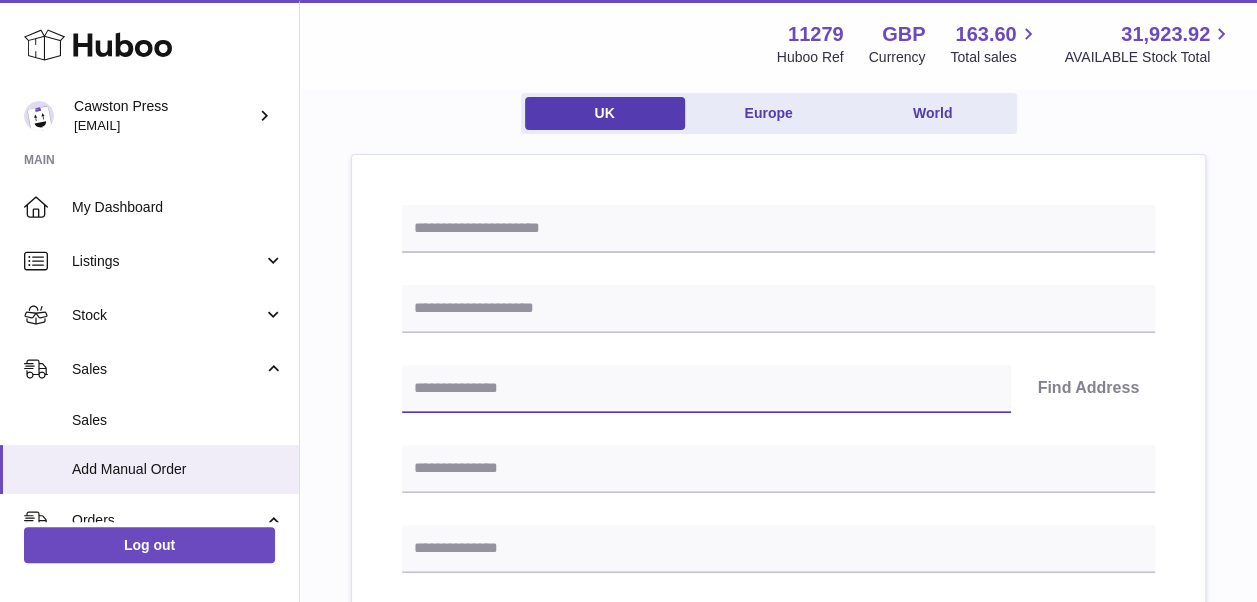 click at bounding box center [706, 389] 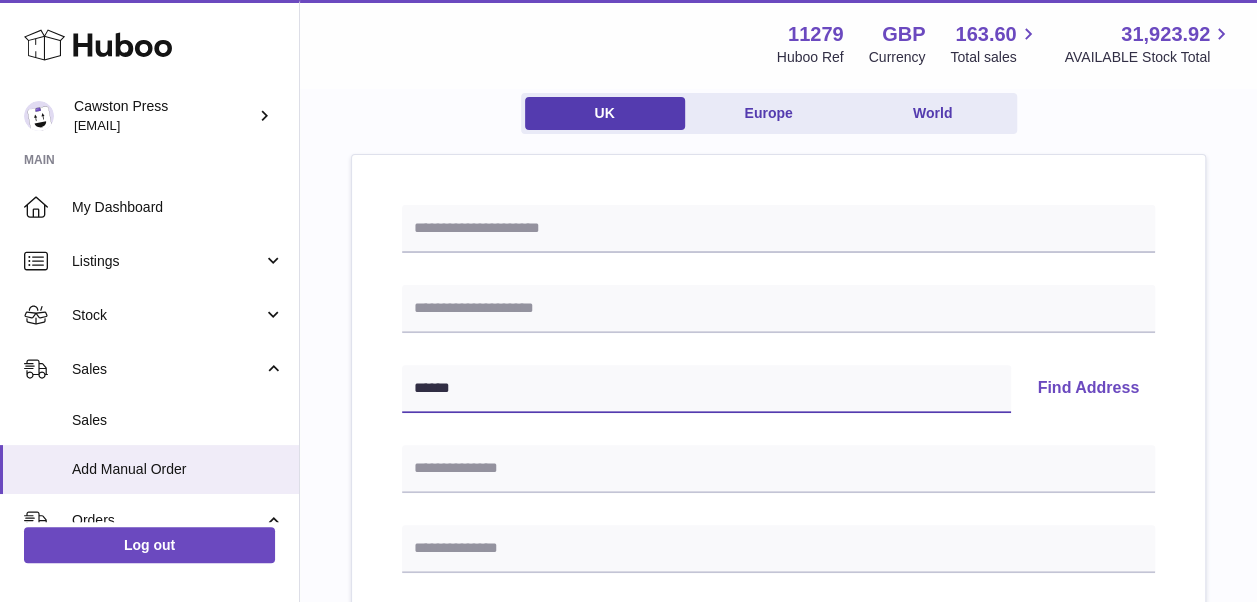 type on "******" 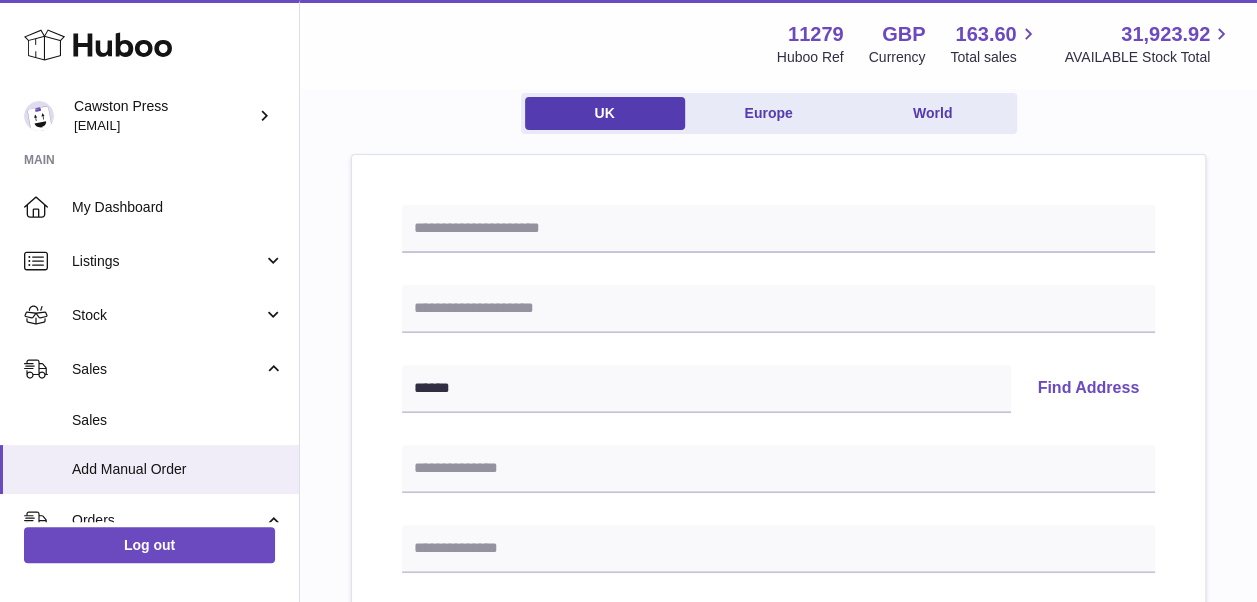 click on "Find Address" at bounding box center (1088, 389) 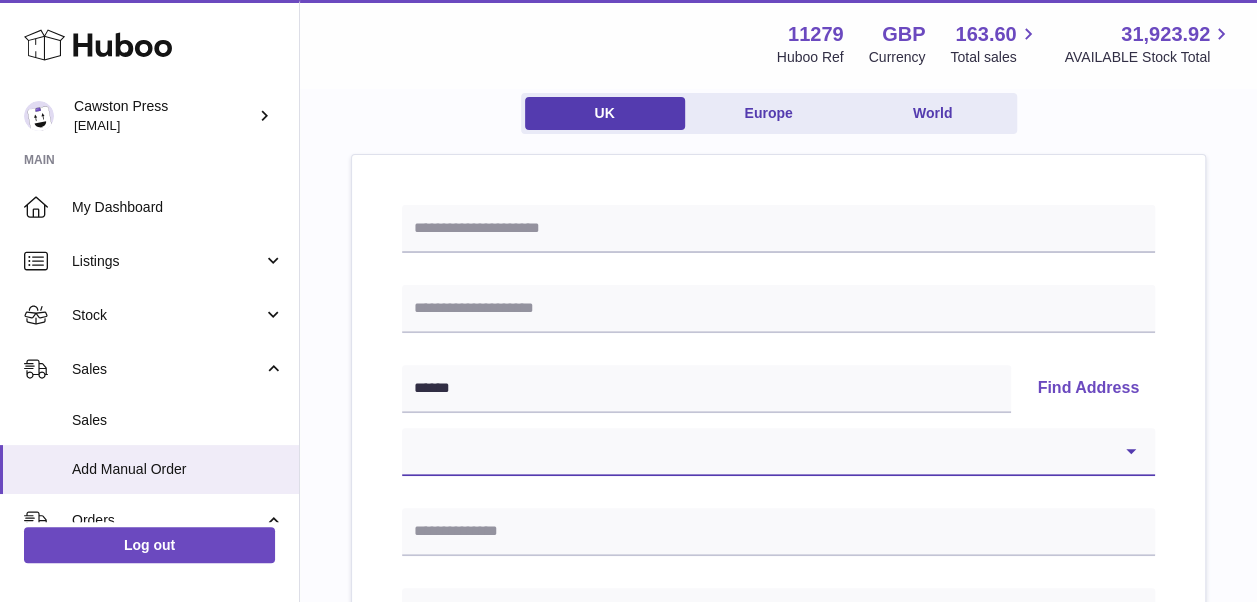 click on "**********" at bounding box center [778, 452] 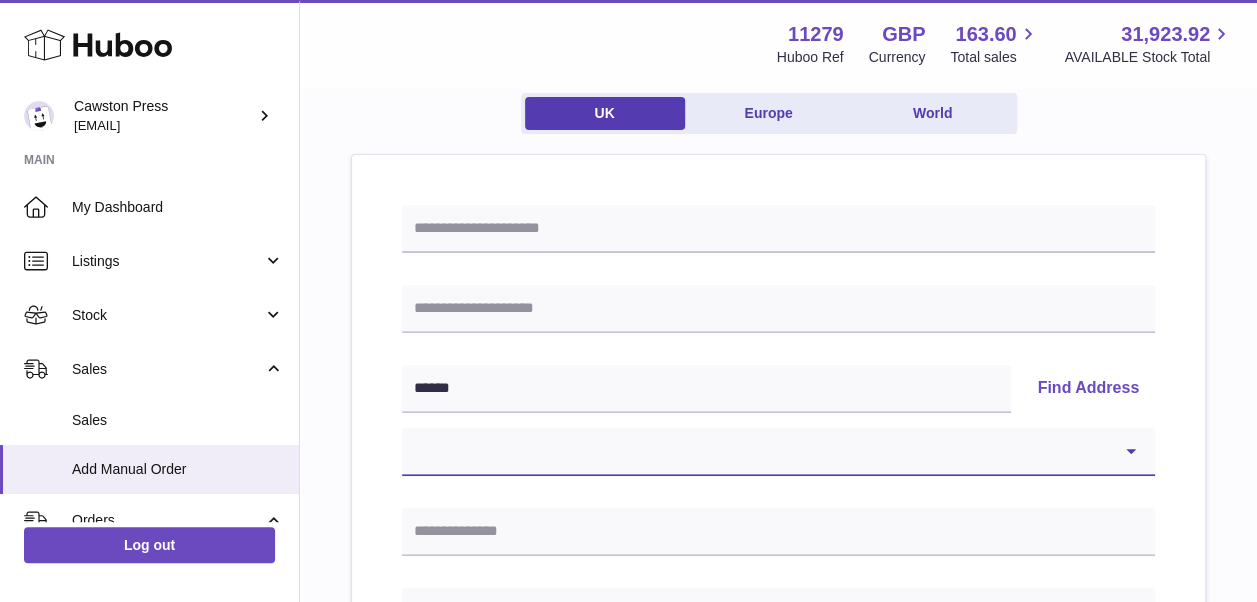 select on "**" 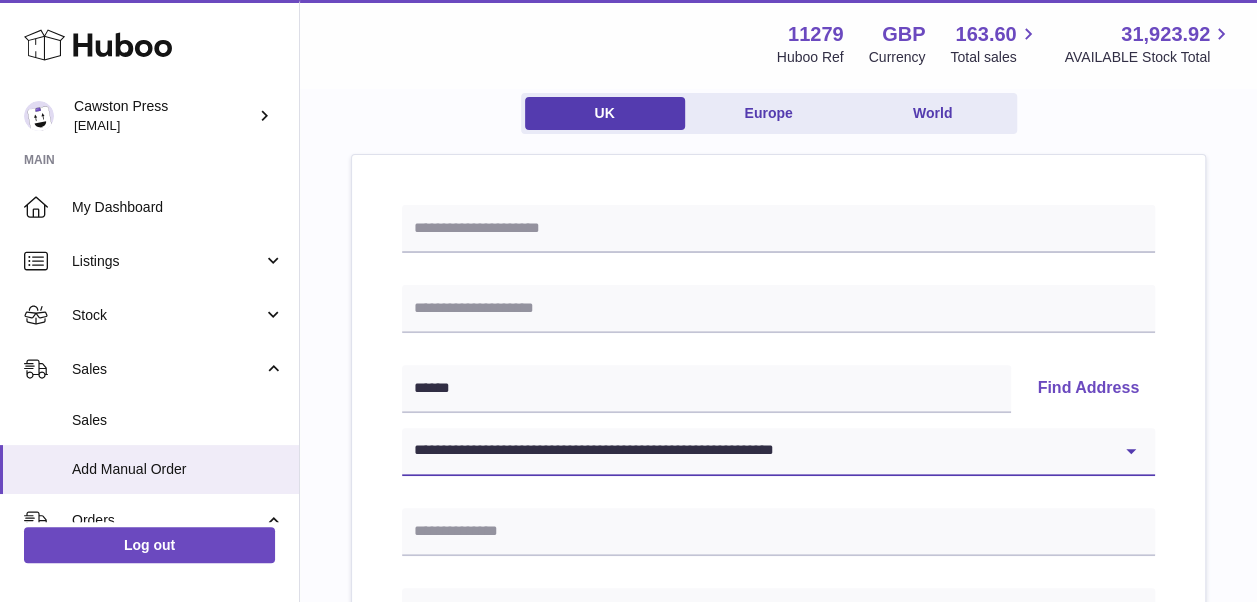 click on "**********" at bounding box center (778, 452) 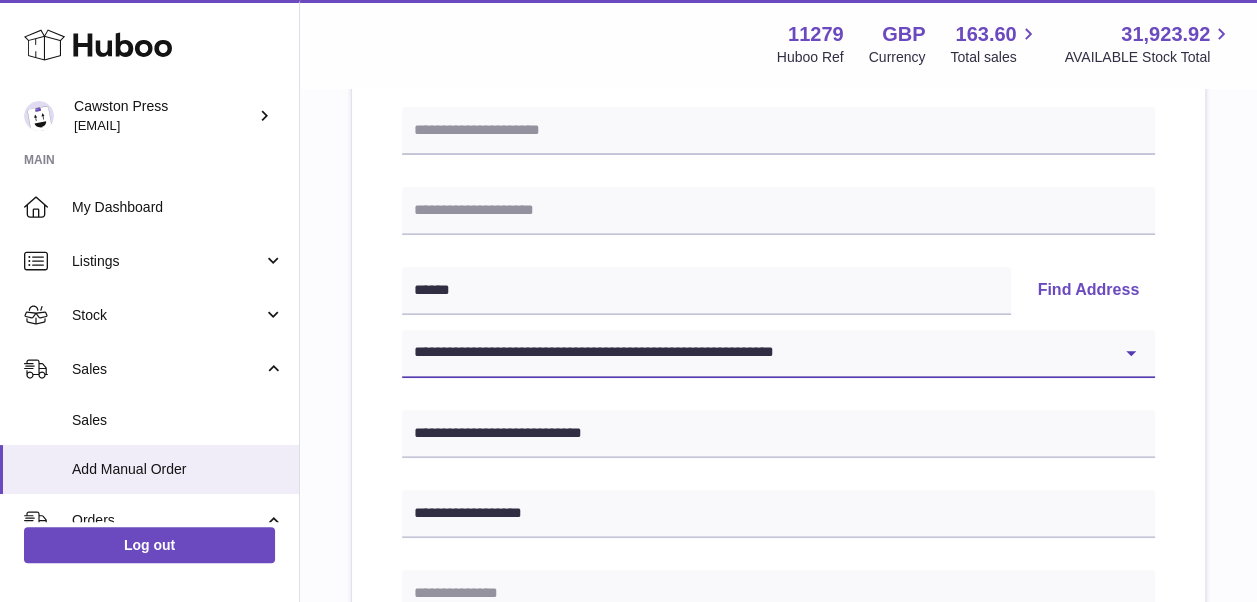 scroll, scrollTop: 260, scrollLeft: 0, axis: vertical 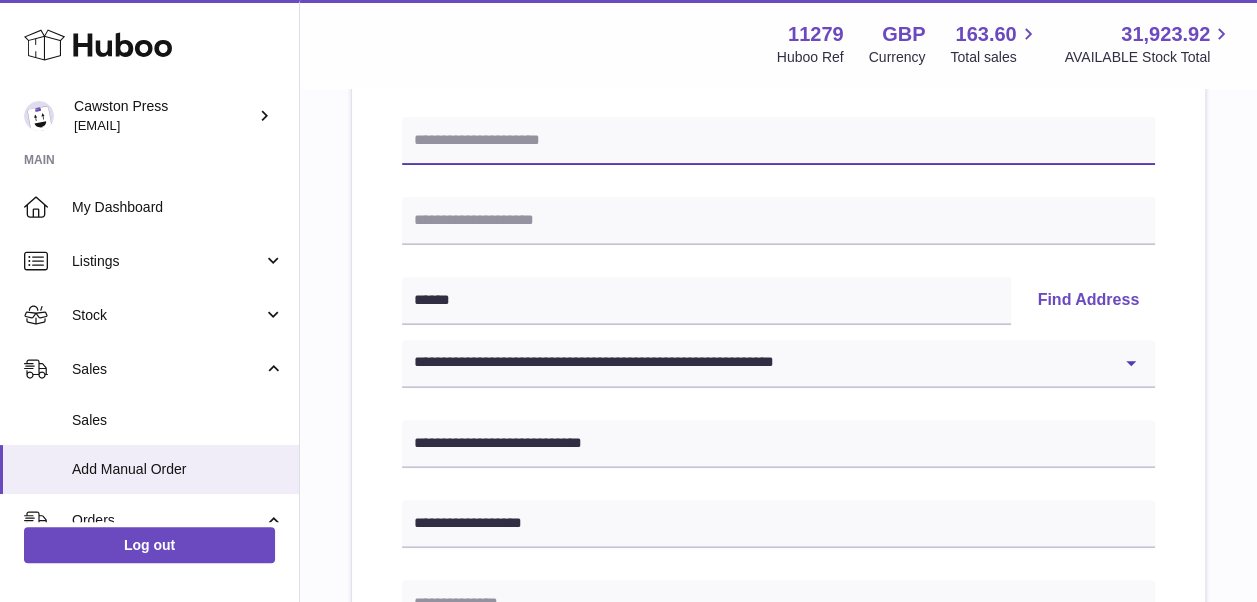 click at bounding box center (778, 141) 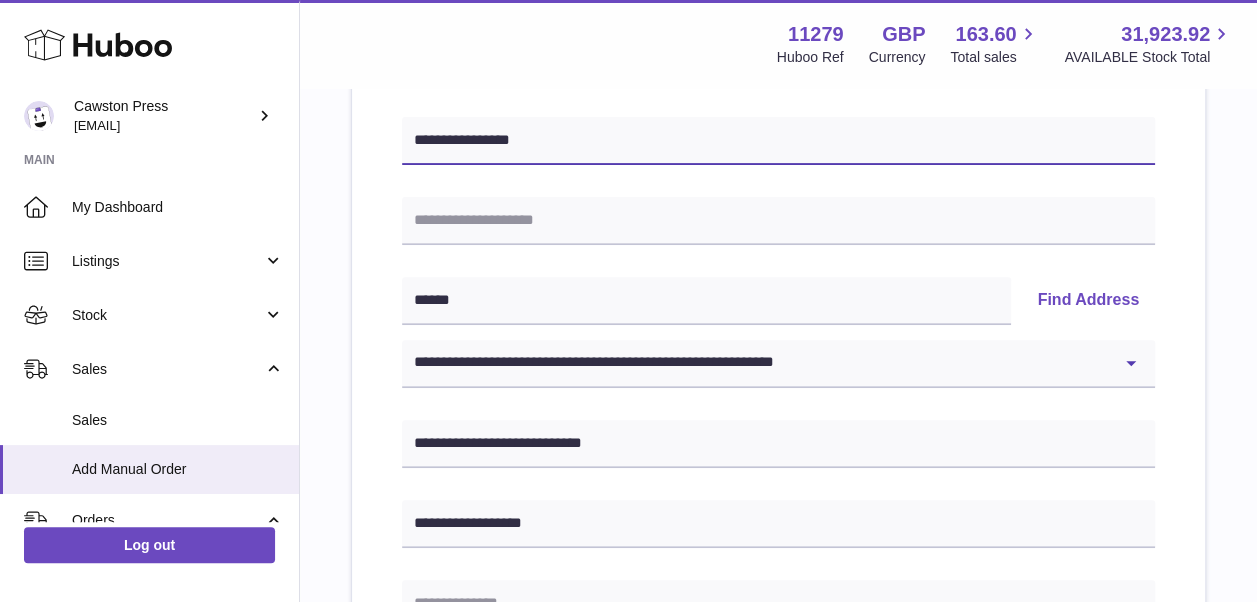 type on "**********" 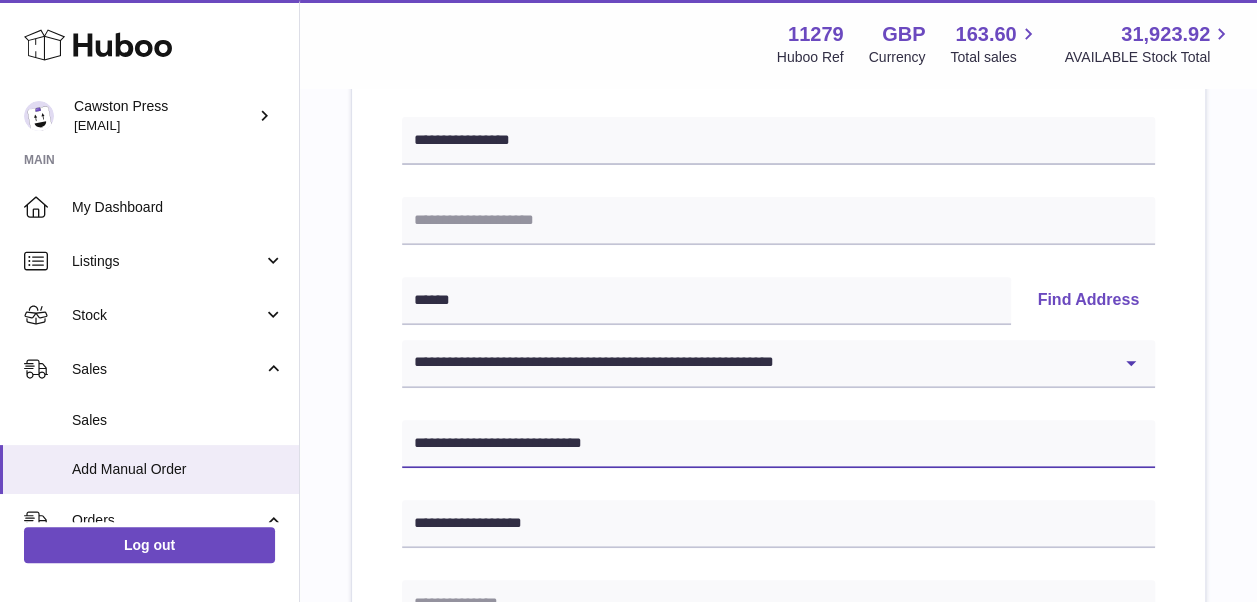 drag, startPoint x: 697, startPoint y: 446, endPoint x: 404, endPoint y: 430, distance: 293.43652 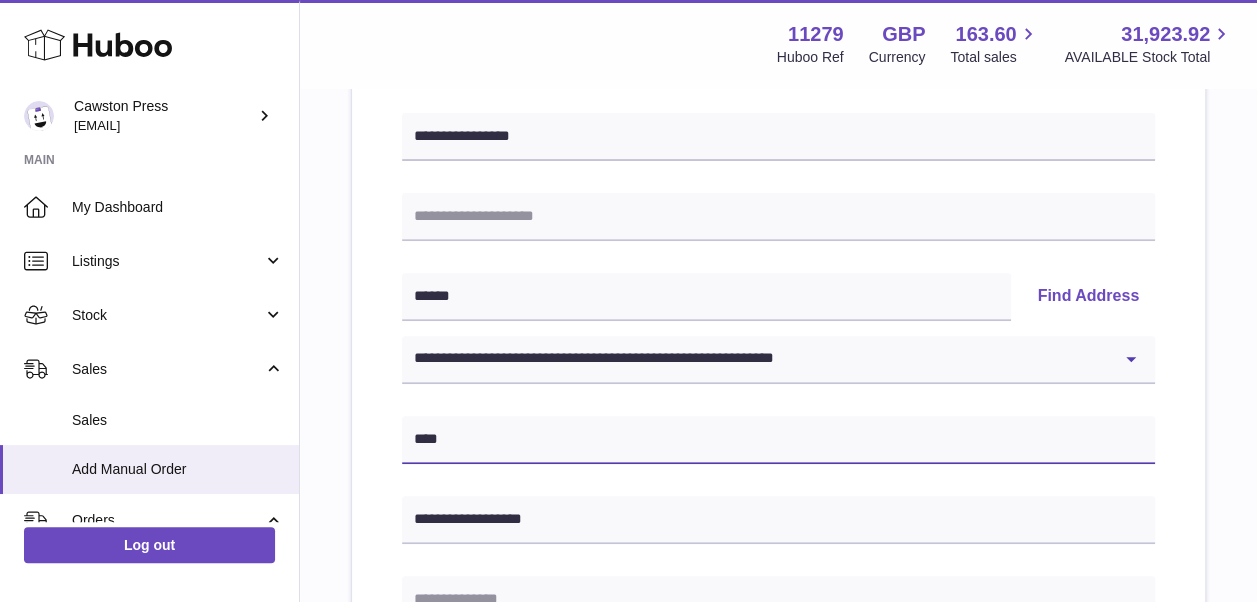 scroll, scrollTop: 245, scrollLeft: 0, axis: vertical 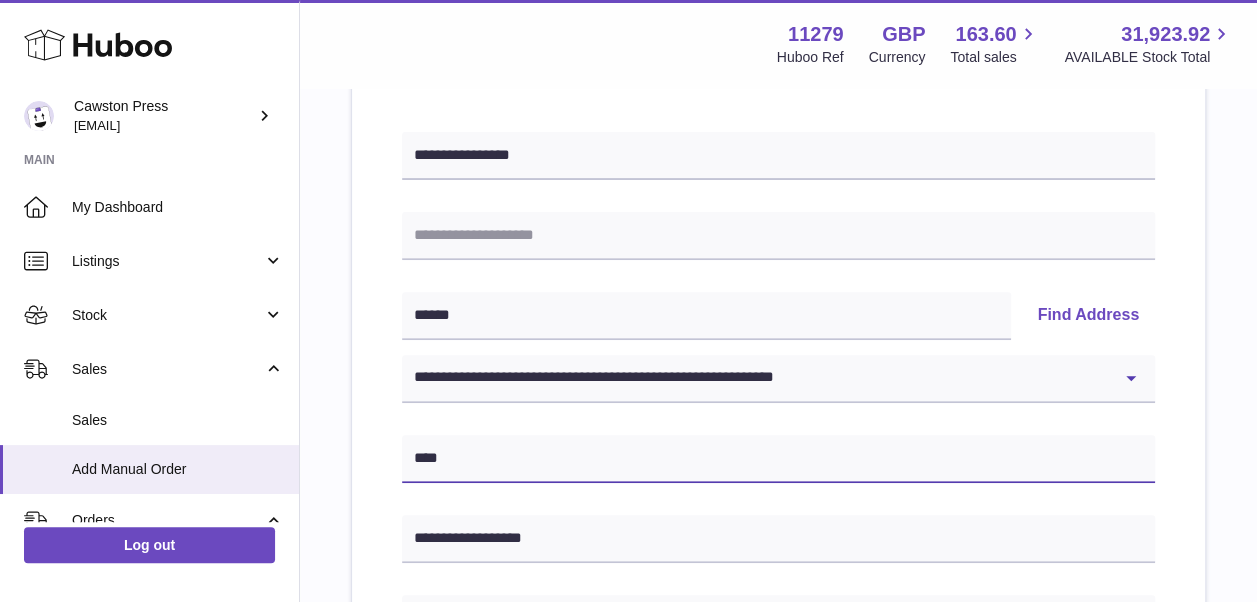 type on "****" 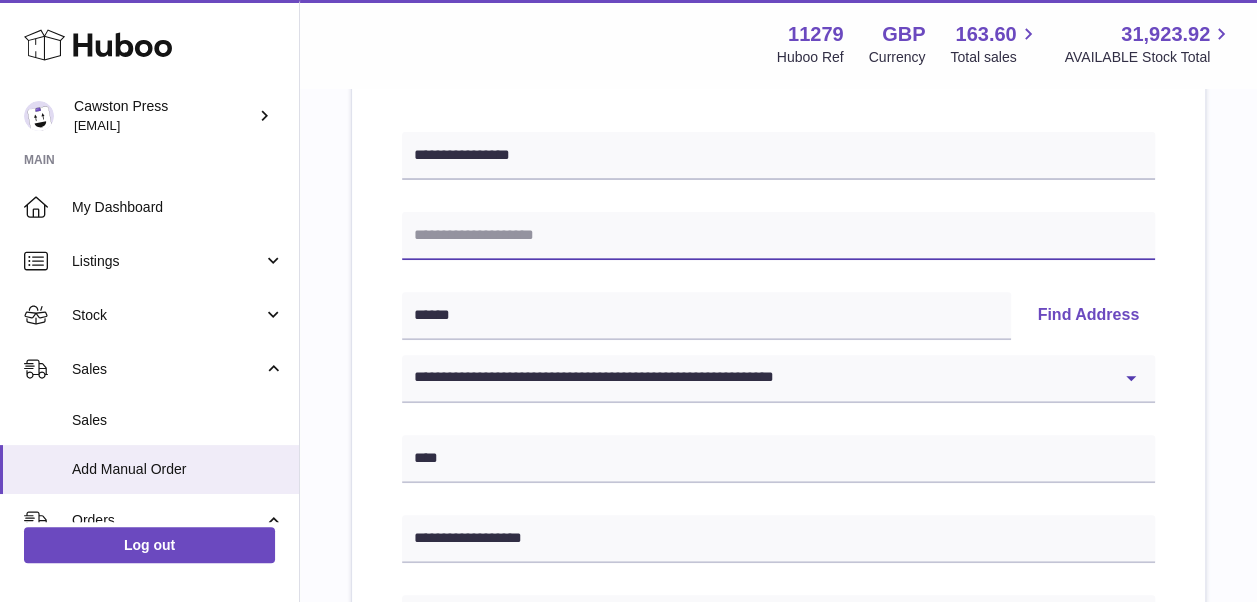 click at bounding box center (778, 236) 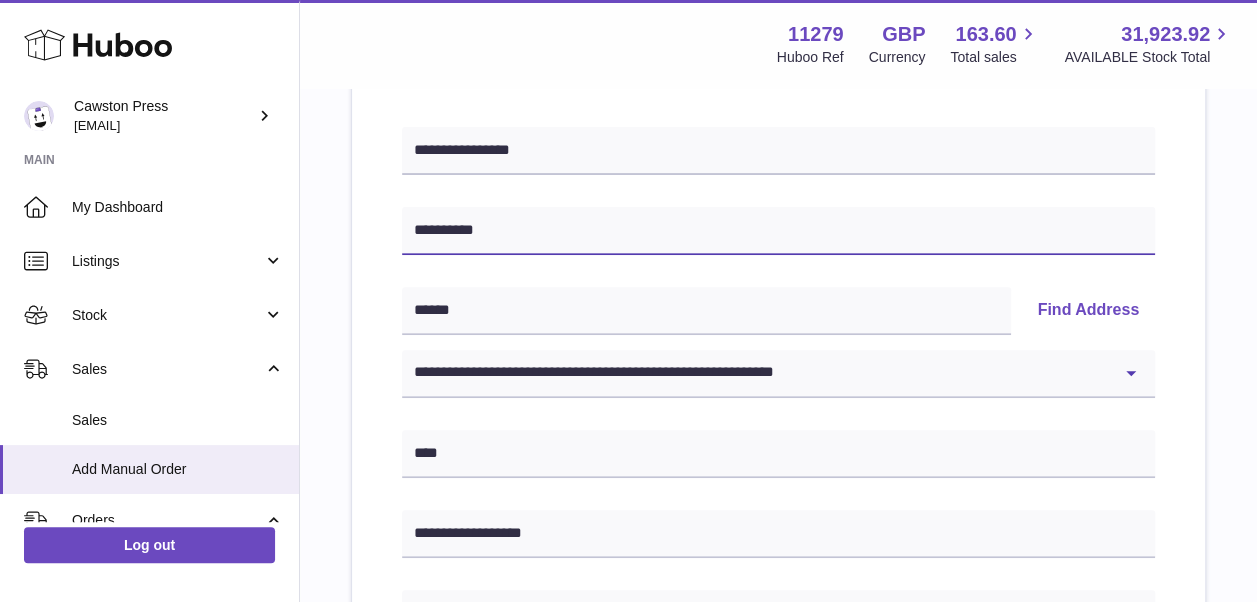 scroll, scrollTop: 268, scrollLeft: 0, axis: vertical 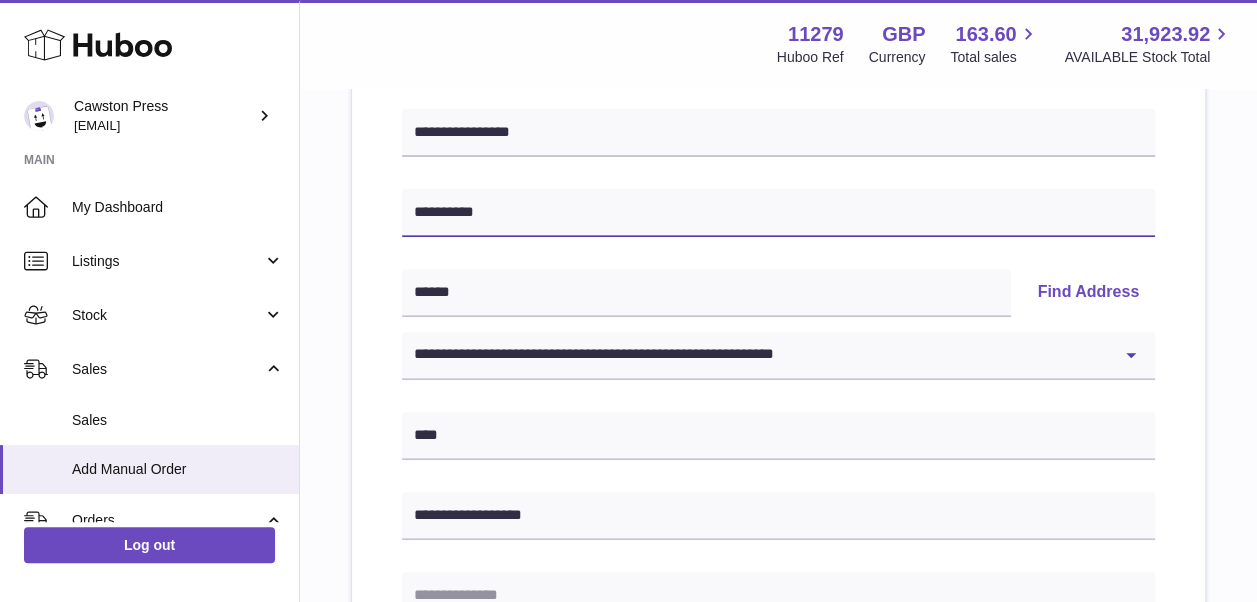 click on "**********" at bounding box center (778, 213) 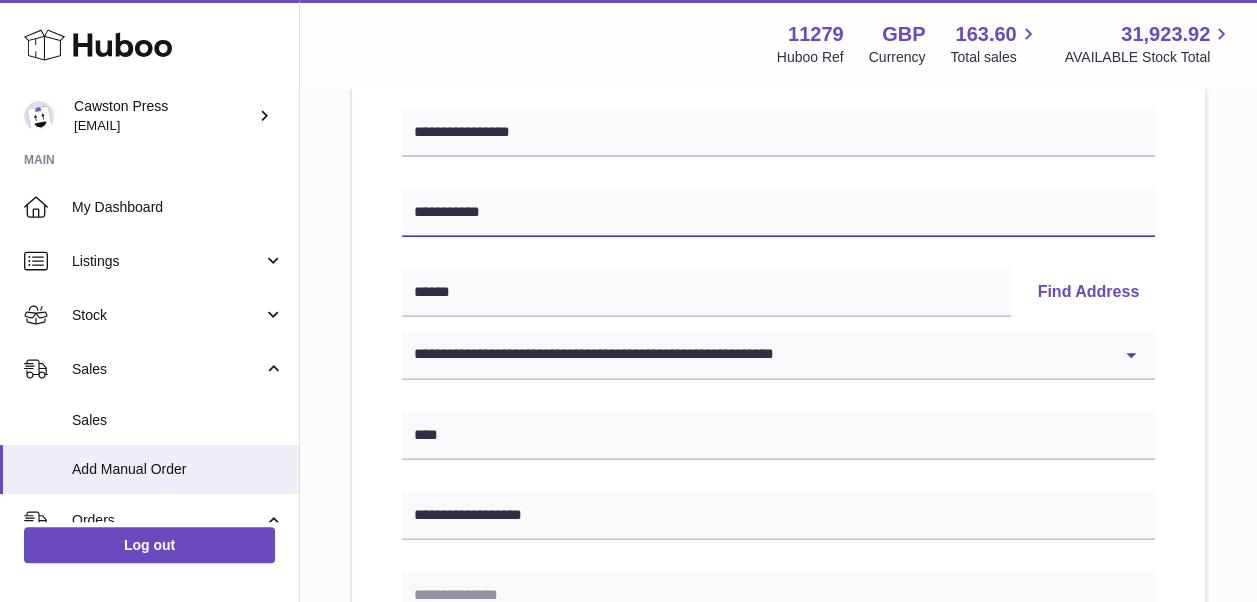 click on "**********" at bounding box center [778, 213] 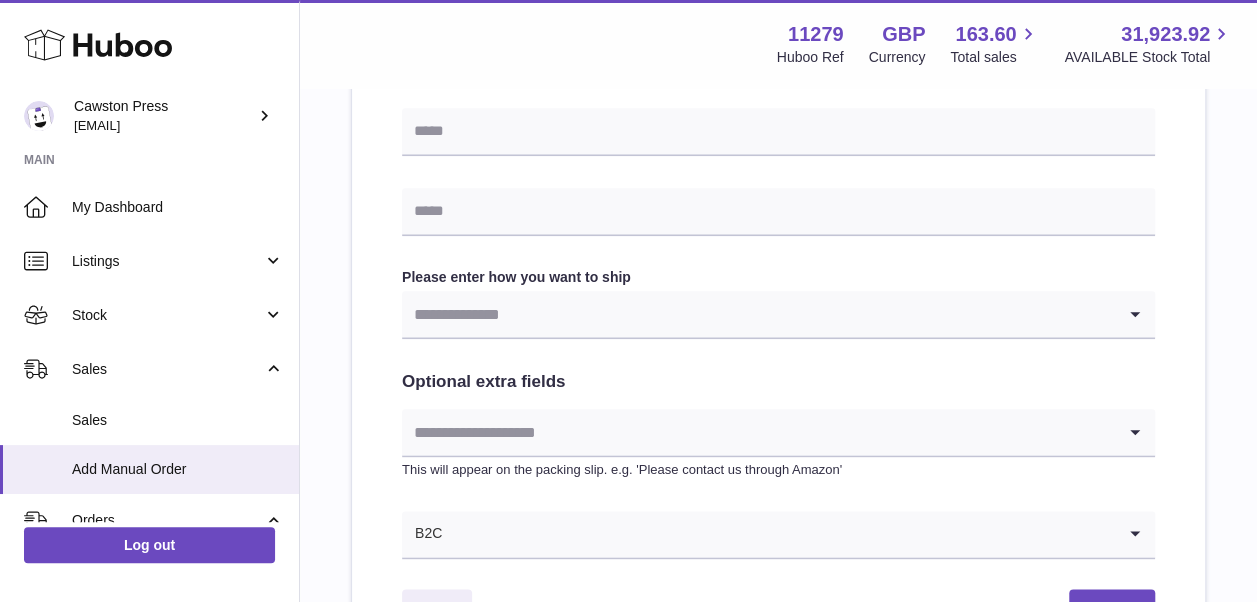 scroll, scrollTop: 997, scrollLeft: 0, axis: vertical 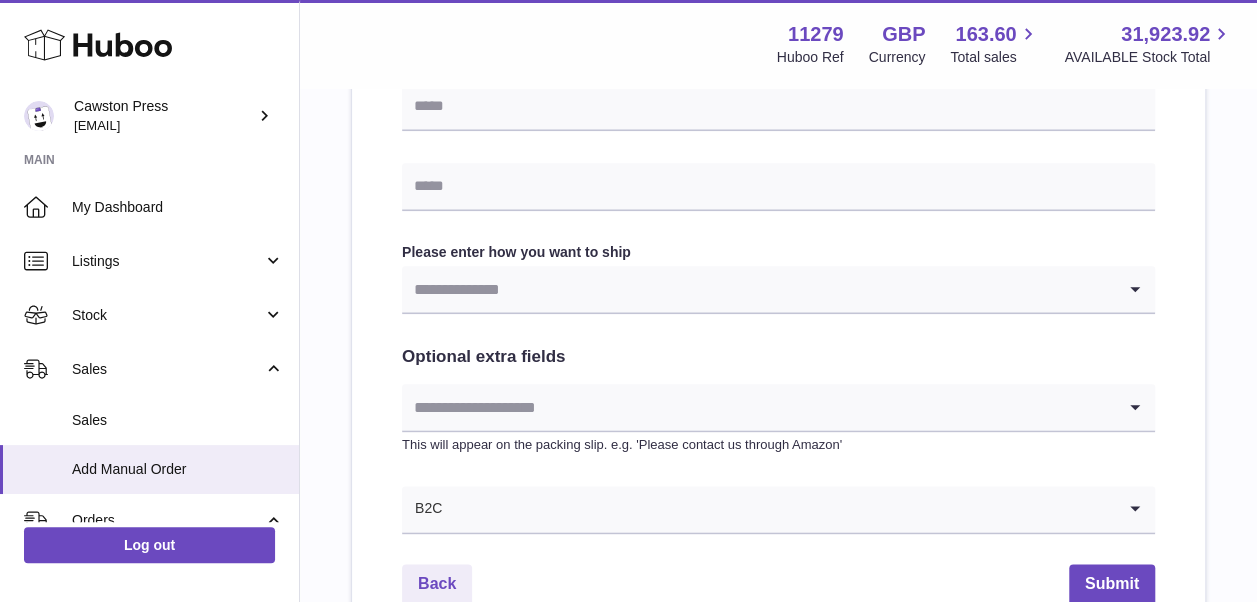 type on "**********" 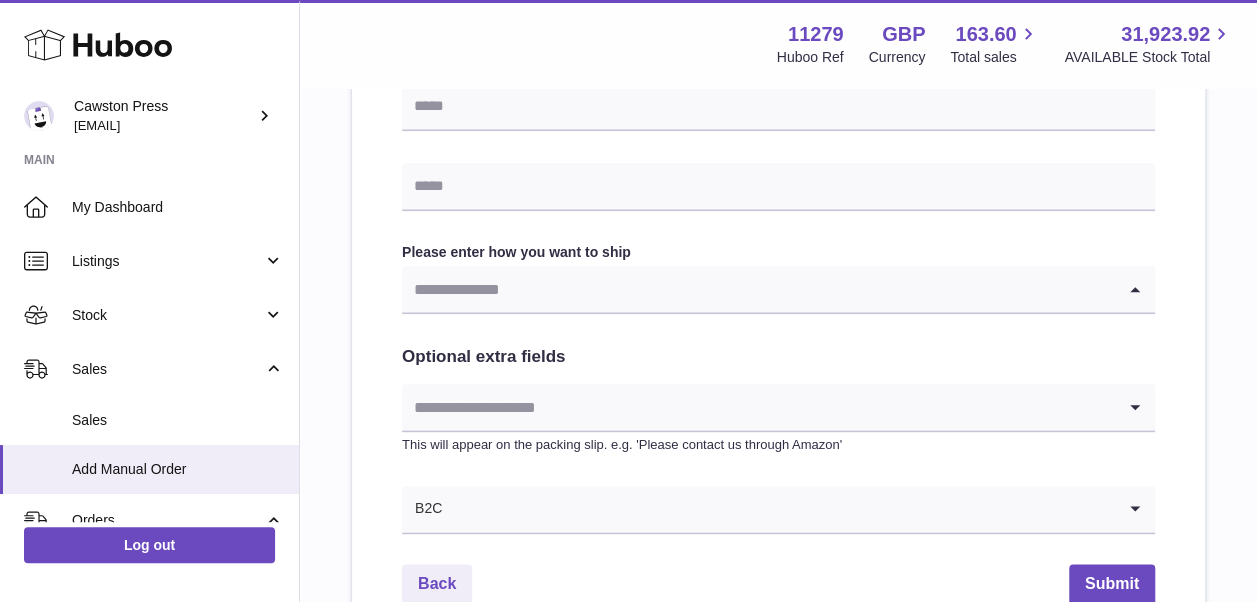 click at bounding box center (758, 289) 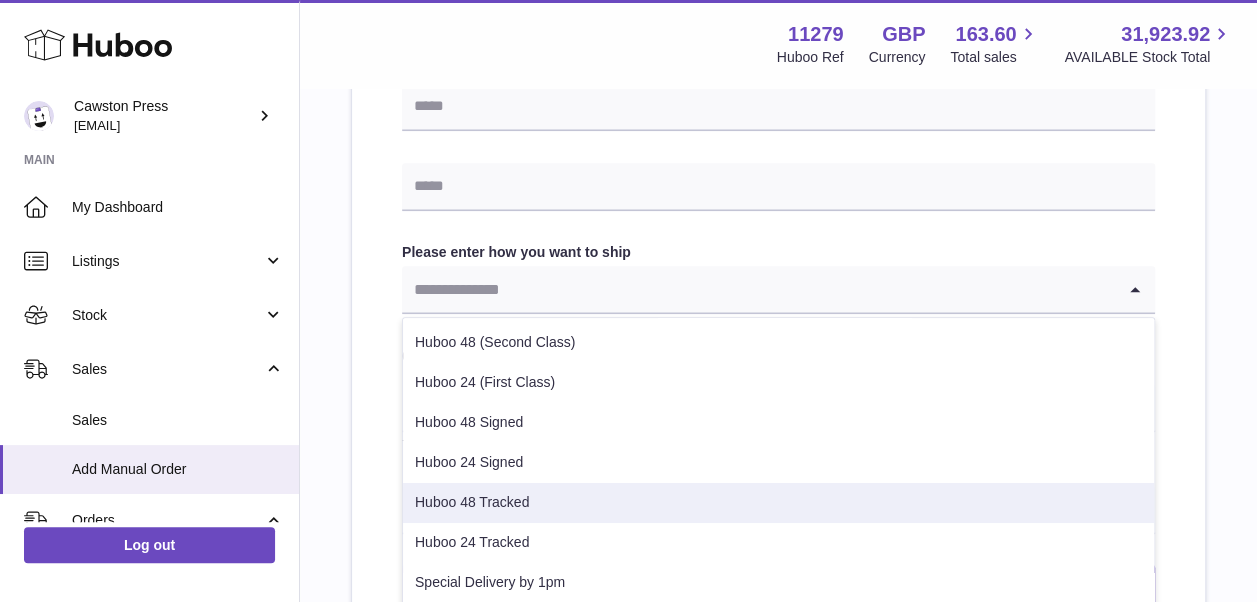 click on "Huboo 48 Tracked" at bounding box center [778, 503] 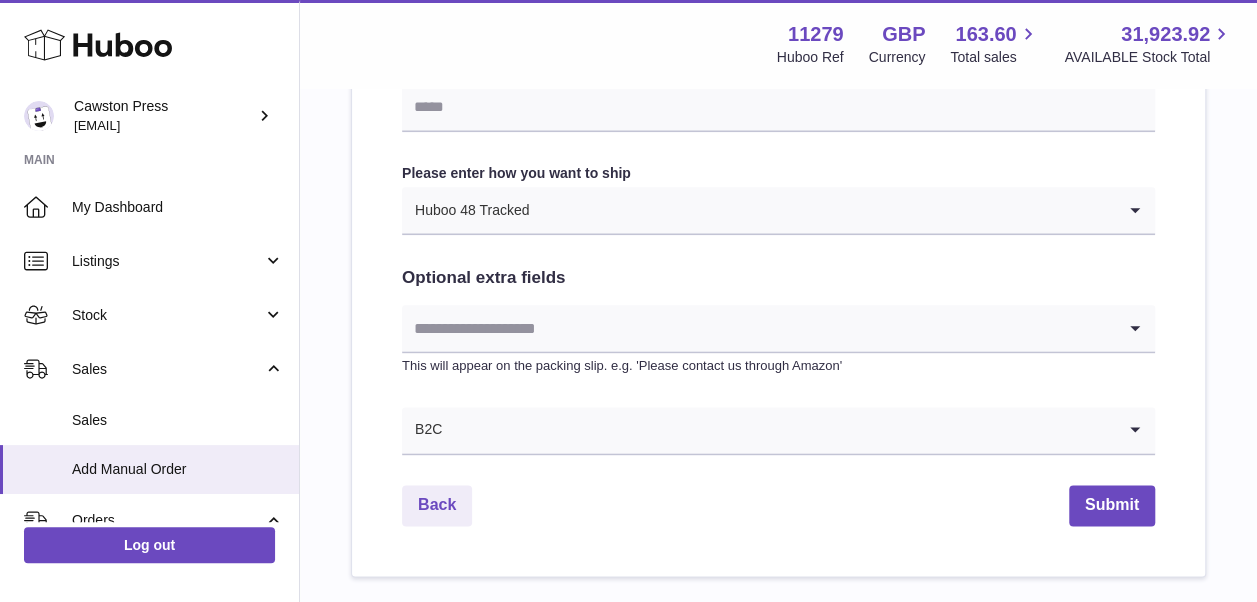 scroll, scrollTop: 1108, scrollLeft: 0, axis: vertical 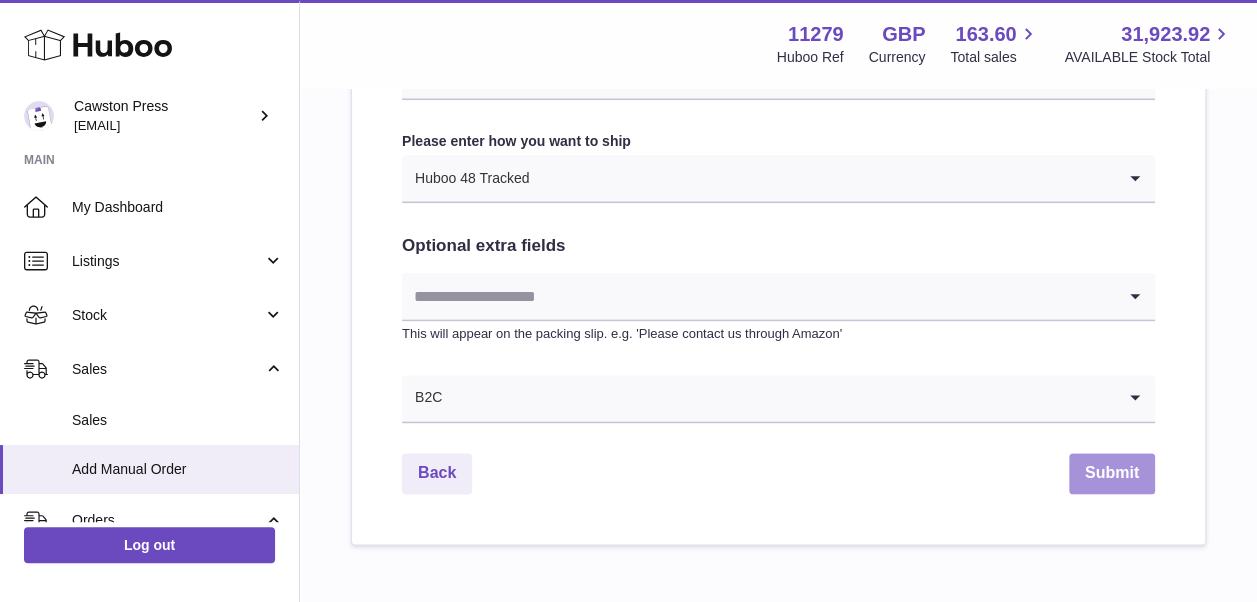 click on "Submit" at bounding box center (1112, 473) 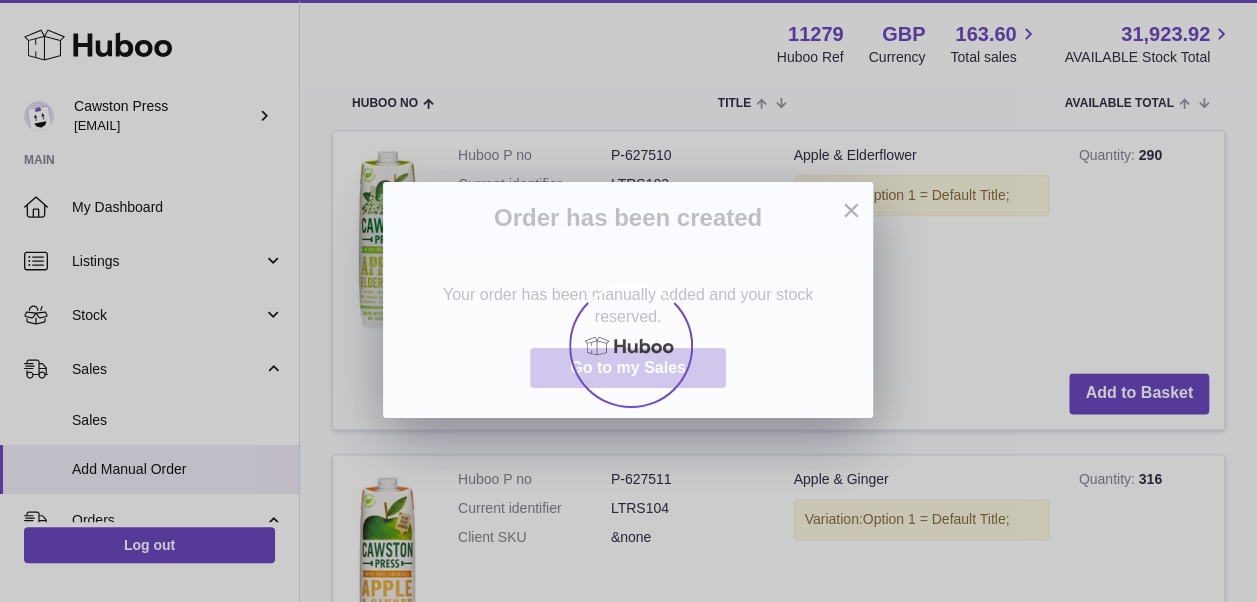 scroll, scrollTop: 0, scrollLeft: 0, axis: both 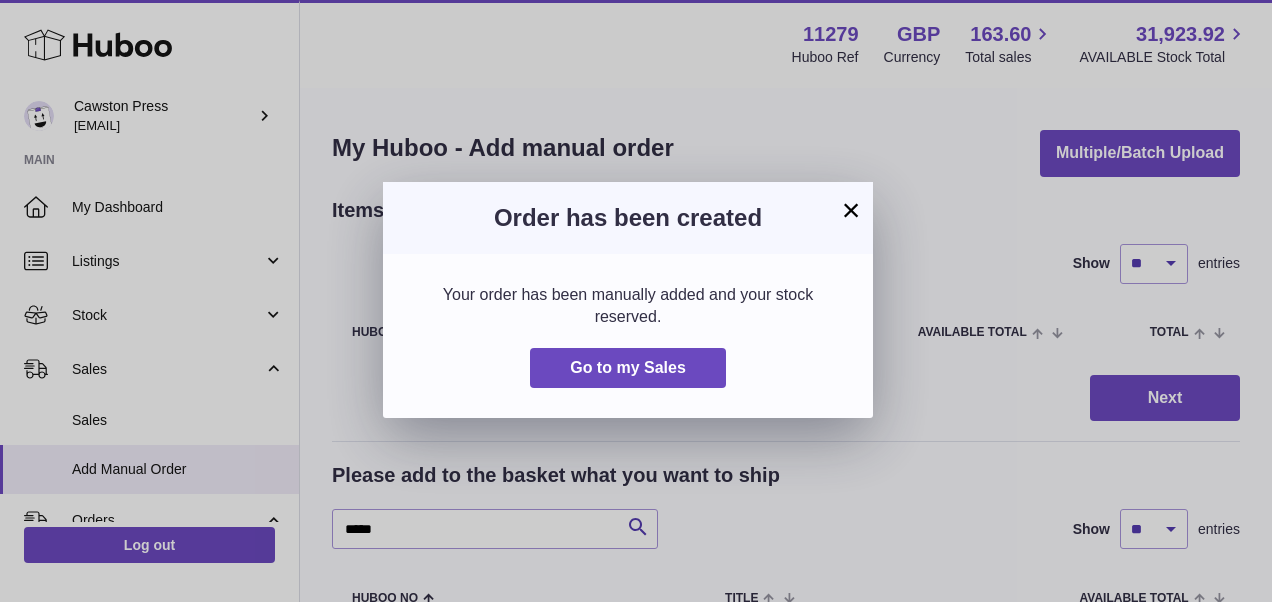 click on "×" at bounding box center (851, 210) 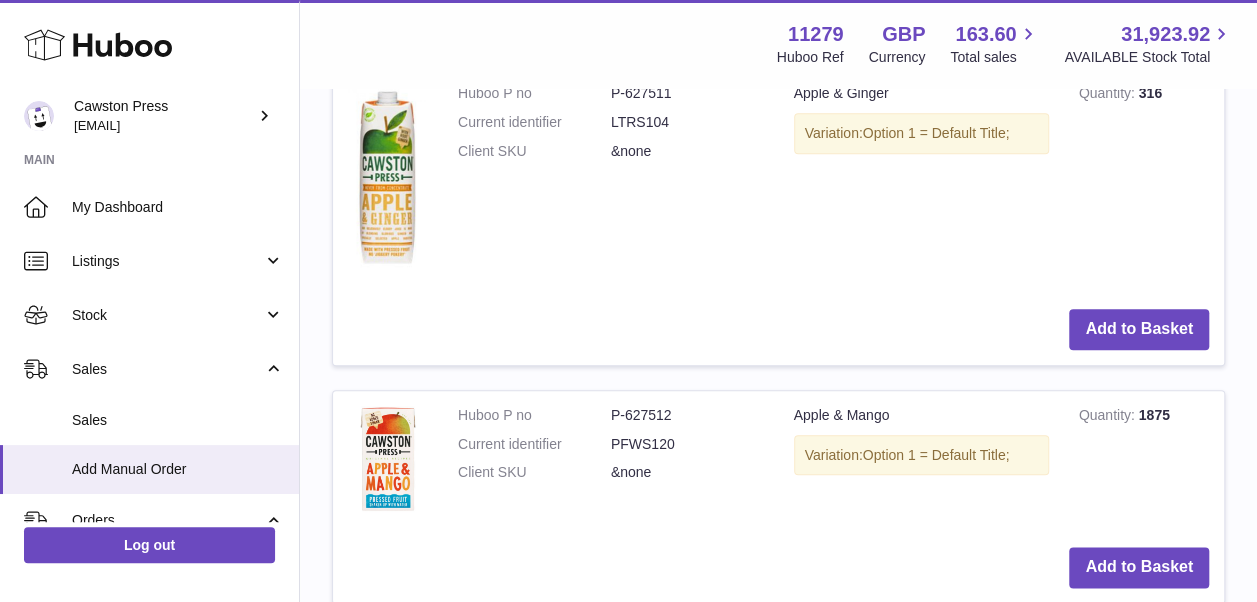 scroll, scrollTop: 882, scrollLeft: 0, axis: vertical 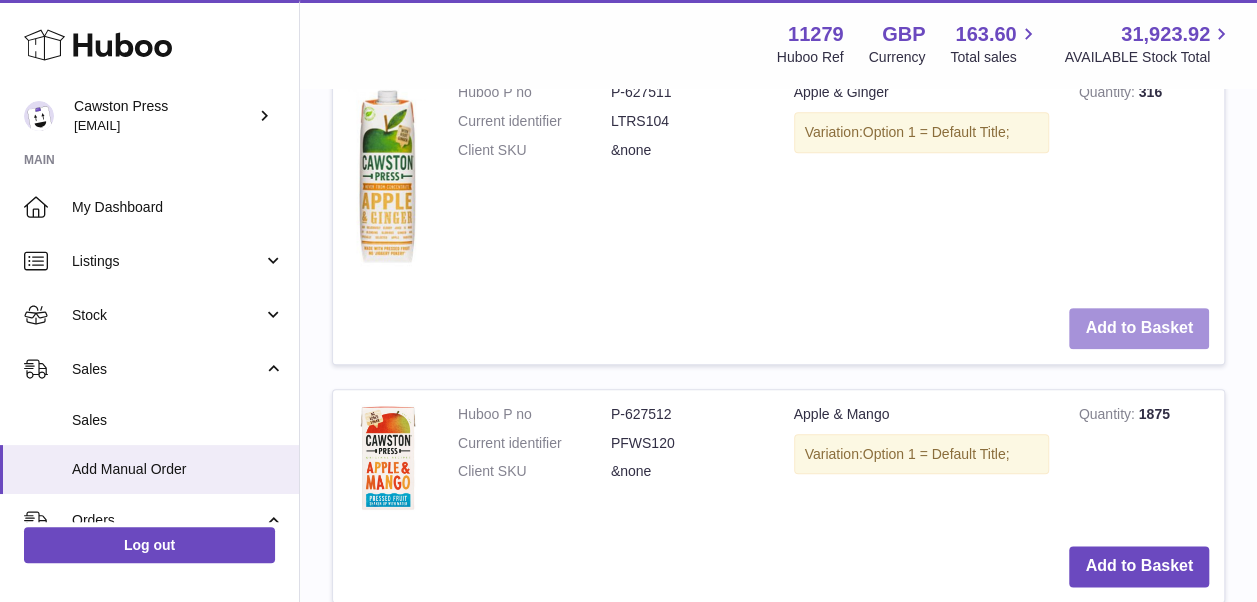 click on "Add to Basket" at bounding box center (1139, 328) 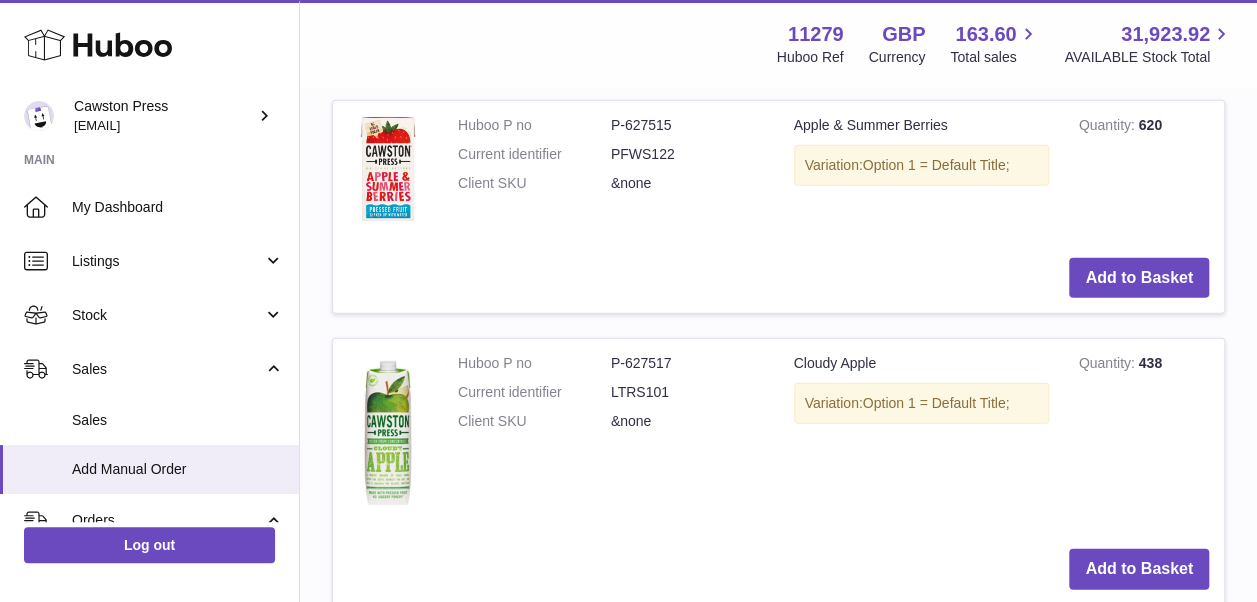 scroll, scrollTop: 2440, scrollLeft: 0, axis: vertical 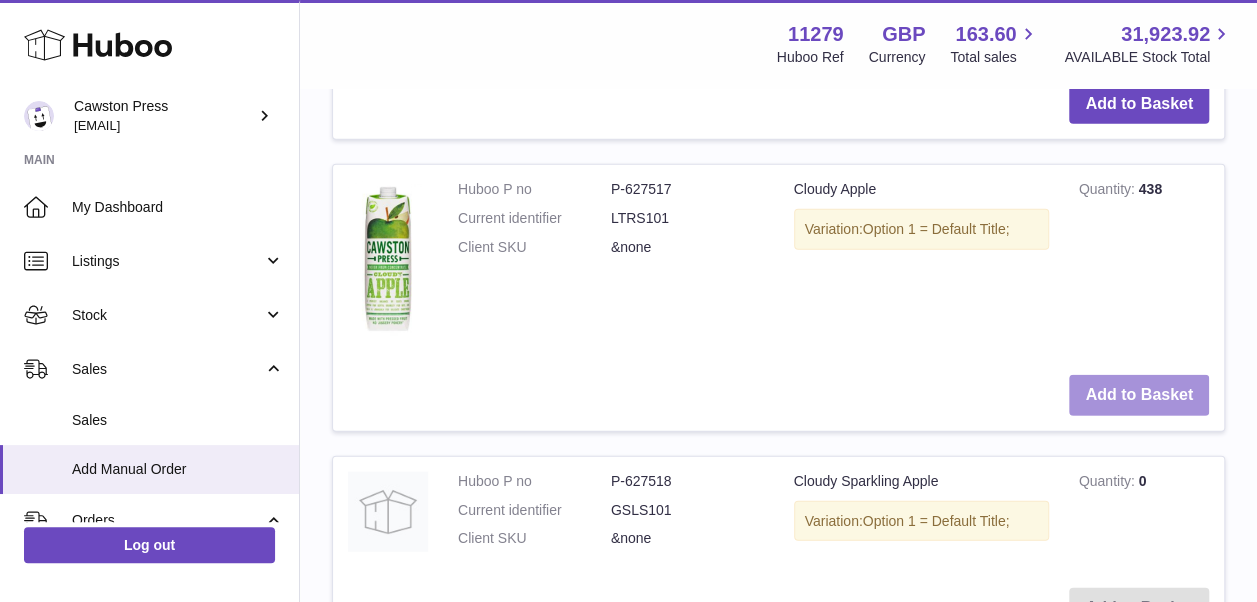 click on "Add to Basket" at bounding box center (1139, 395) 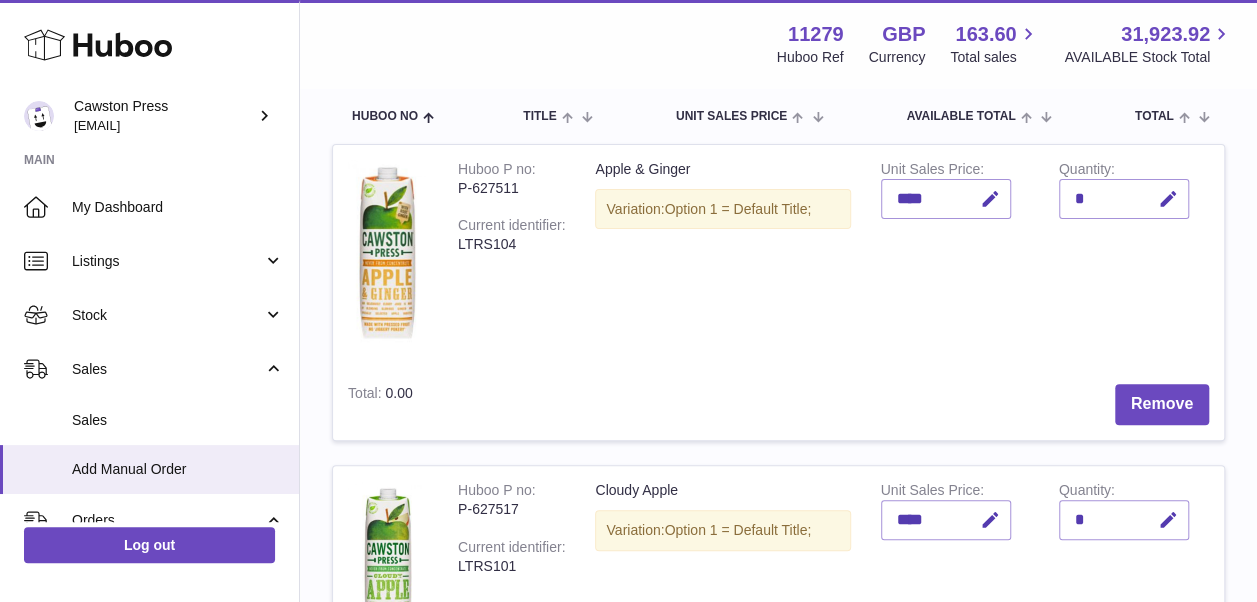scroll, scrollTop: 215, scrollLeft: 0, axis: vertical 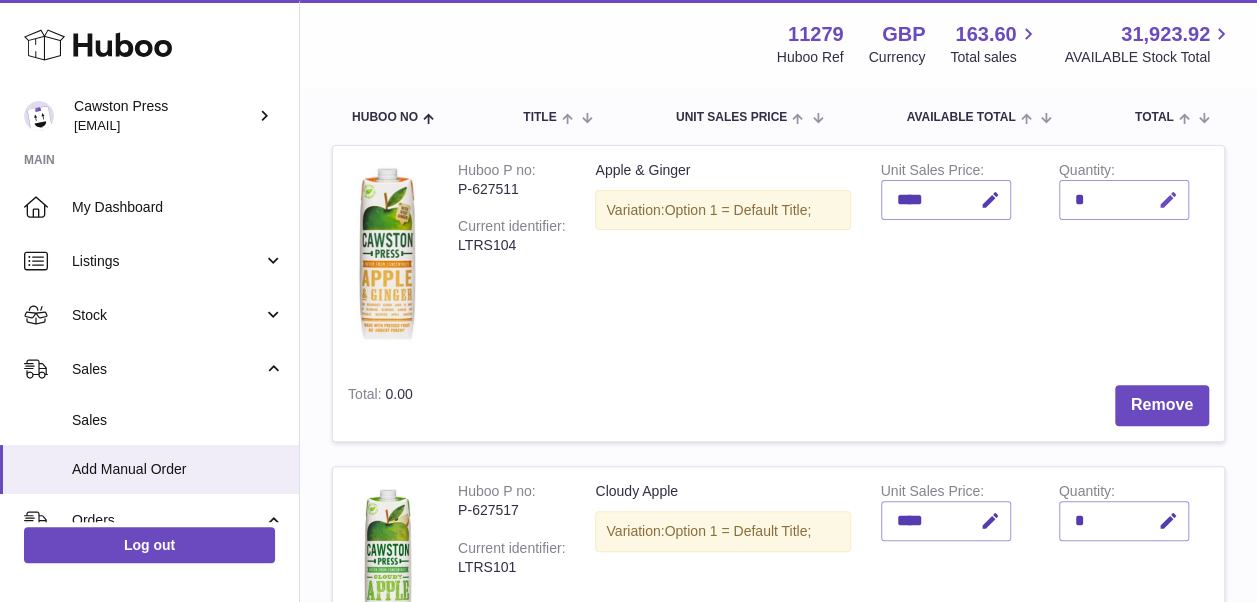 click at bounding box center (1168, 200) 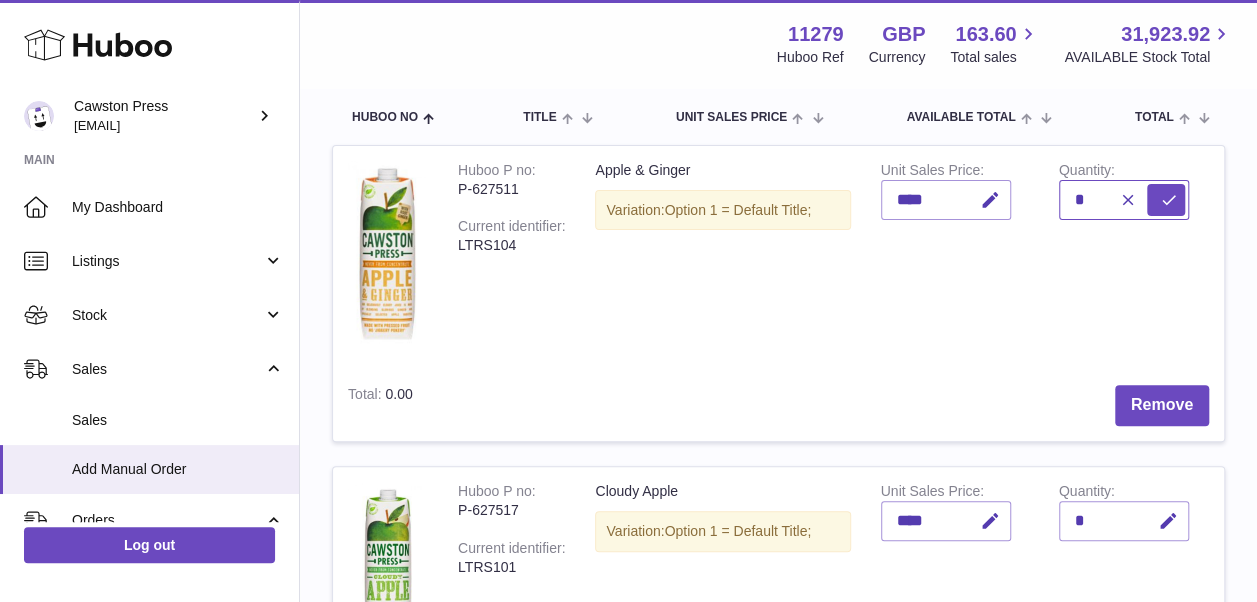 type on "*" 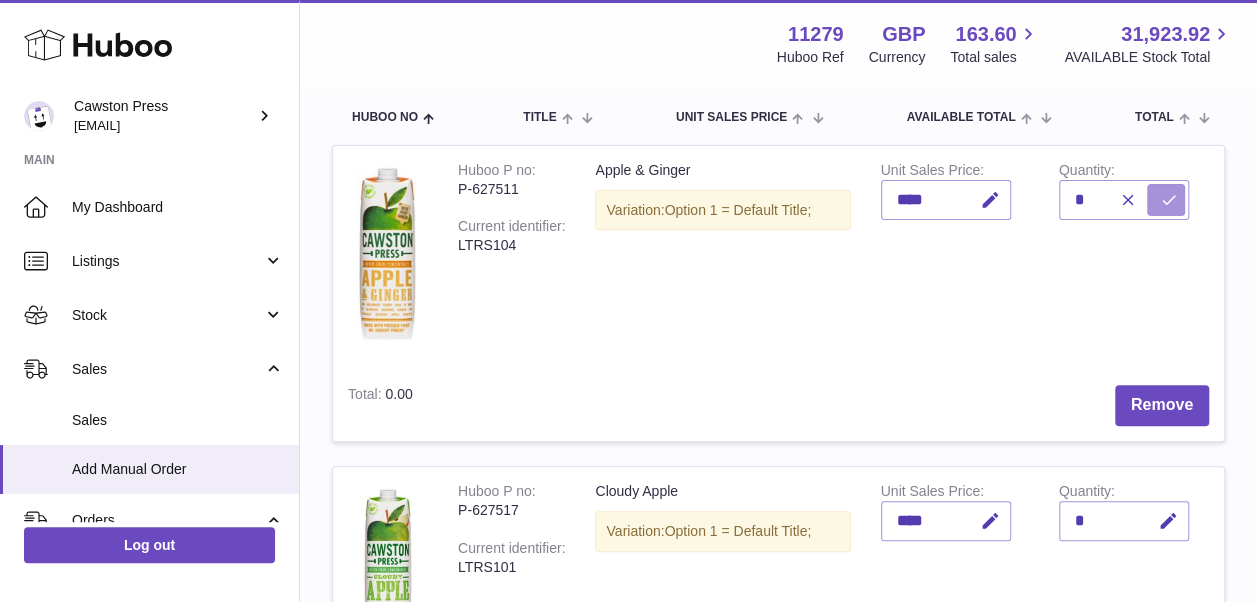 click at bounding box center [1169, 200] 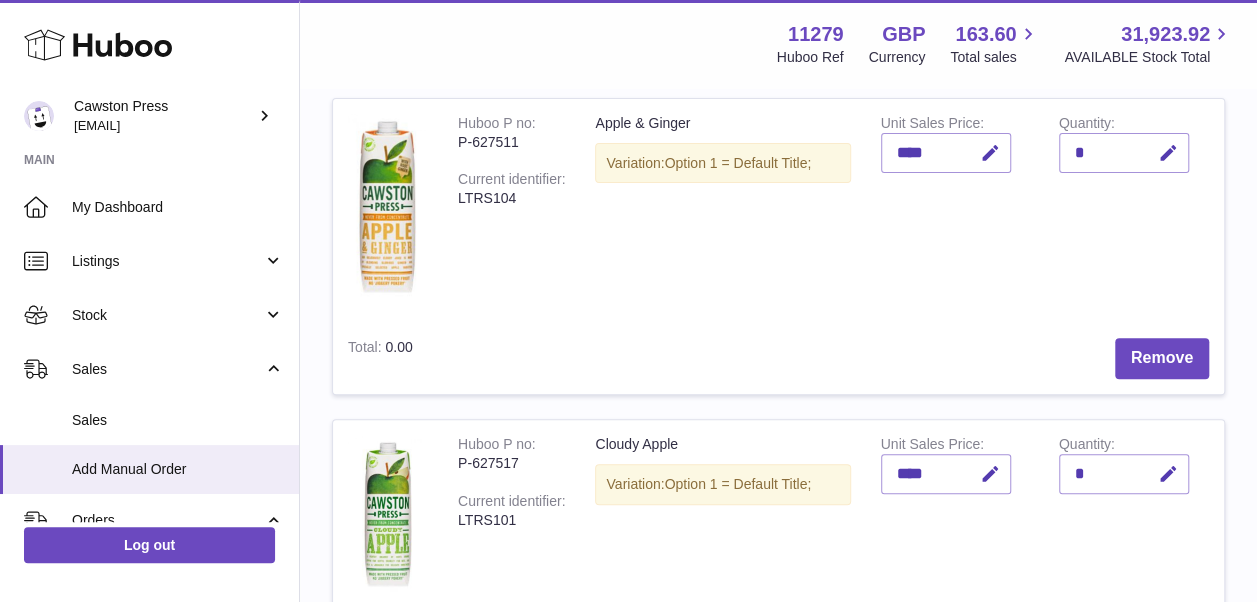 scroll, scrollTop: 278, scrollLeft: 0, axis: vertical 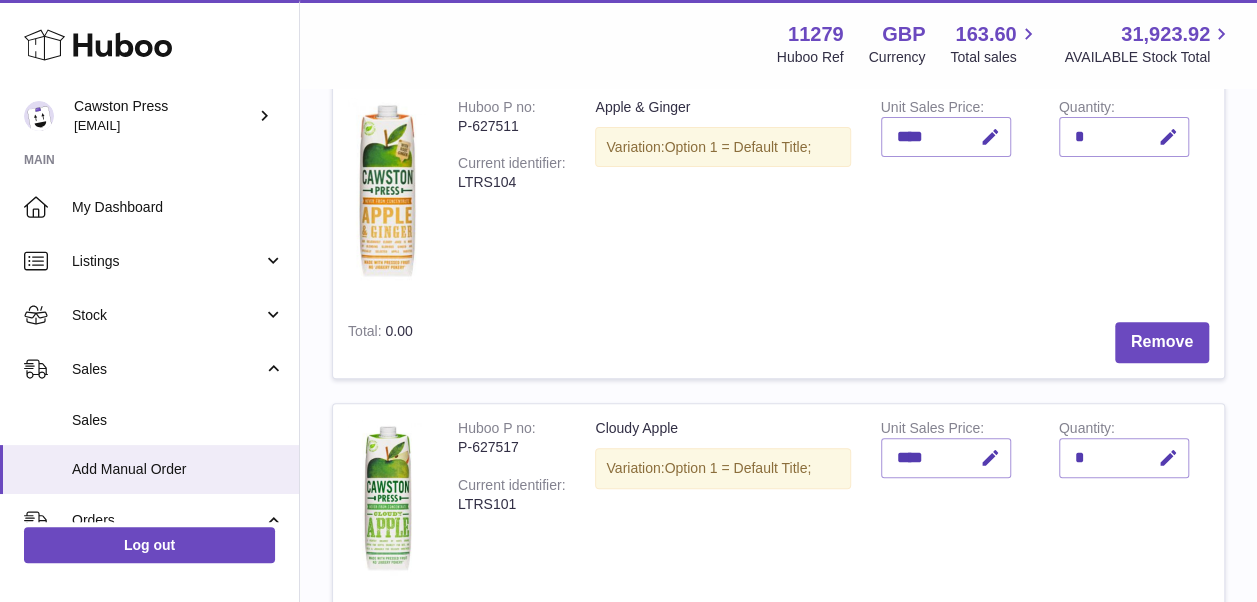 click on "Quantity
*" at bounding box center (1133, 501) 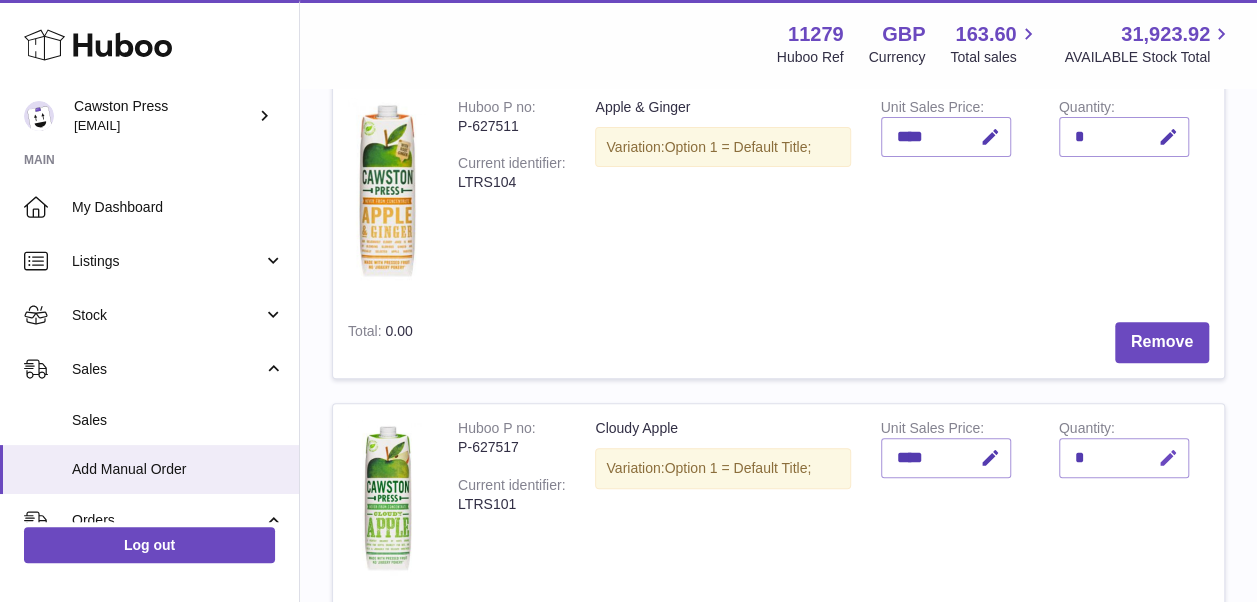 click at bounding box center [1168, 458] 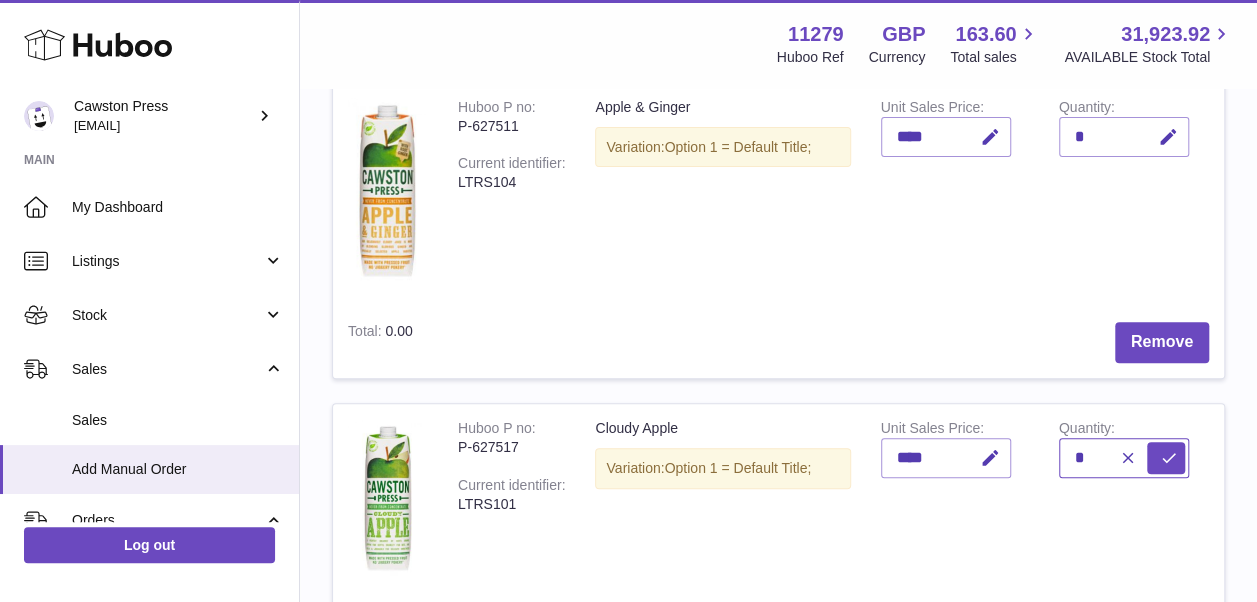 type on "*" 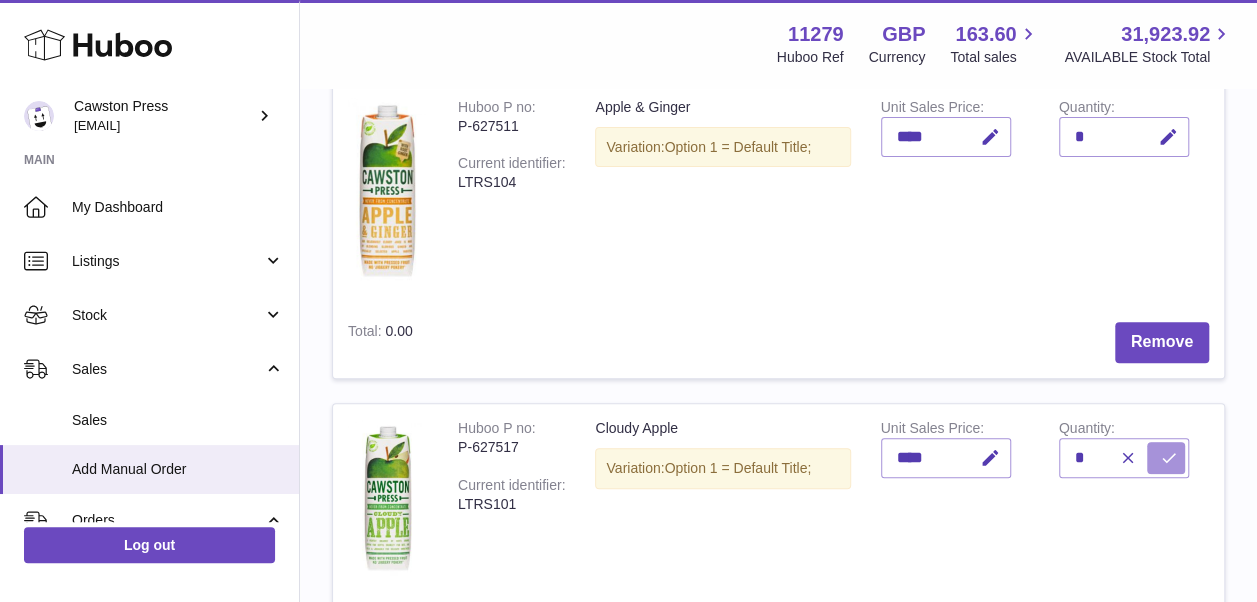 click at bounding box center (1169, 458) 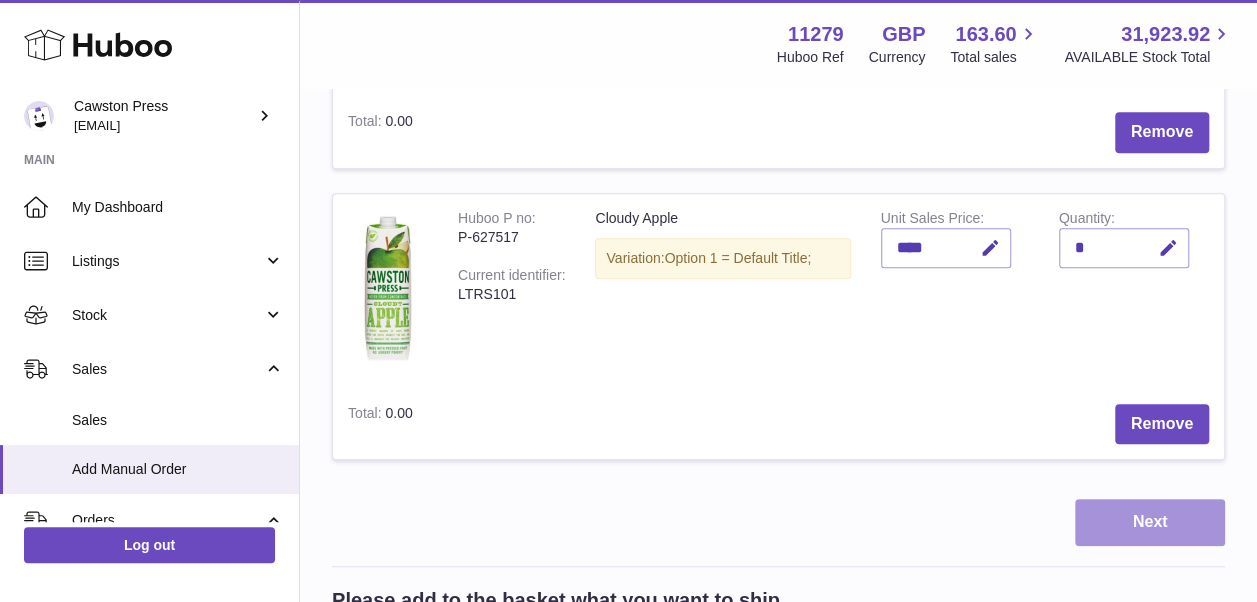 click on "Next" at bounding box center [1150, 522] 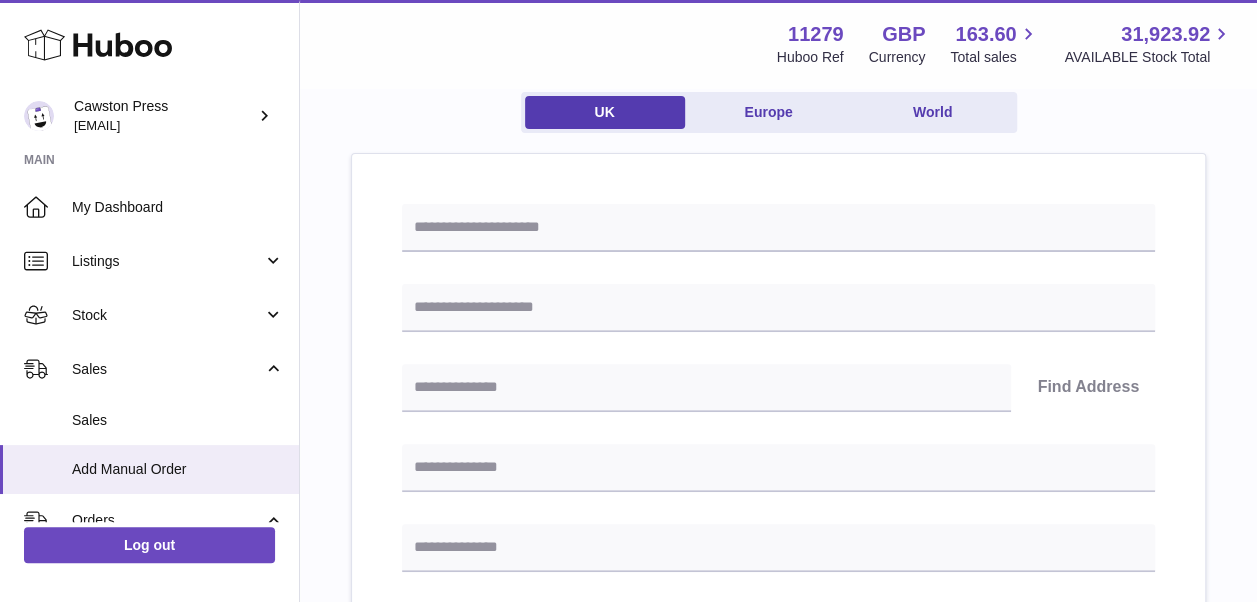scroll, scrollTop: 14, scrollLeft: 0, axis: vertical 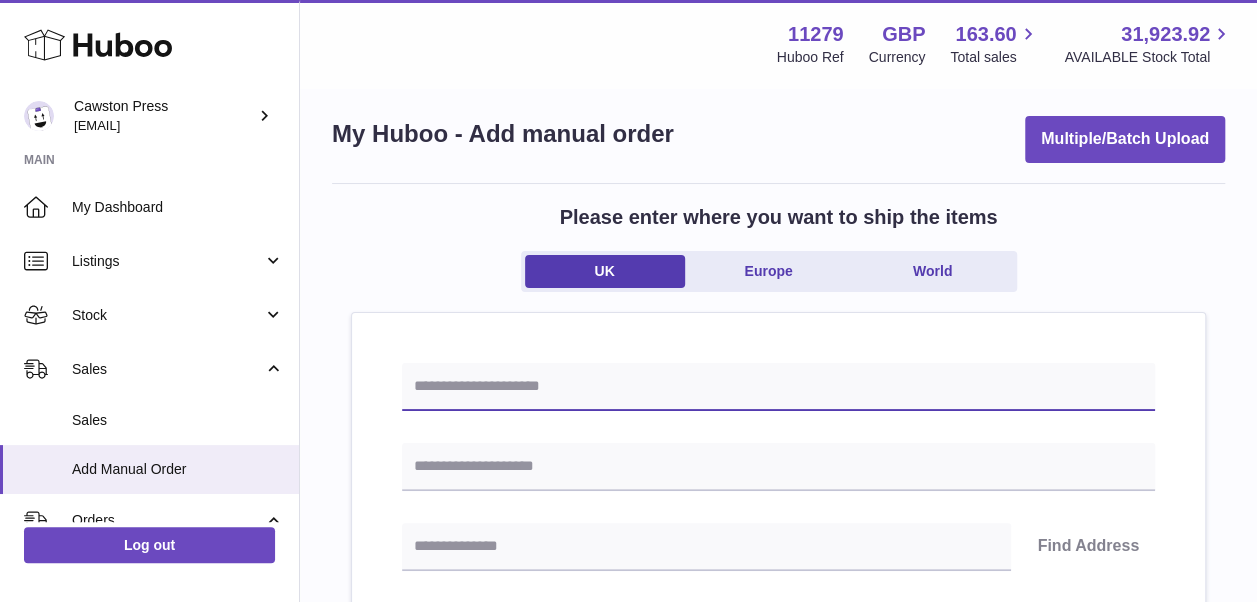 click at bounding box center (778, 387) 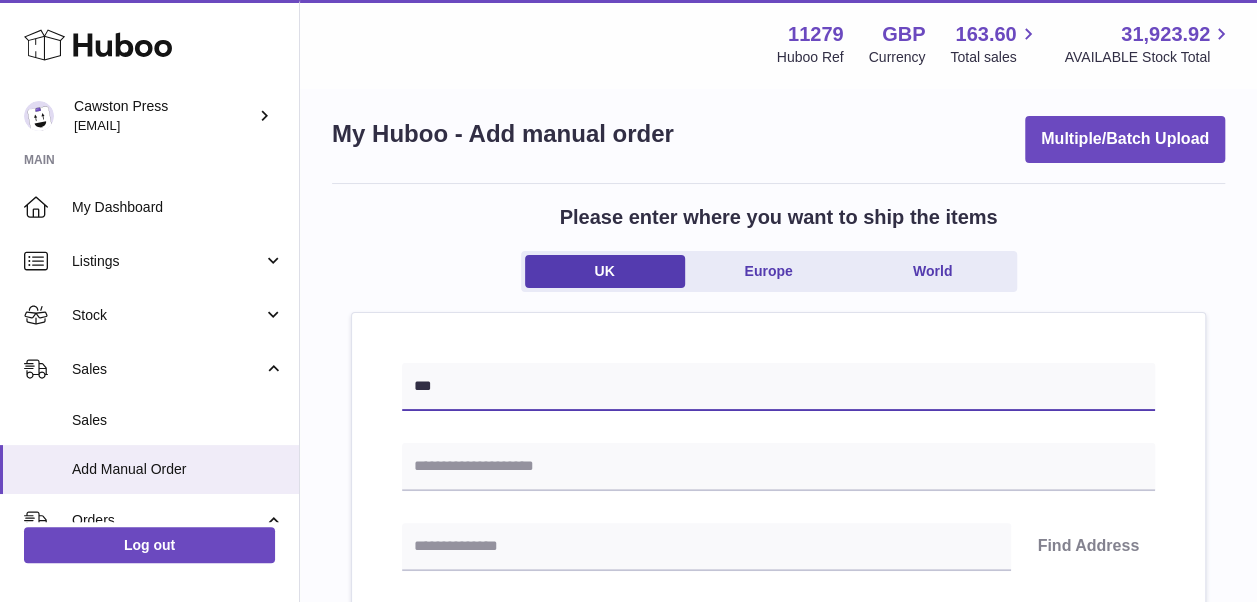 type on "*" 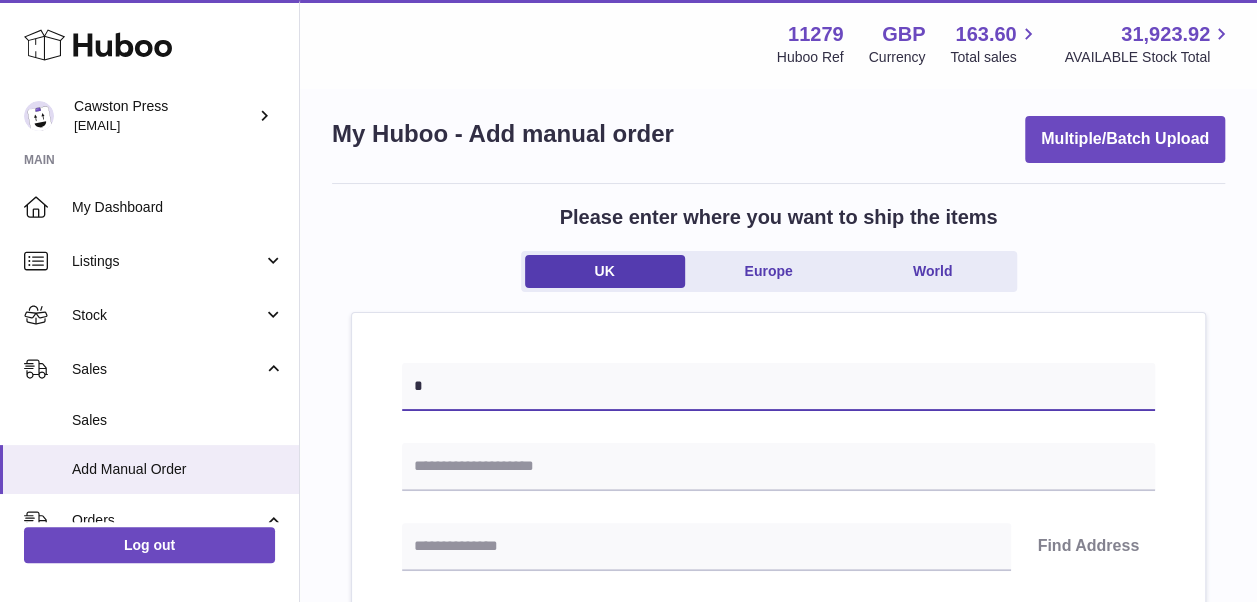 type 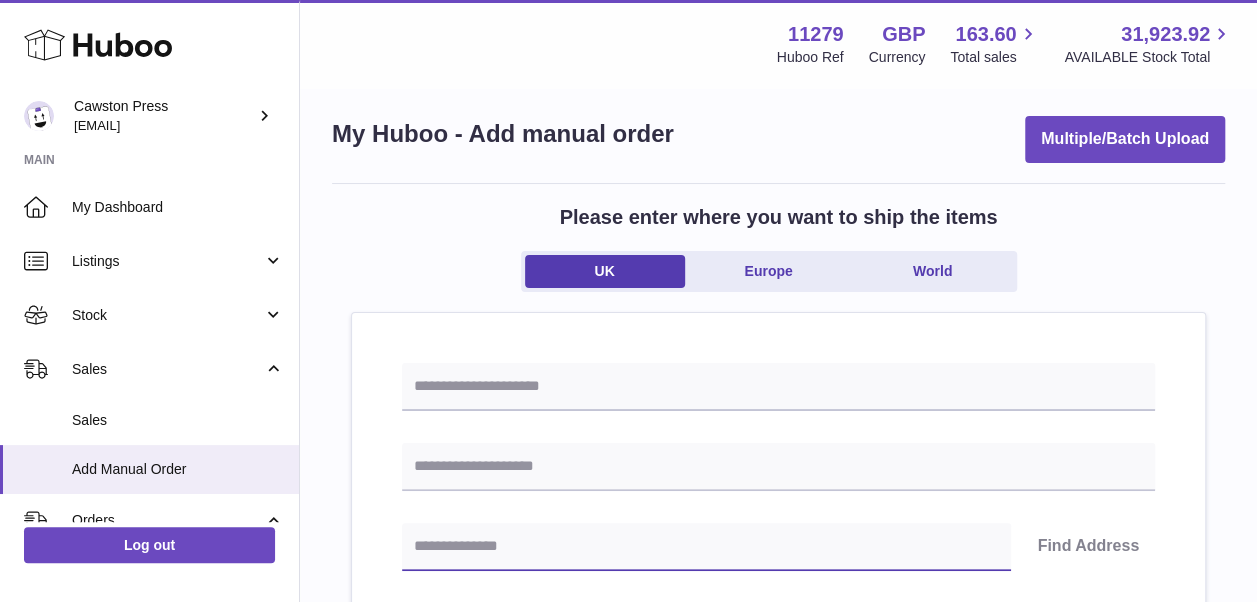 click at bounding box center (706, 547) 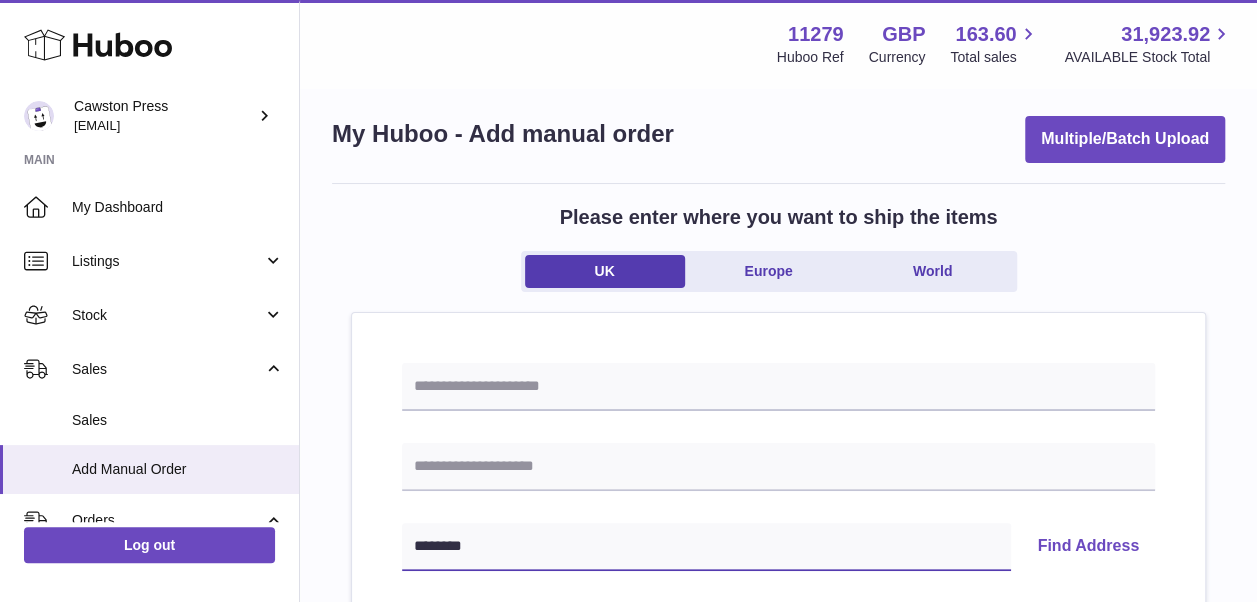 type on "*******" 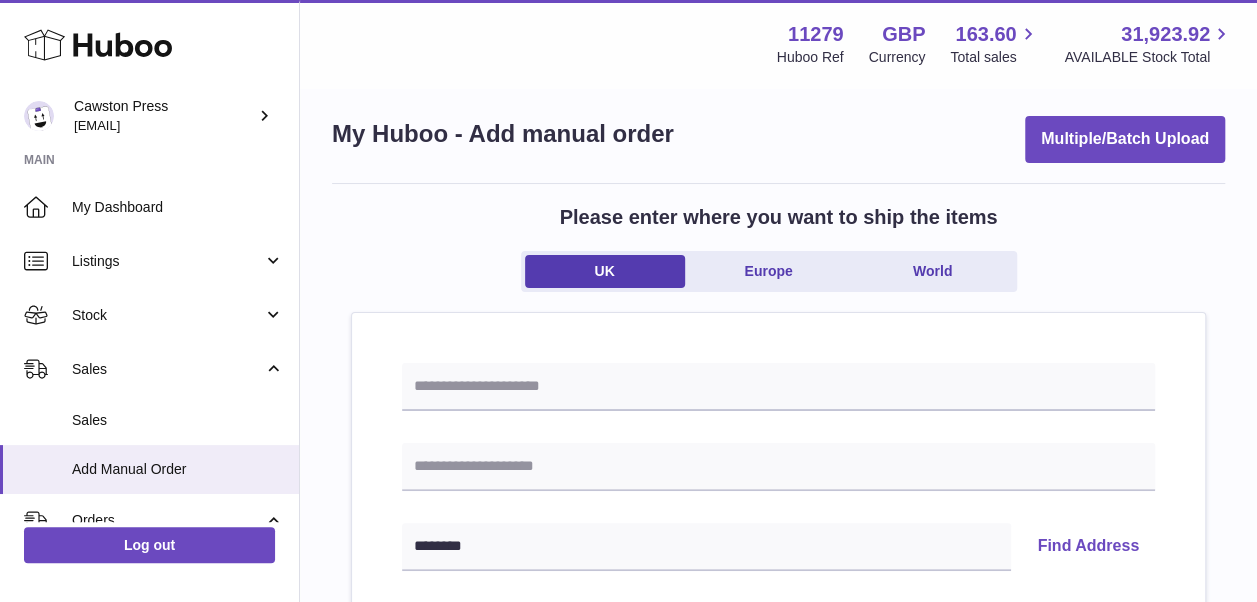 click on "Find Address" at bounding box center [1088, 547] 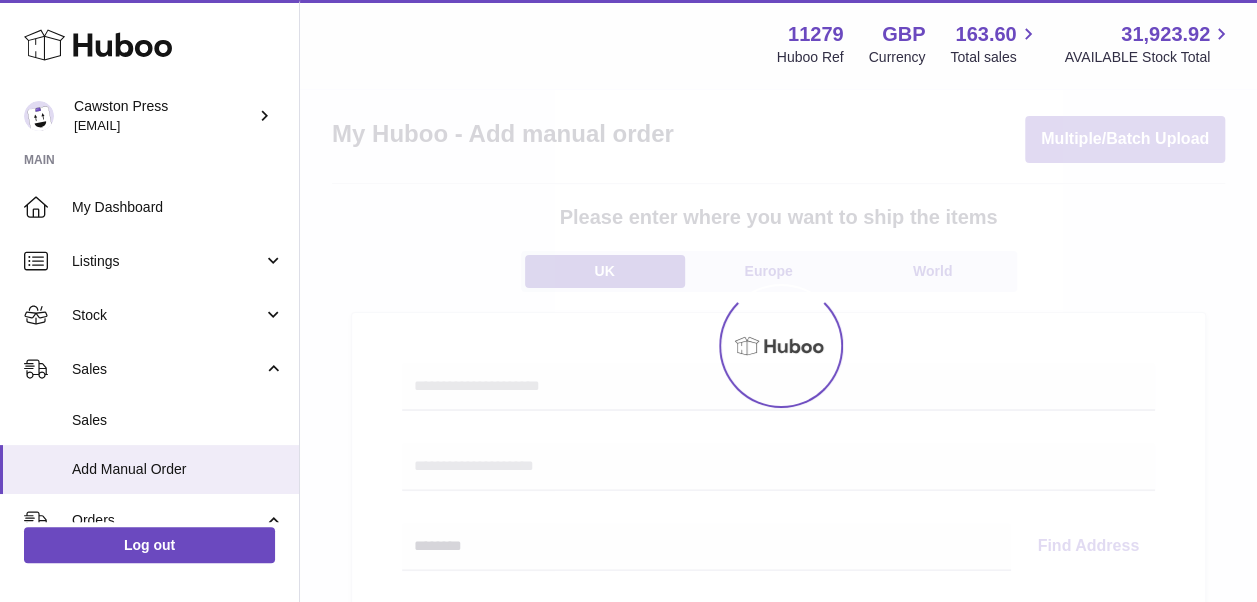 select 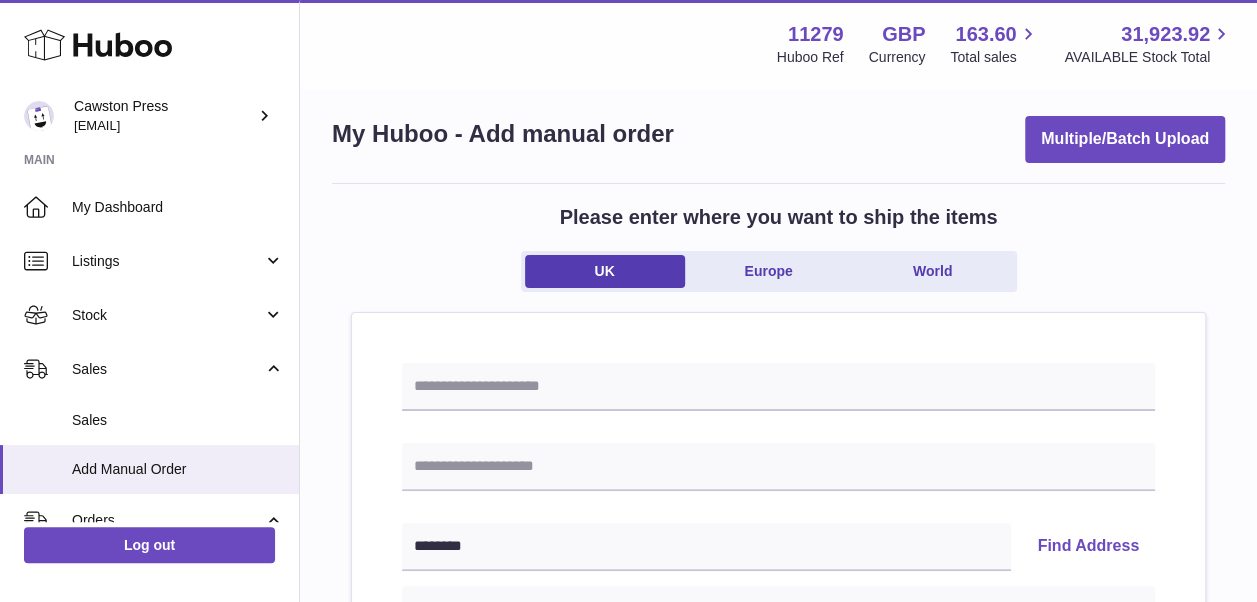 scroll, scrollTop: 190, scrollLeft: 0, axis: vertical 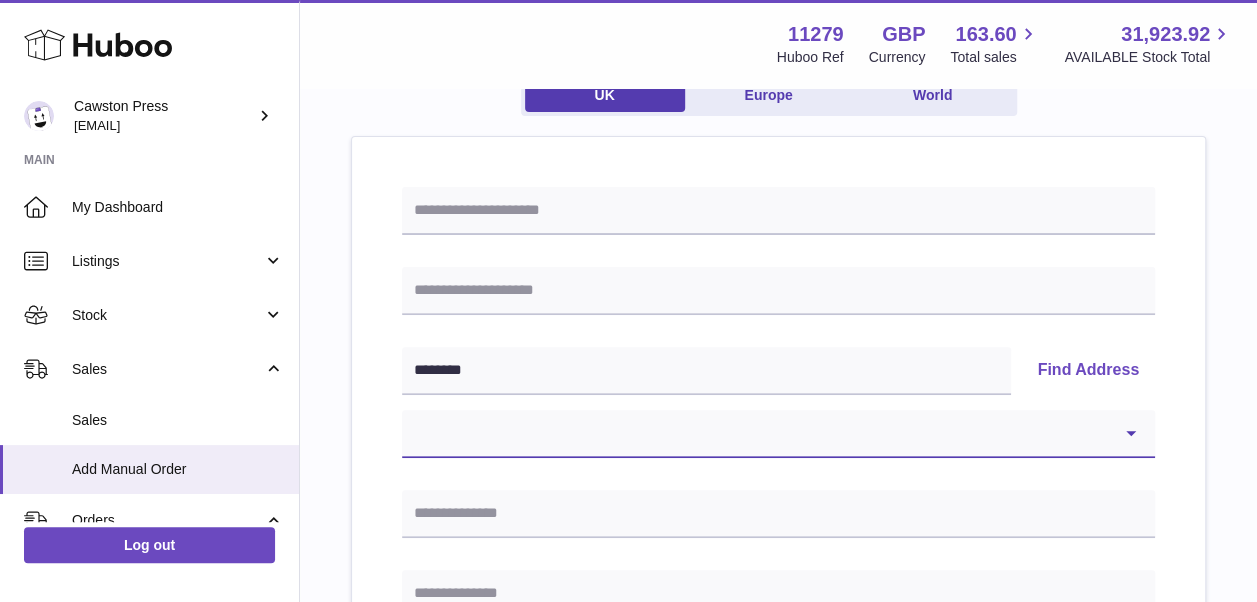 click on "**********" at bounding box center (778, 434) 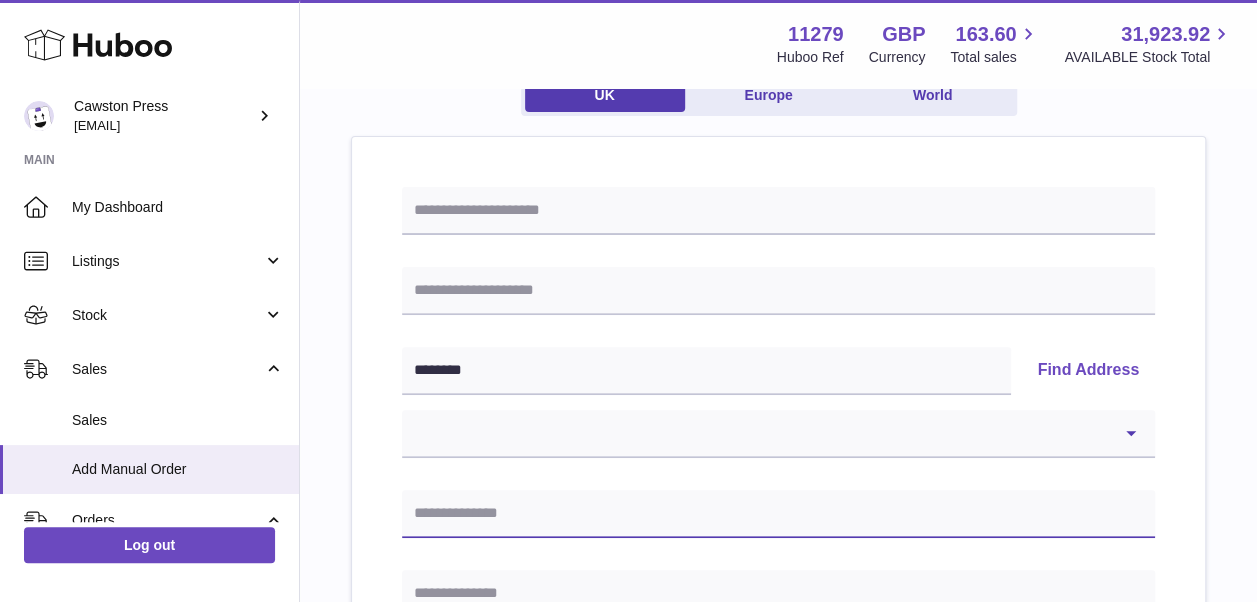 click at bounding box center (778, 514) 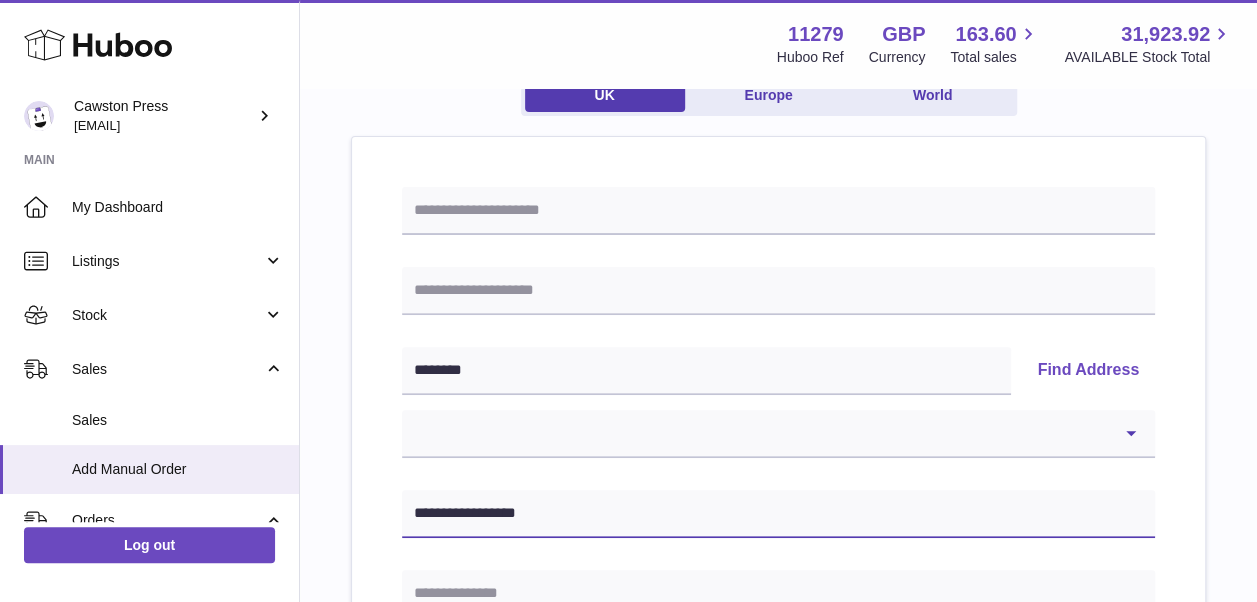 scroll, scrollTop: 281, scrollLeft: 0, axis: vertical 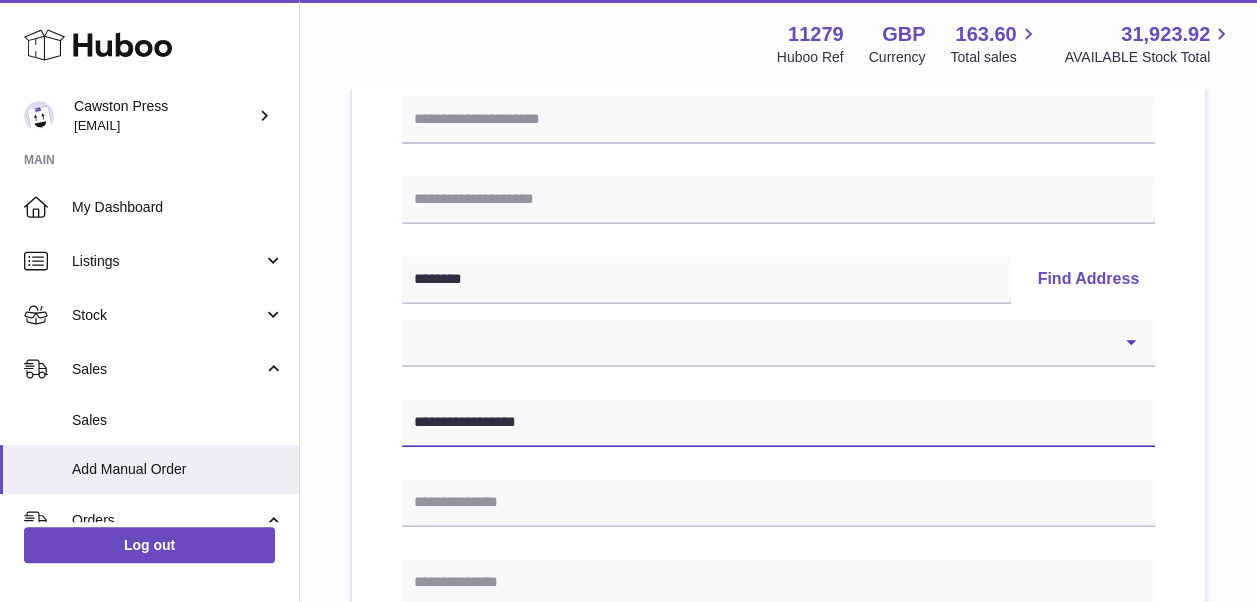 type on "**********" 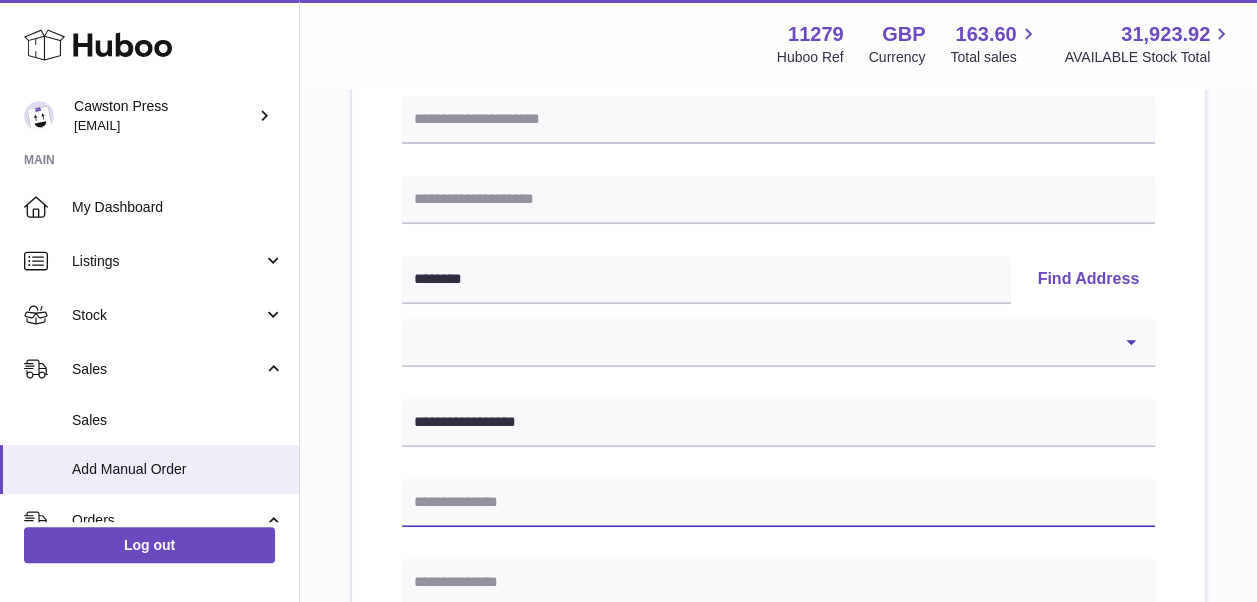 click at bounding box center (778, 503) 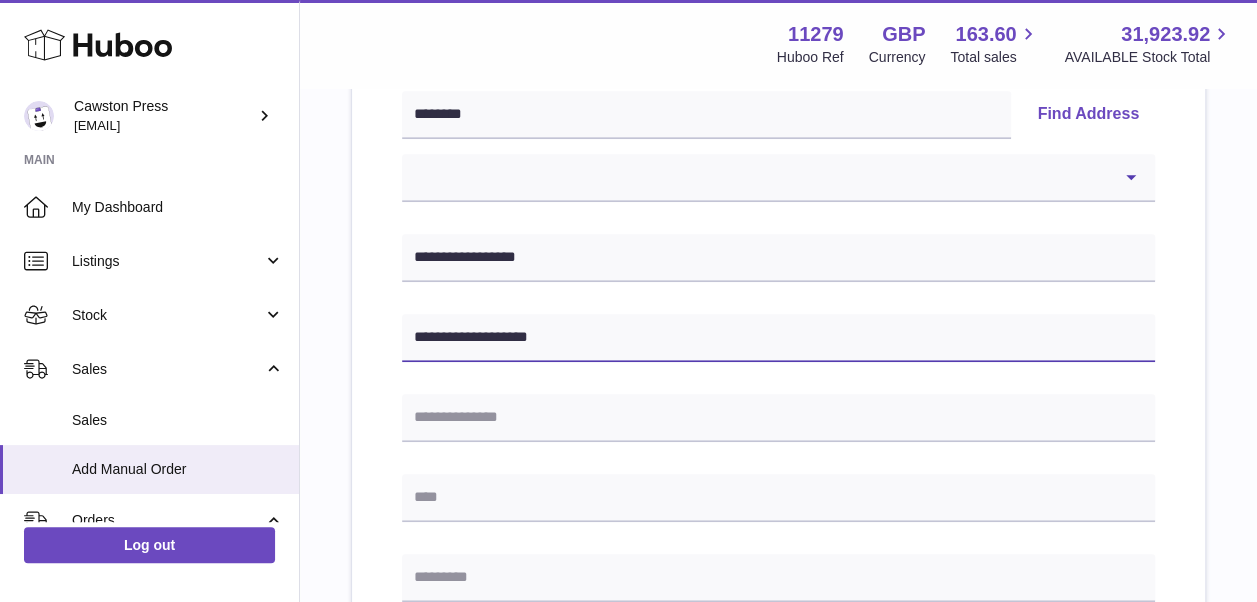scroll, scrollTop: 449, scrollLeft: 0, axis: vertical 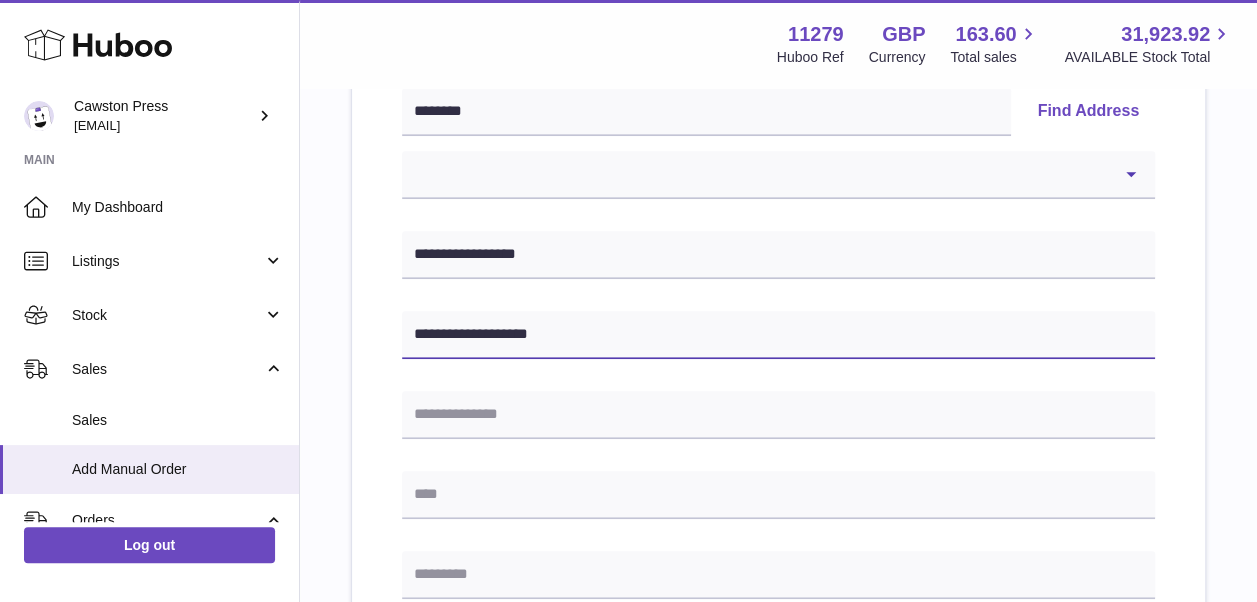 type on "**********" 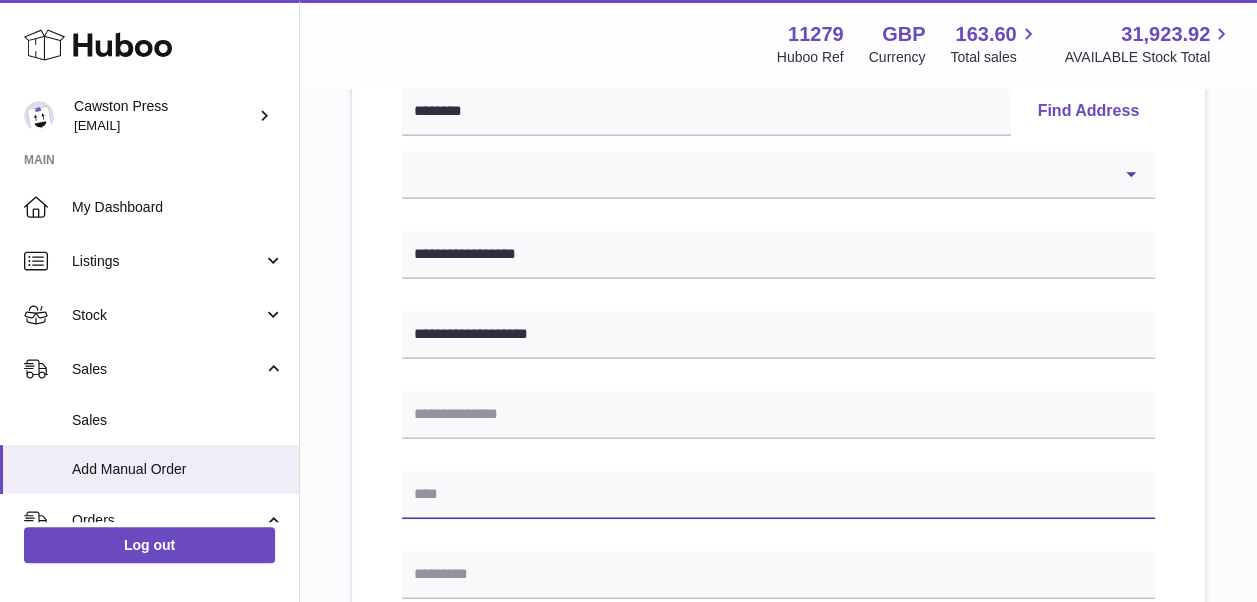 click at bounding box center [778, 495] 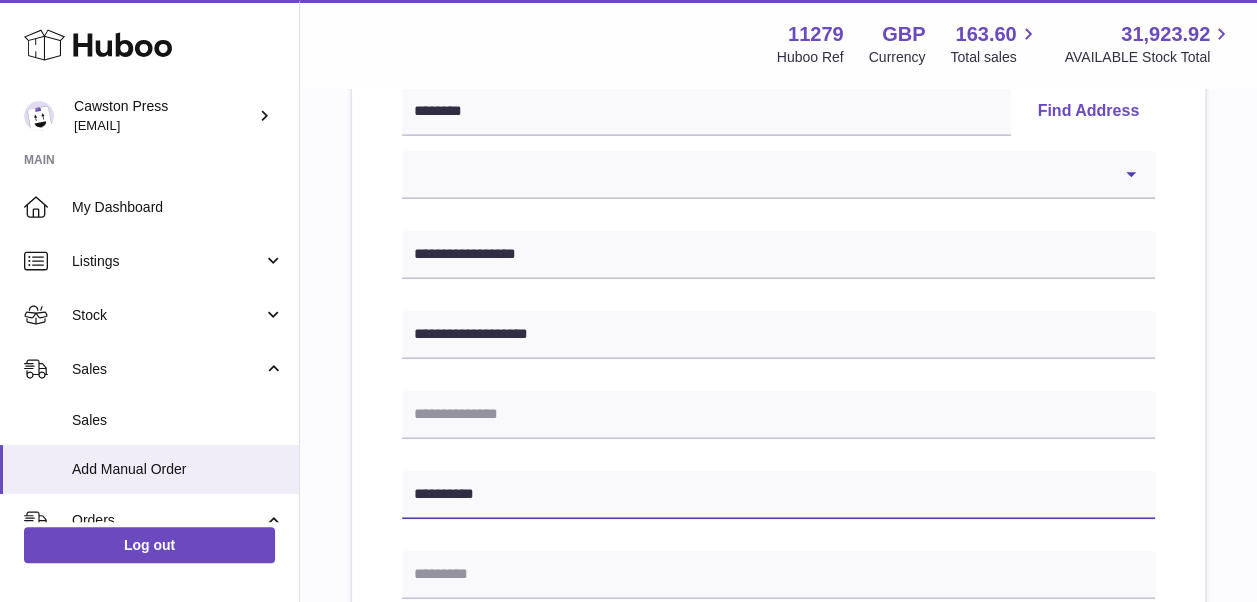 type on "**********" 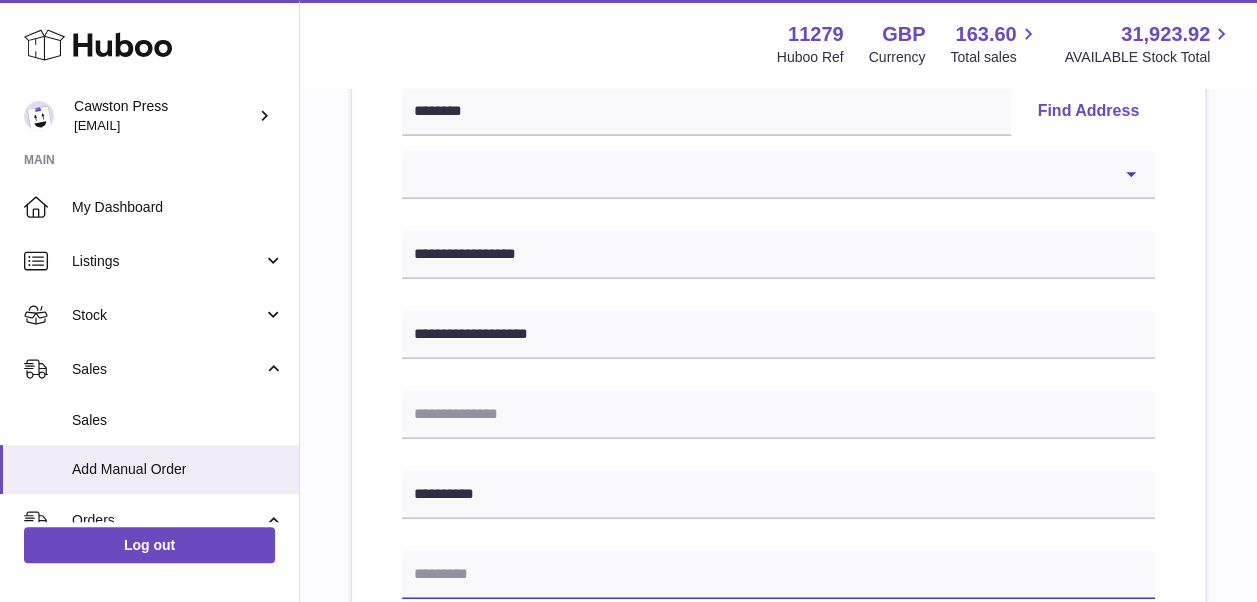 click at bounding box center (778, 575) 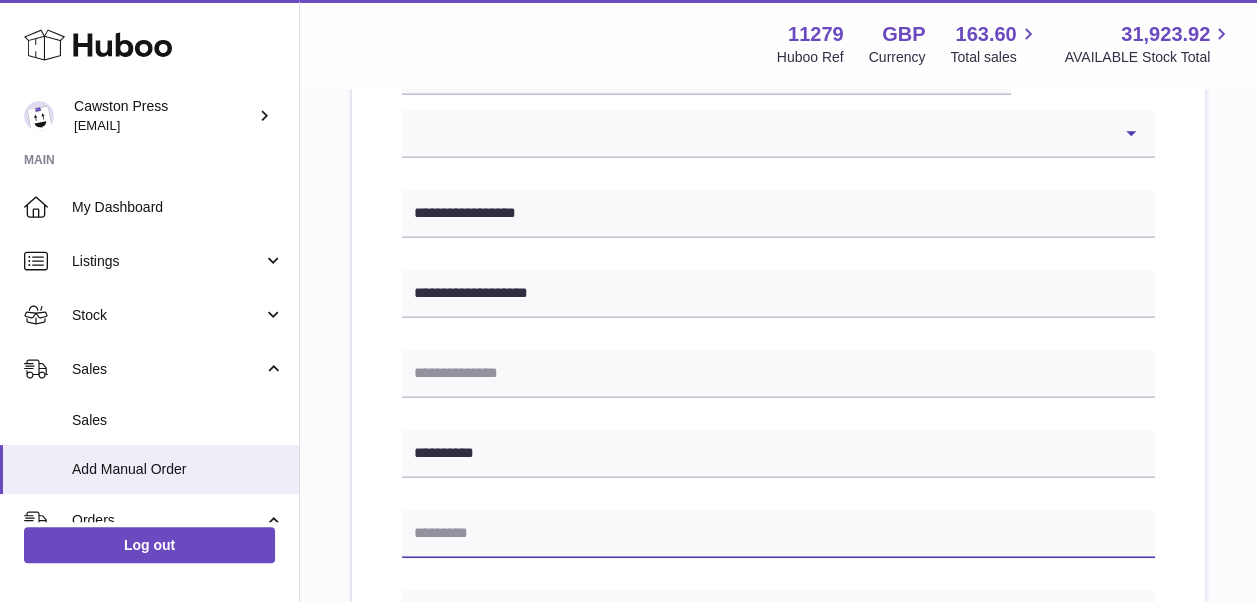 scroll, scrollTop: 491, scrollLeft: 0, axis: vertical 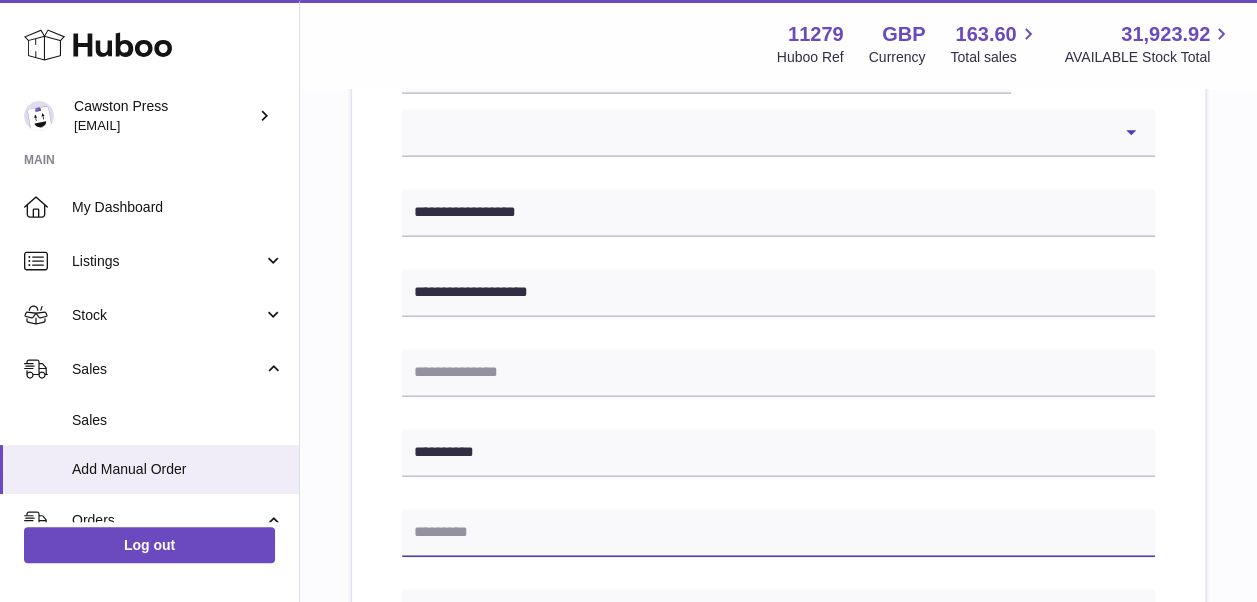 paste on "*******" 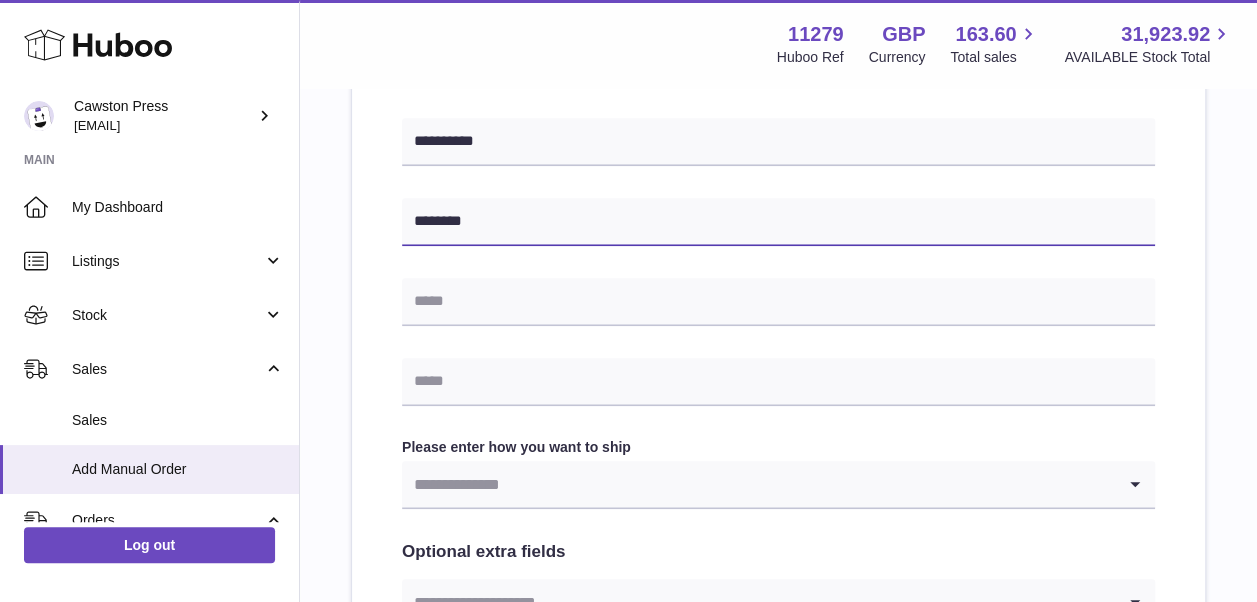 scroll, scrollTop: 808, scrollLeft: 0, axis: vertical 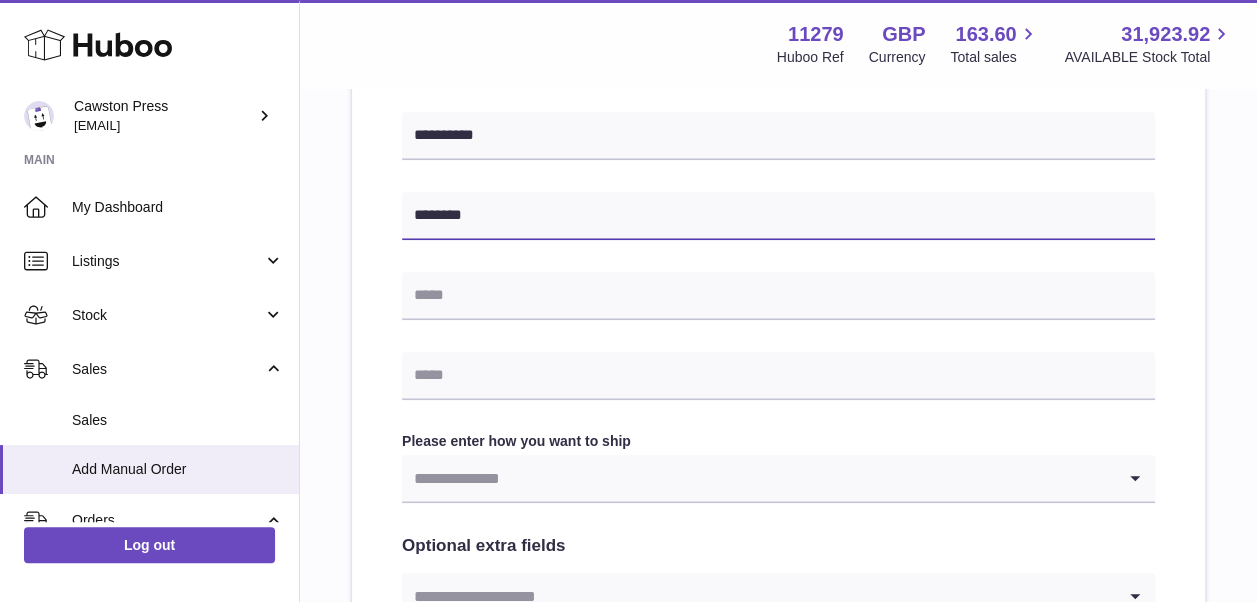 type on "*******" 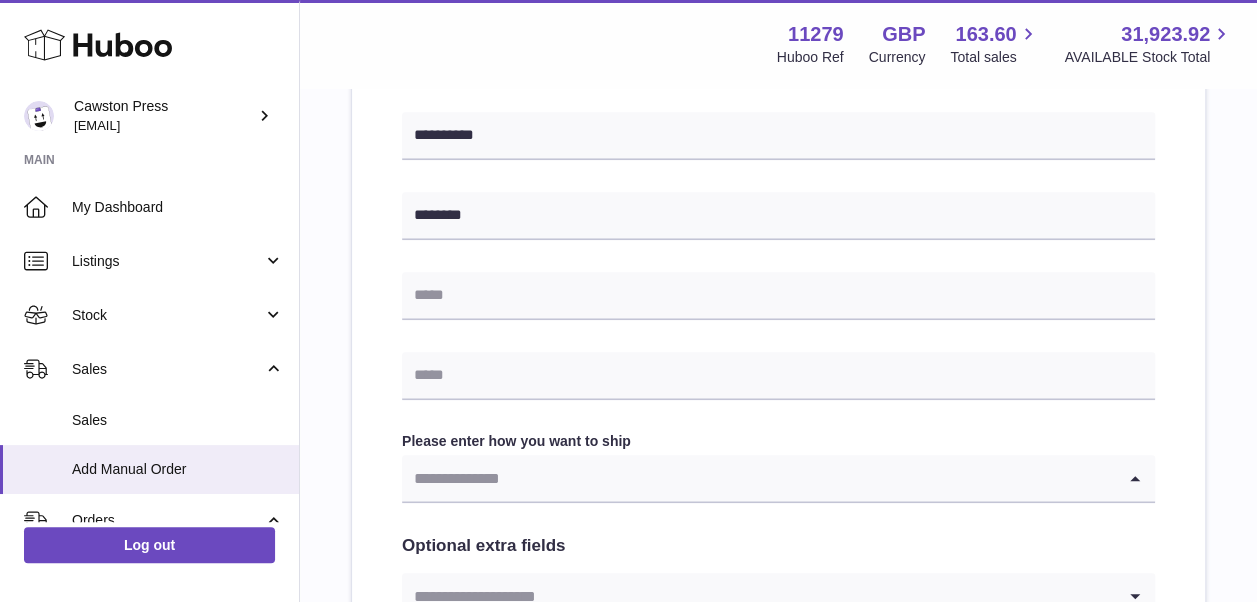 click at bounding box center [758, 478] 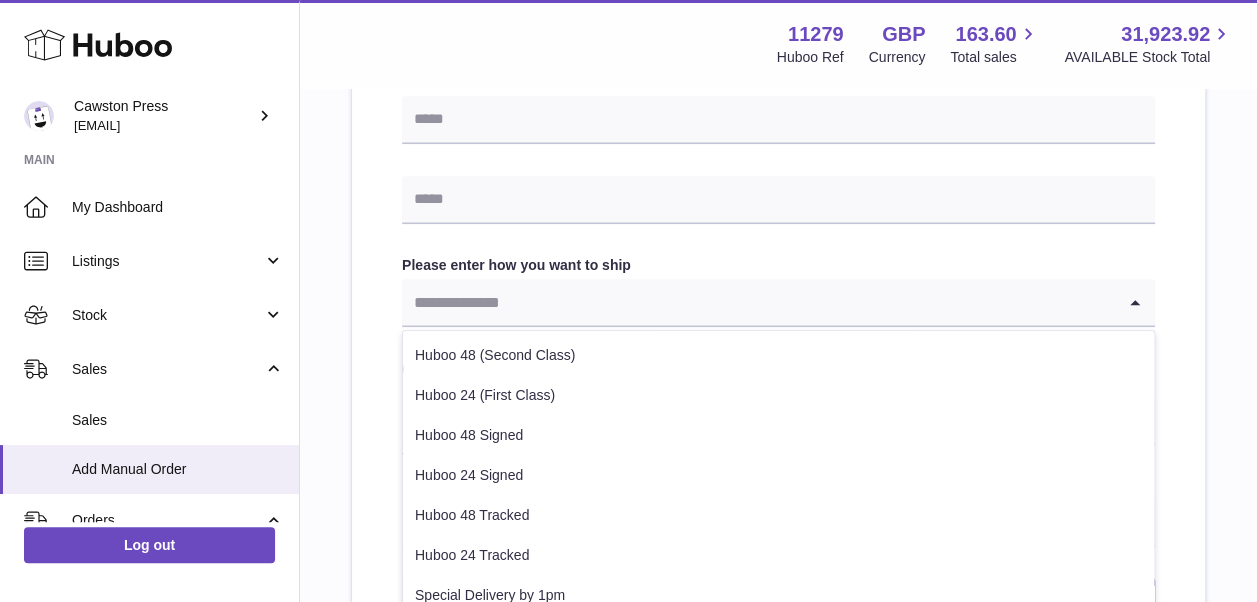 scroll, scrollTop: 1039, scrollLeft: 0, axis: vertical 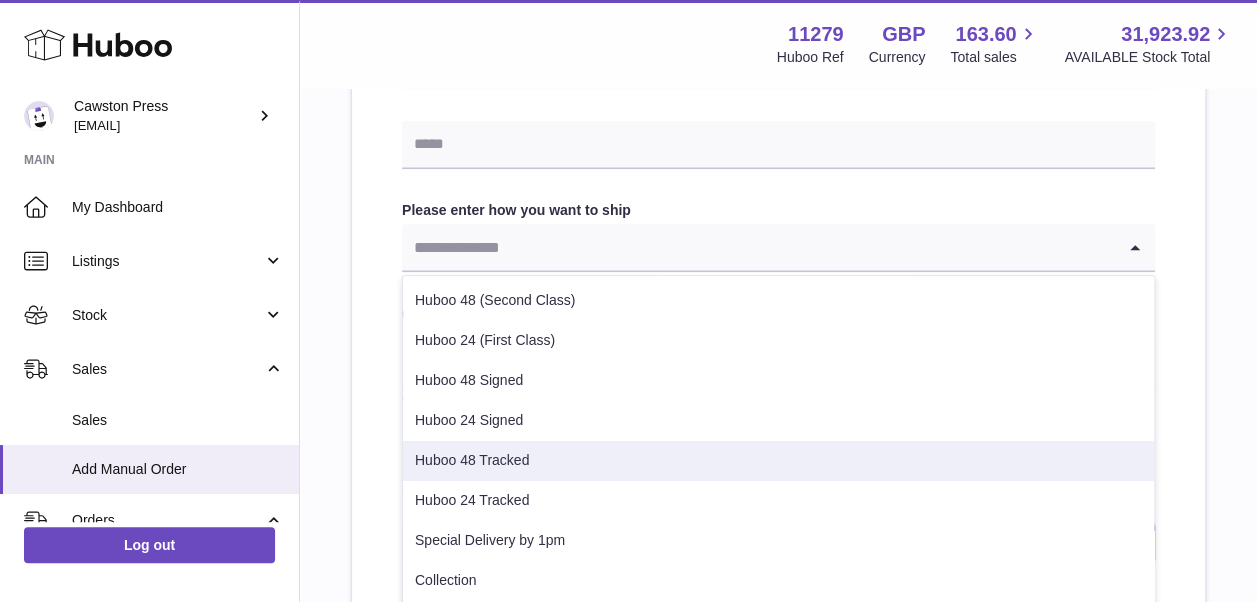 click on "Huboo 48 Tracked" at bounding box center [778, 461] 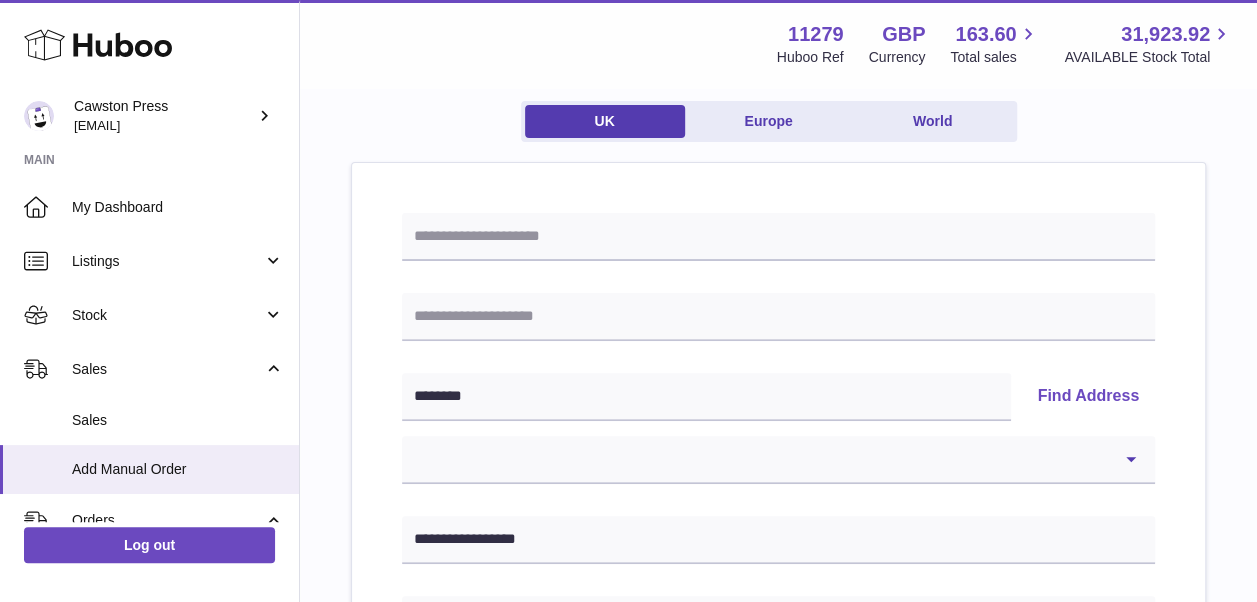 scroll, scrollTop: 163, scrollLeft: 0, axis: vertical 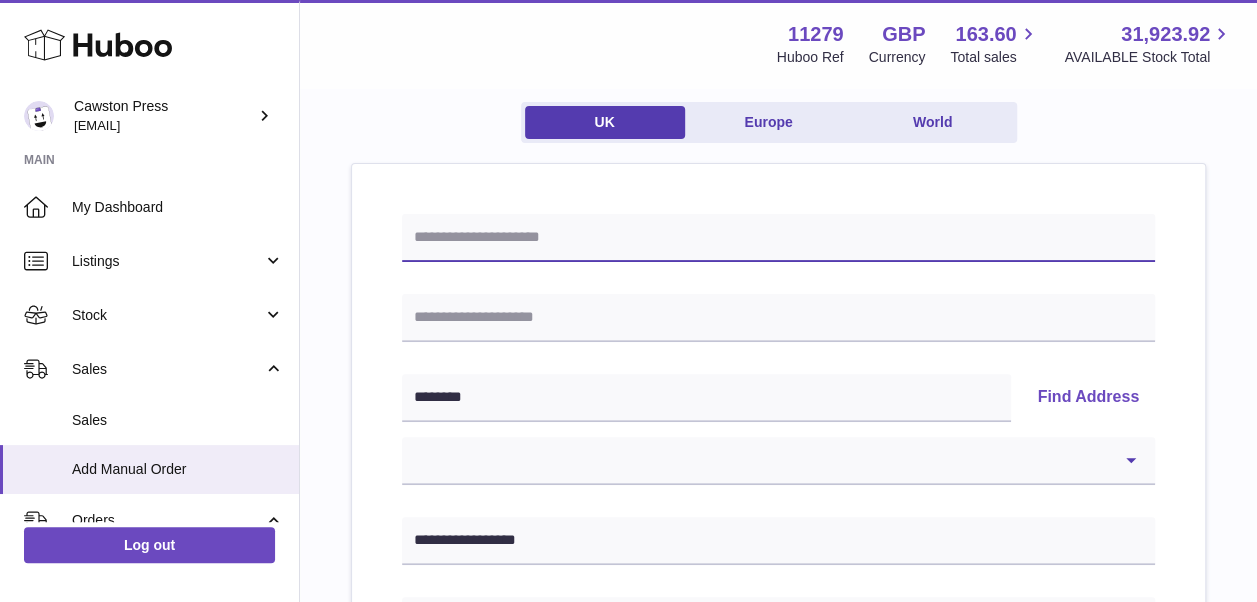 click at bounding box center (778, 238) 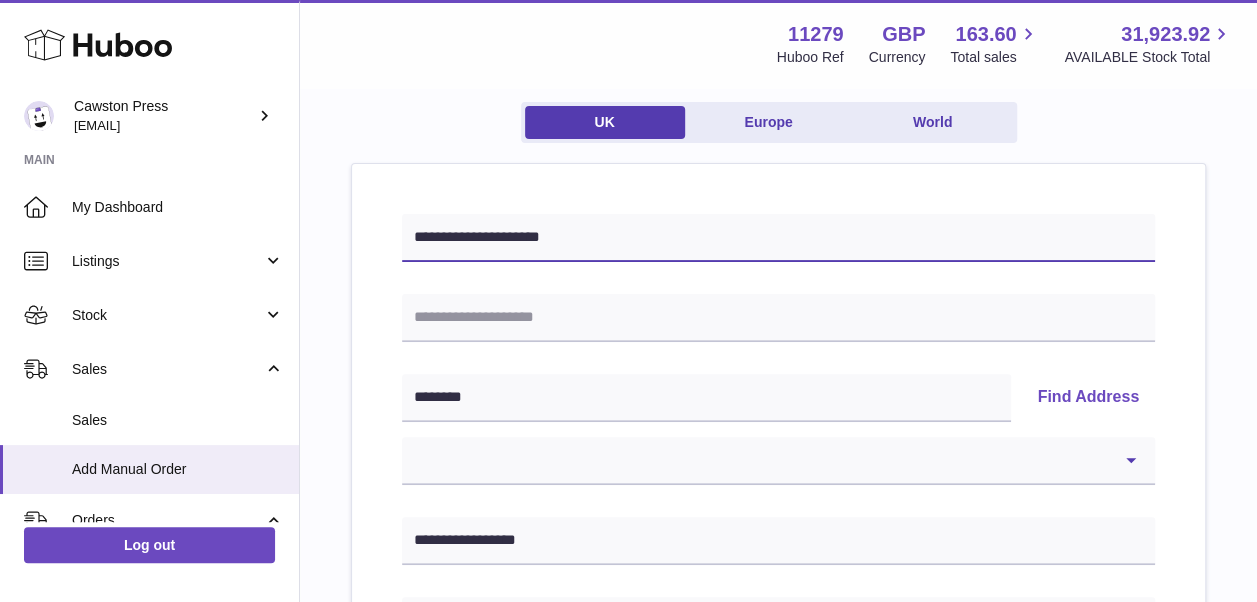 type on "**********" 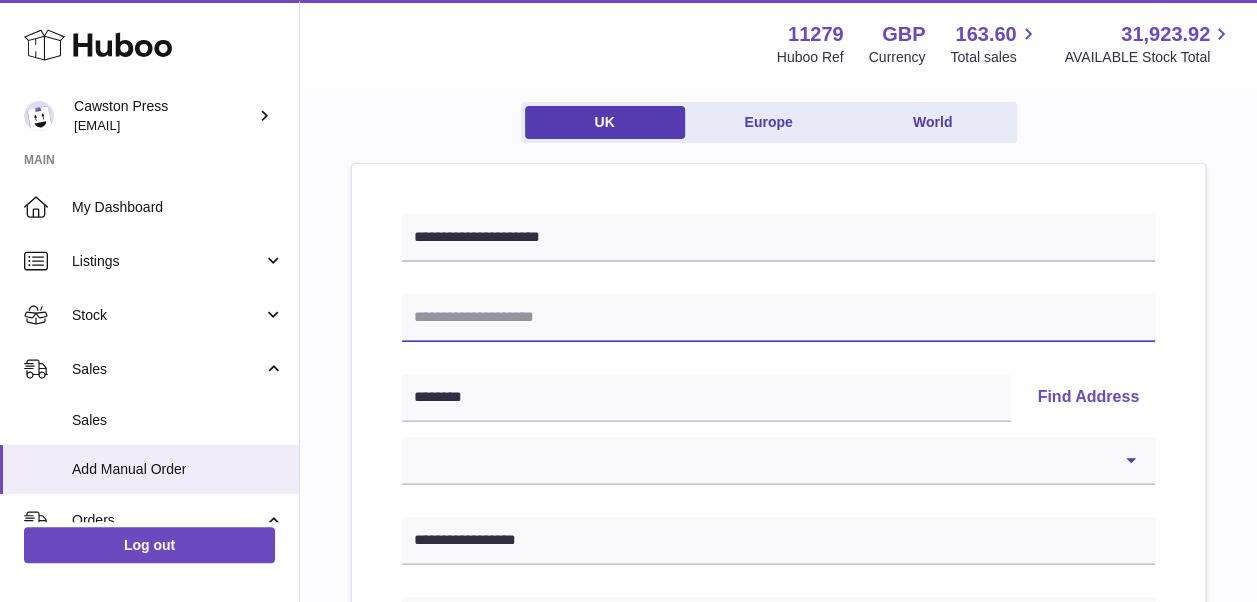 click at bounding box center (778, 318) 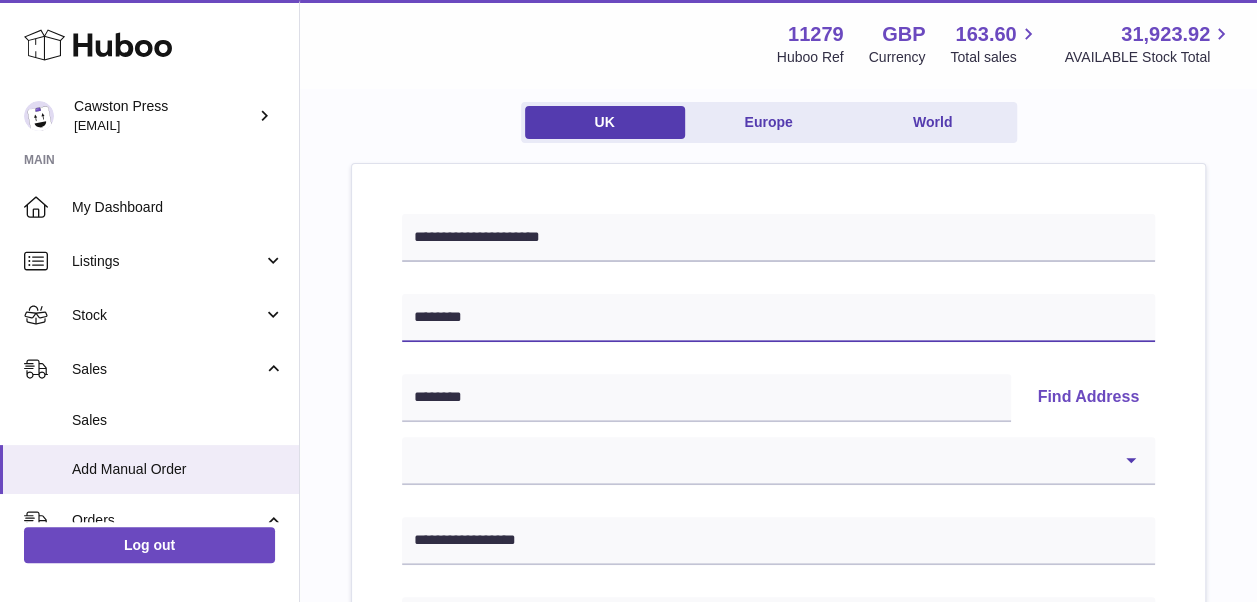 type on "**********" 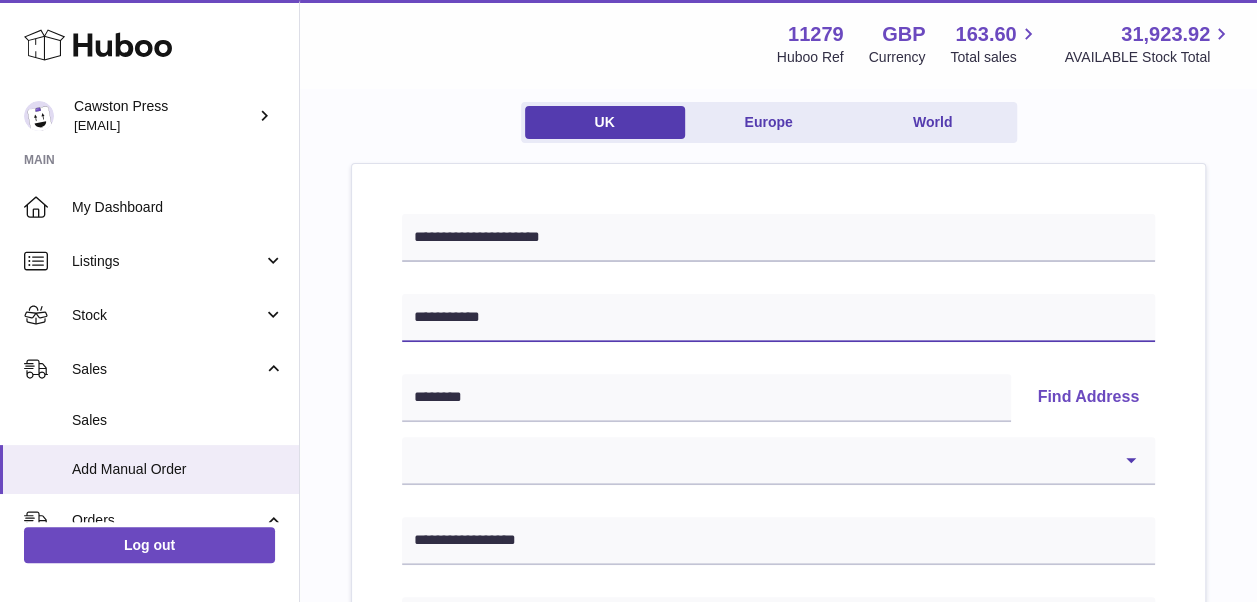 click on "**********" at bounding box center [778, 318] 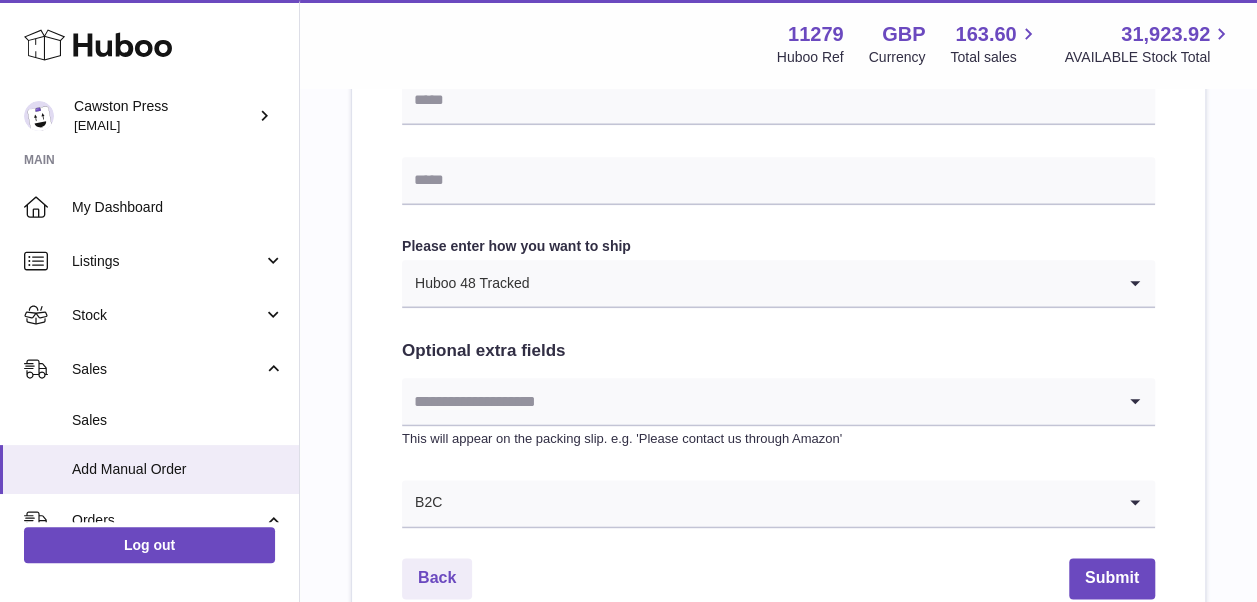 scroll, scrollTop: 1169, scrollLeft: 0, axis: vertical 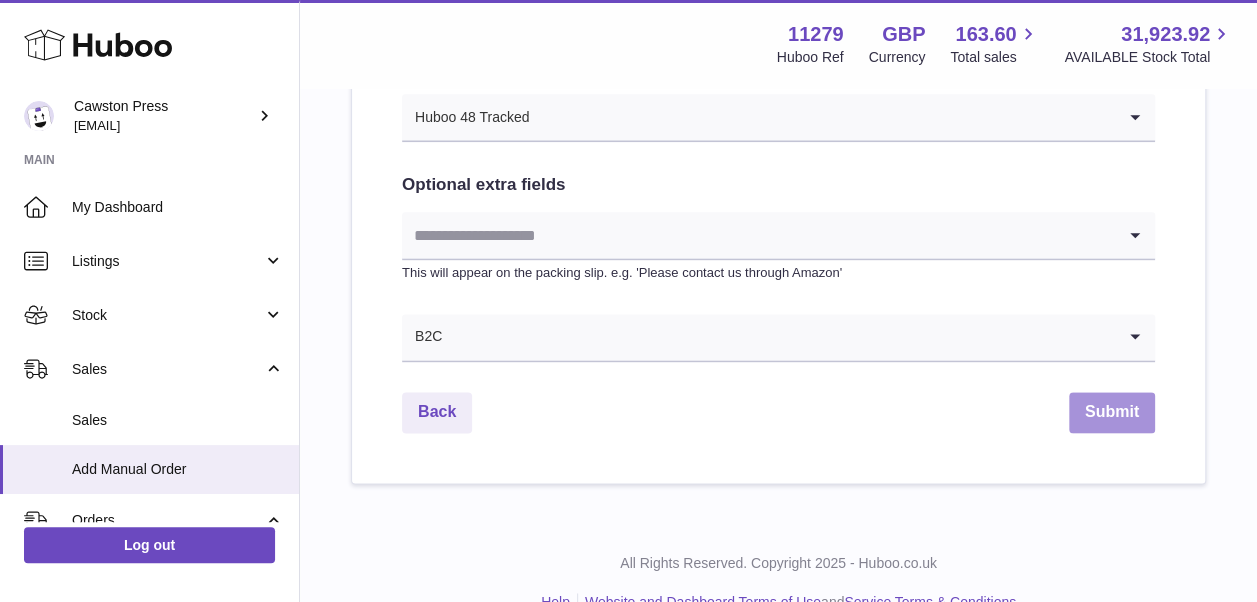 click on "Submit" at bounding box center (1112, 412) 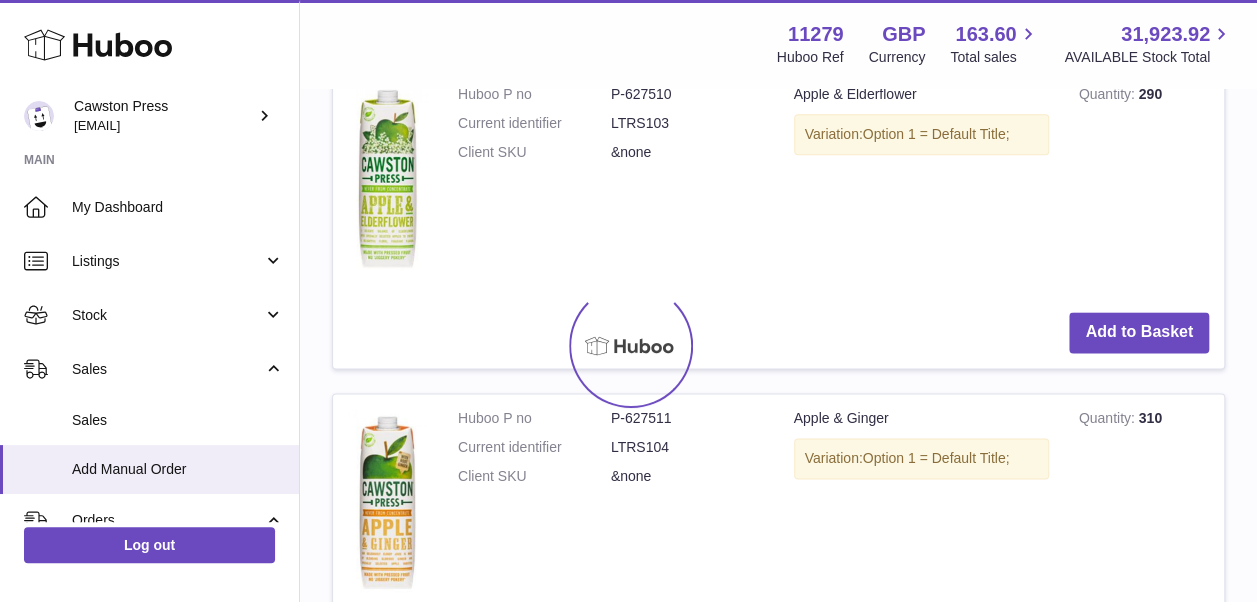 scroll, scrollTop: 0, scrollLeft: 0, axis: both 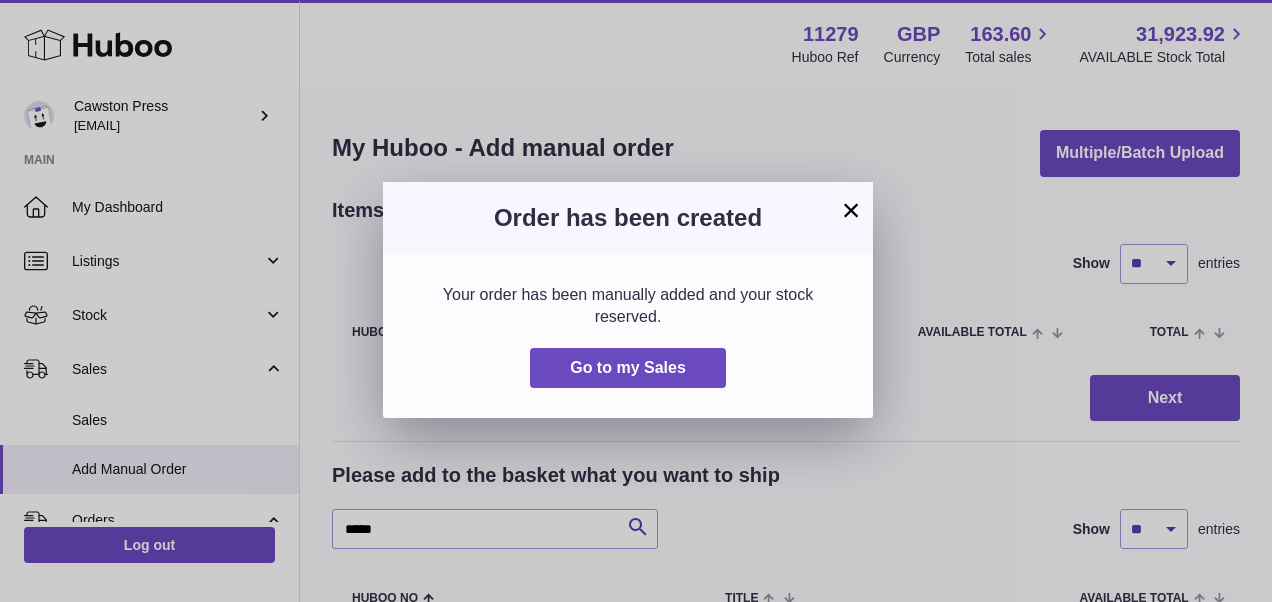 click on "×" at bounding box center [851, 210] 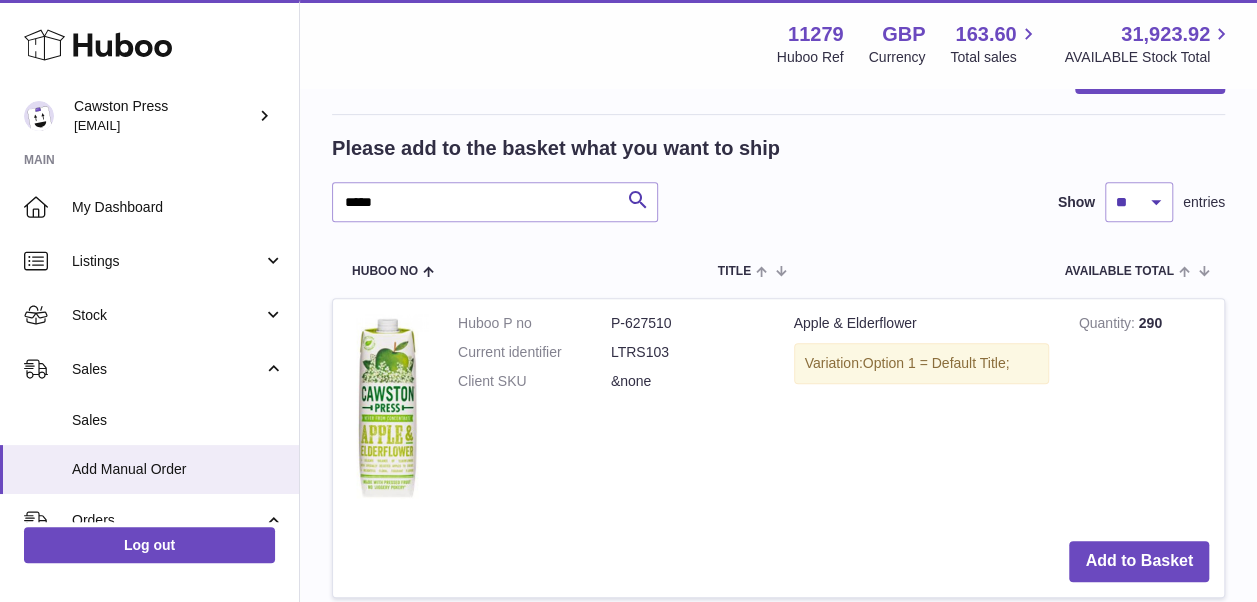 scroll, scrollTop: 328, scrollLeft: 0, axis: vertical 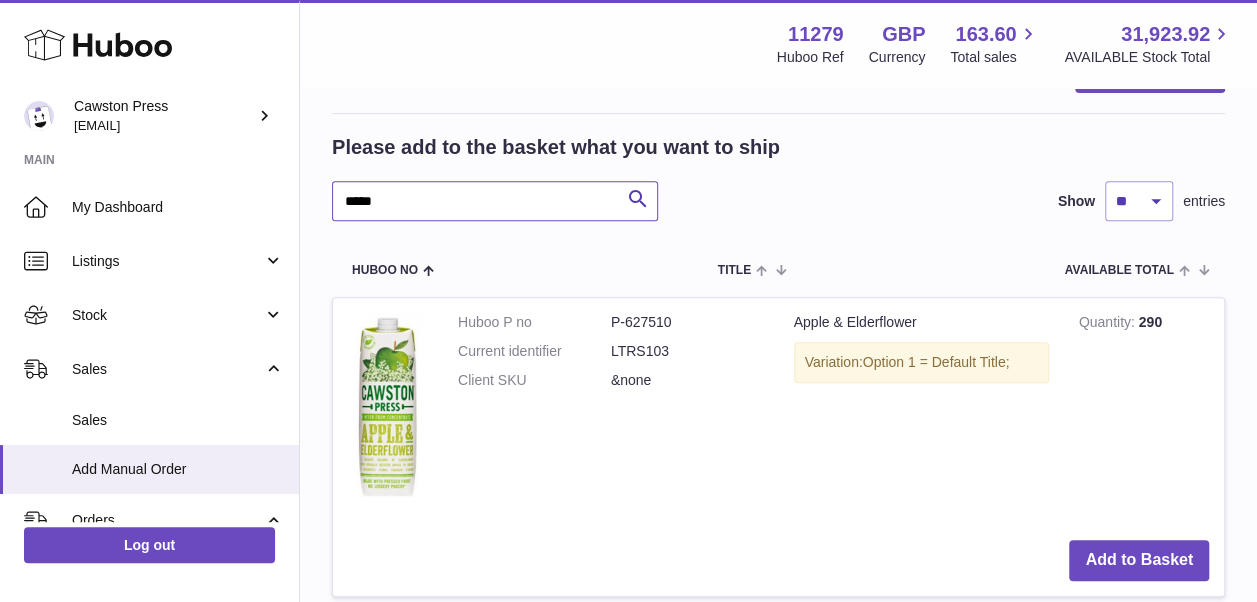 click on "*****" at bounding box center [495, 201] 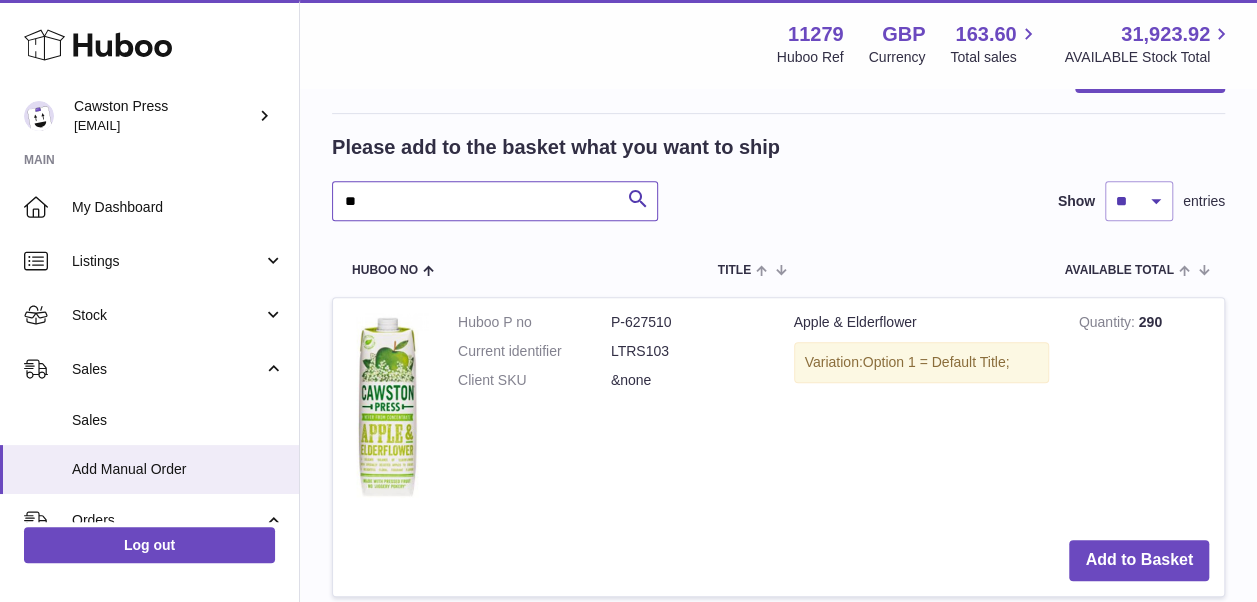type on "*" 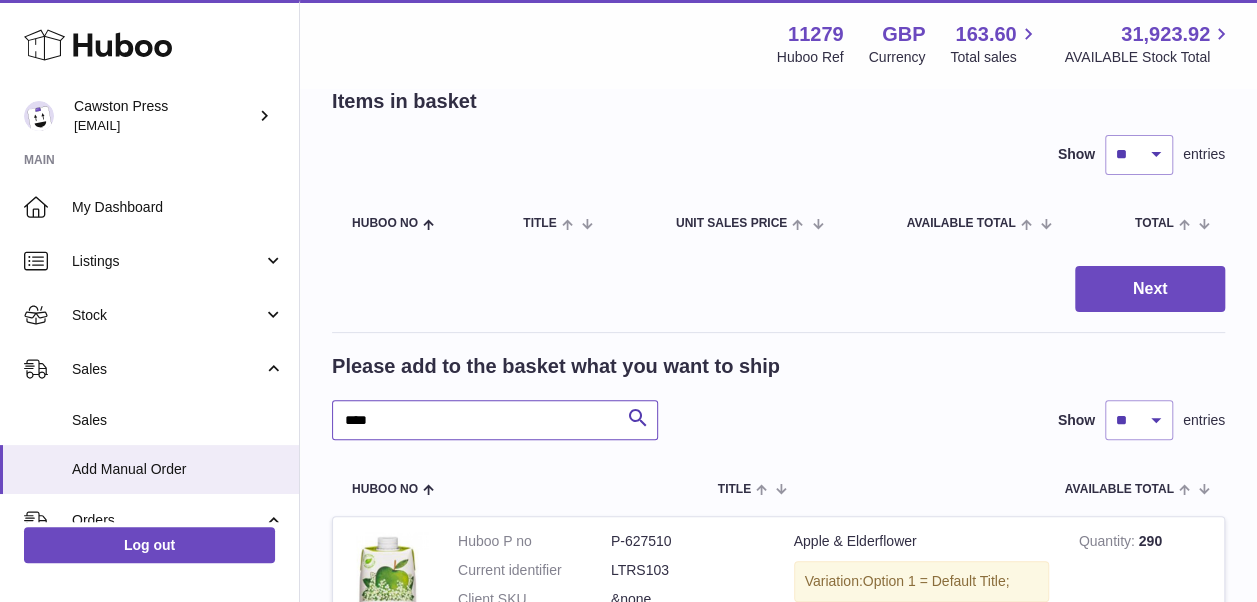 scroll, scrollTop: 110, scrollLeft: 0, axis: vertical 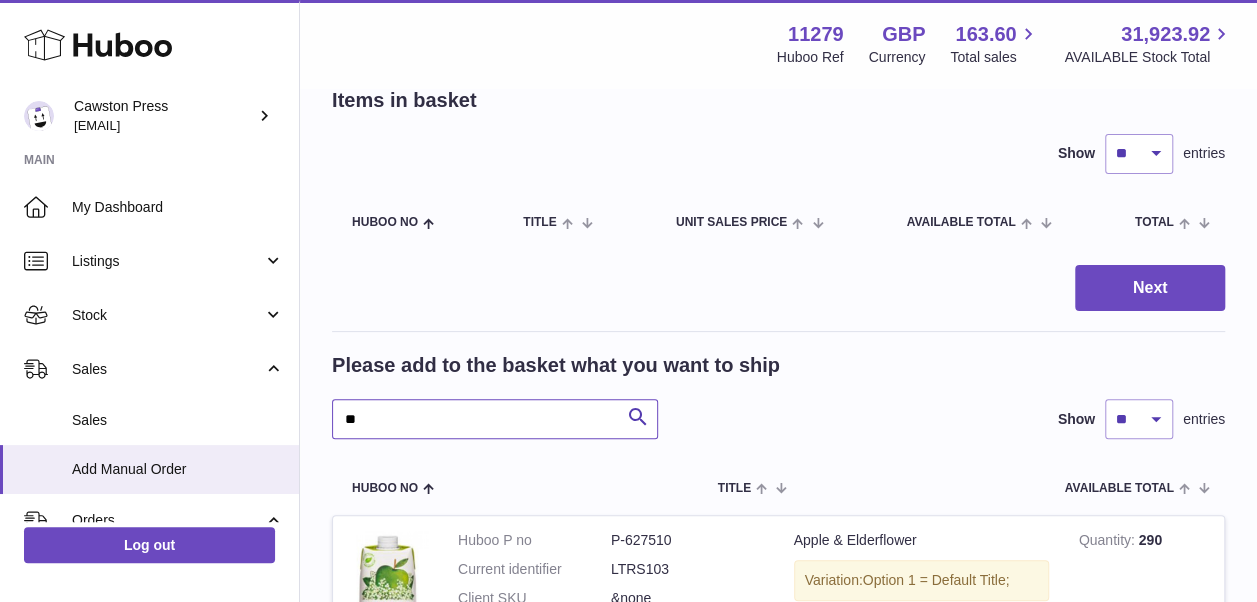 type on "*" 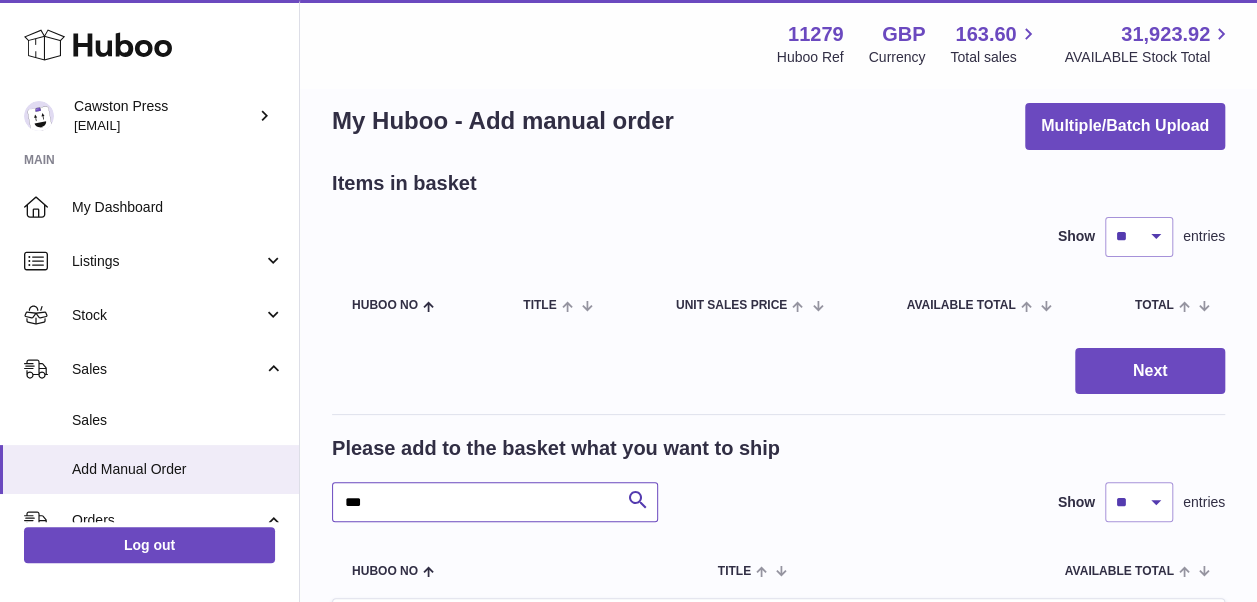 scroll, scrollTop: 28, scrollLeft: 0, axis: vertical 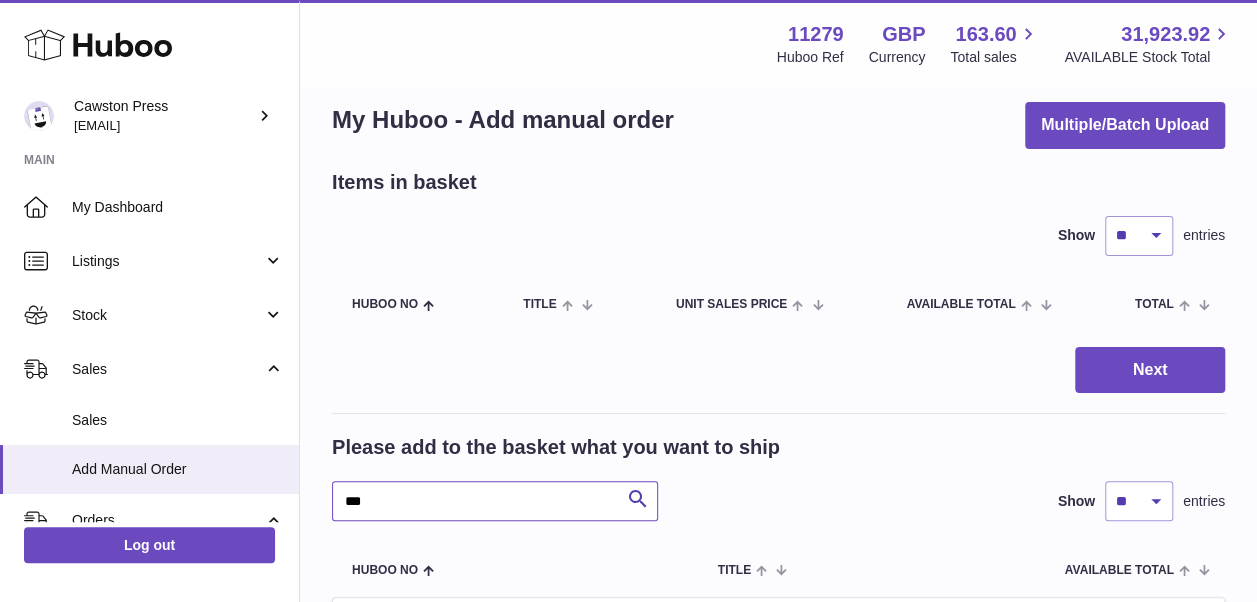 click on "***" at bounding box center [495, 501] 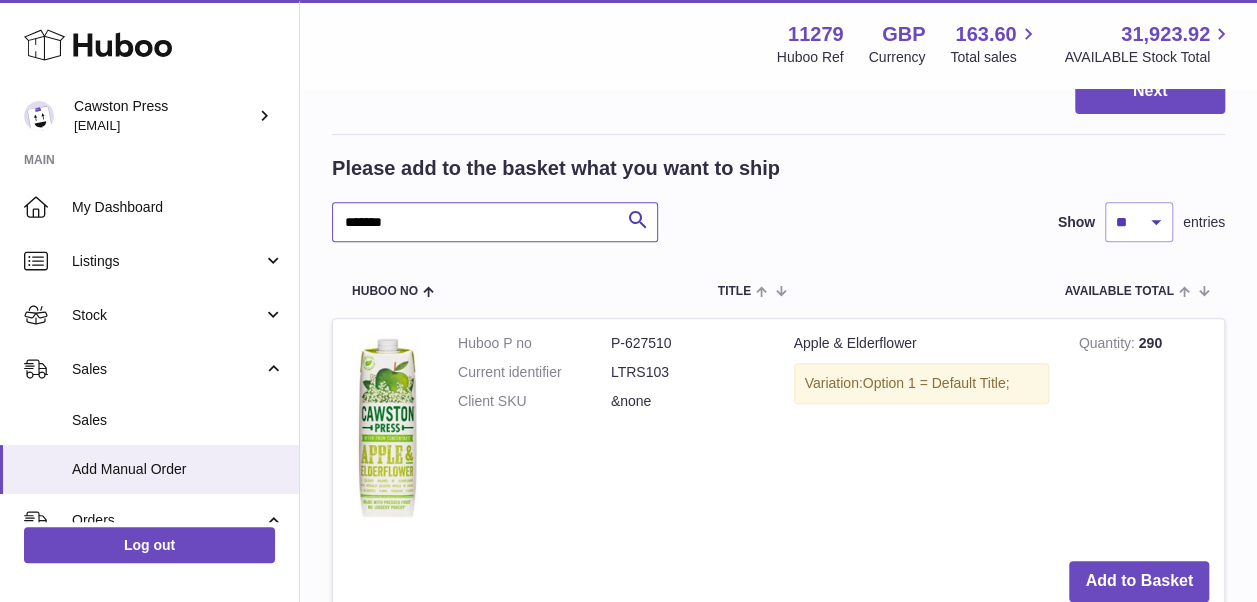 scroll, scrollTop: 0, scrollLeft: 0, axis: both 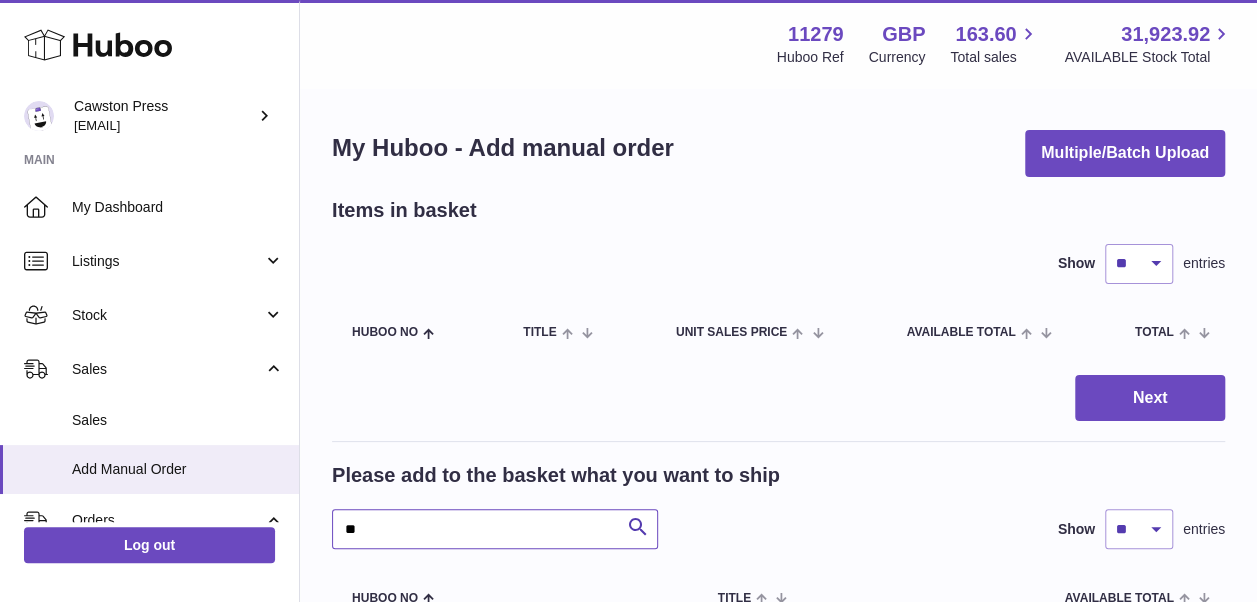 type on "*" 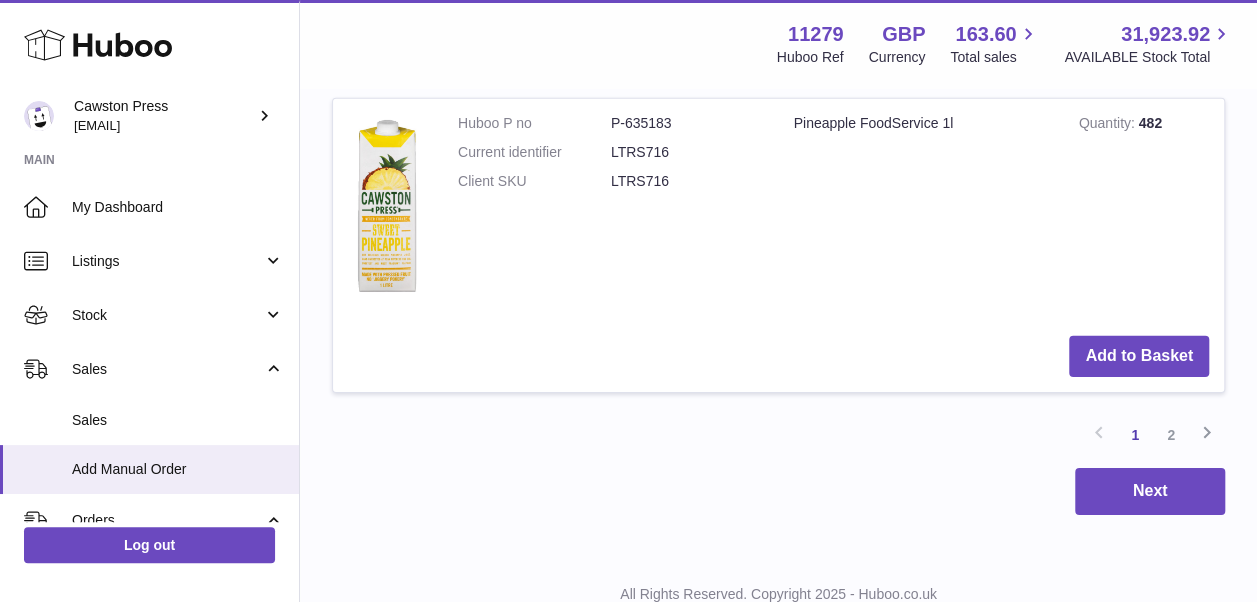 scroll, scrollTop: 2936, scrollLeft: 0, axis: vertical 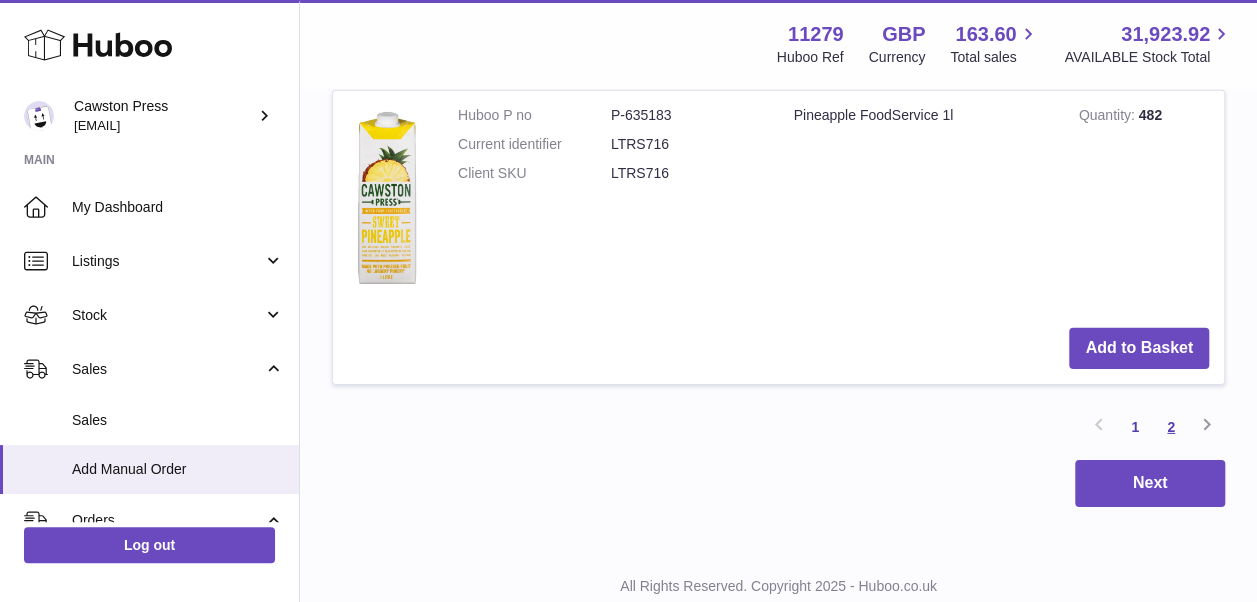 click on "2" at bounding box center (1171, 427) 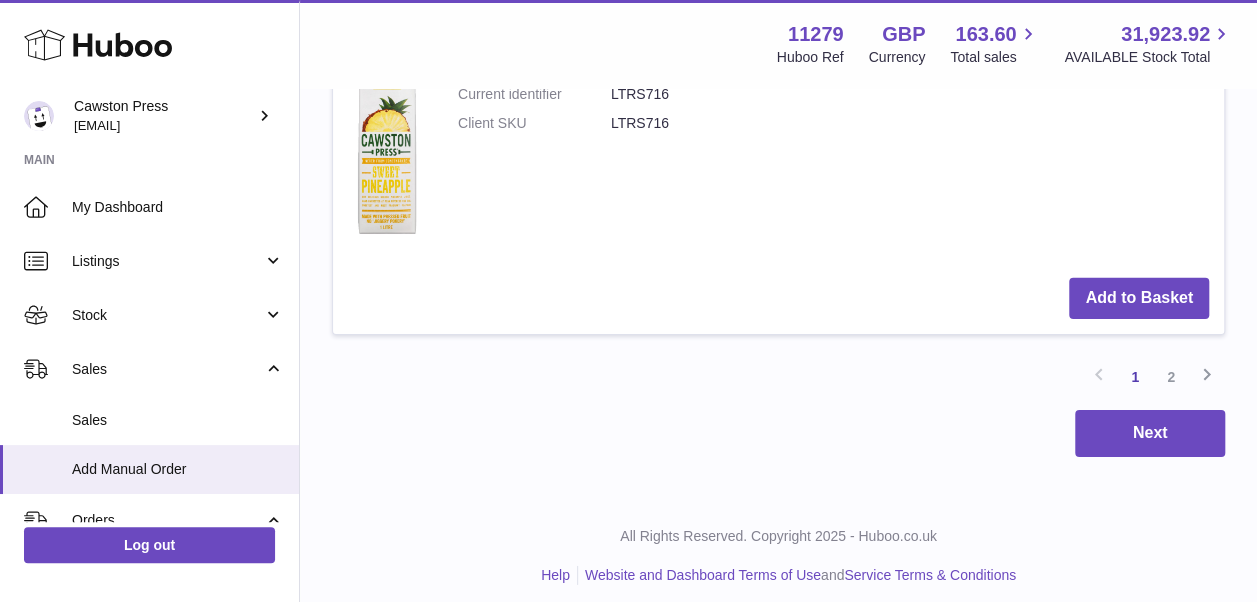 scroll, scrollTop: 2991, scrollLeft: 0, axis: vertical 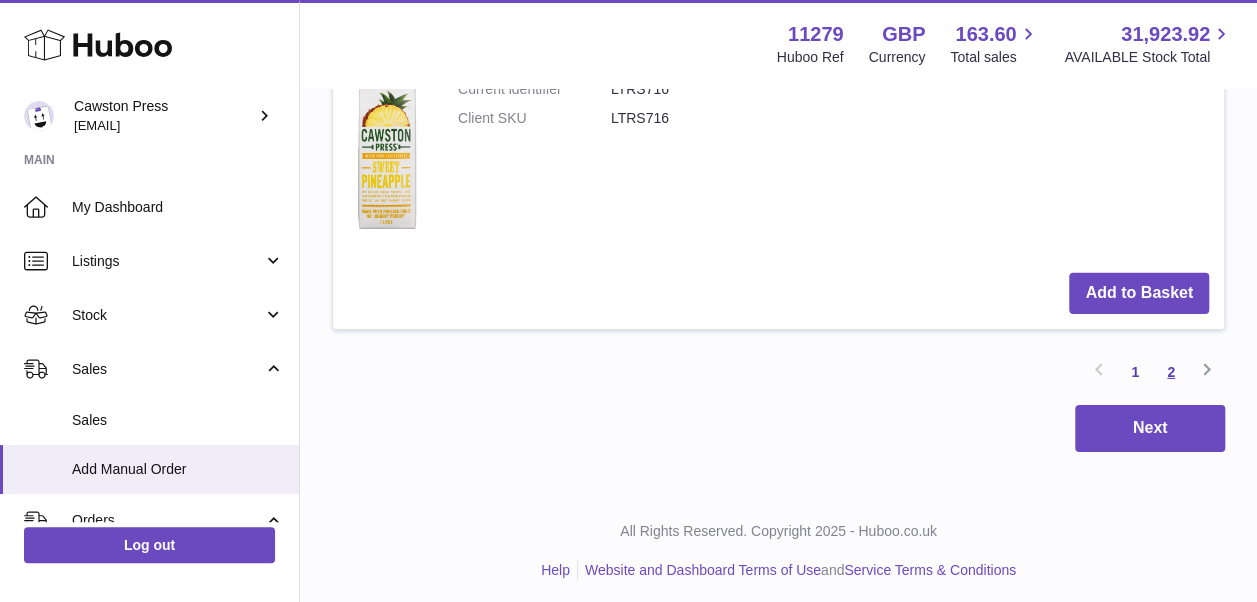 click on "2" at bounding box center [1171, 372] 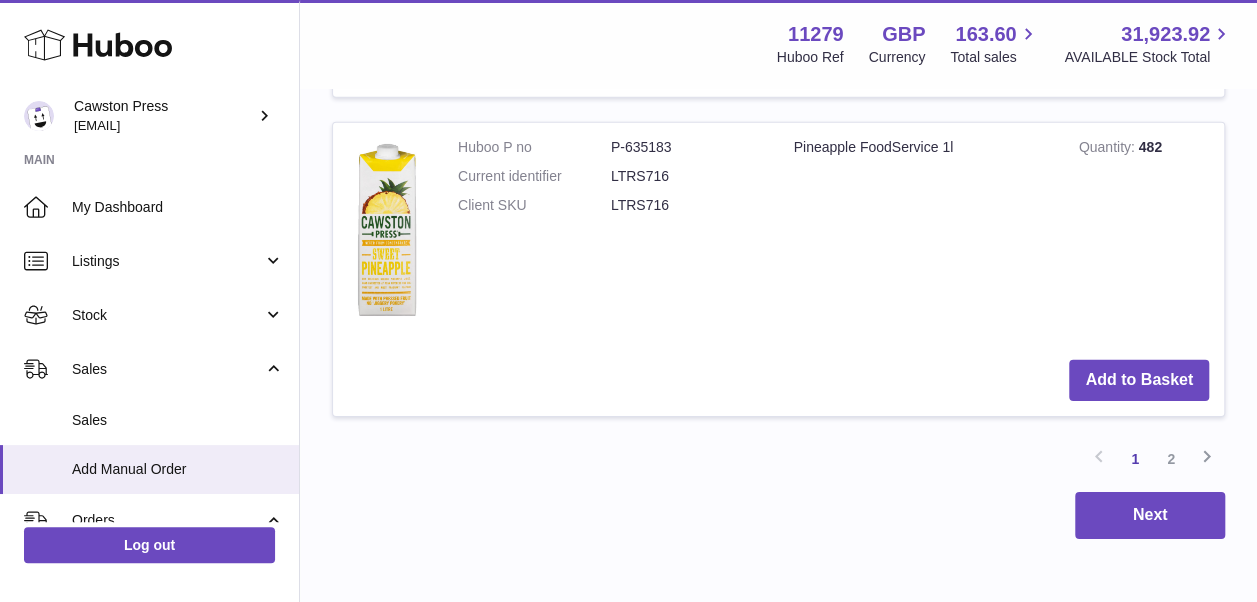 scroll, scrollTop: 2991, scrollLeft: 0, axis: vertical 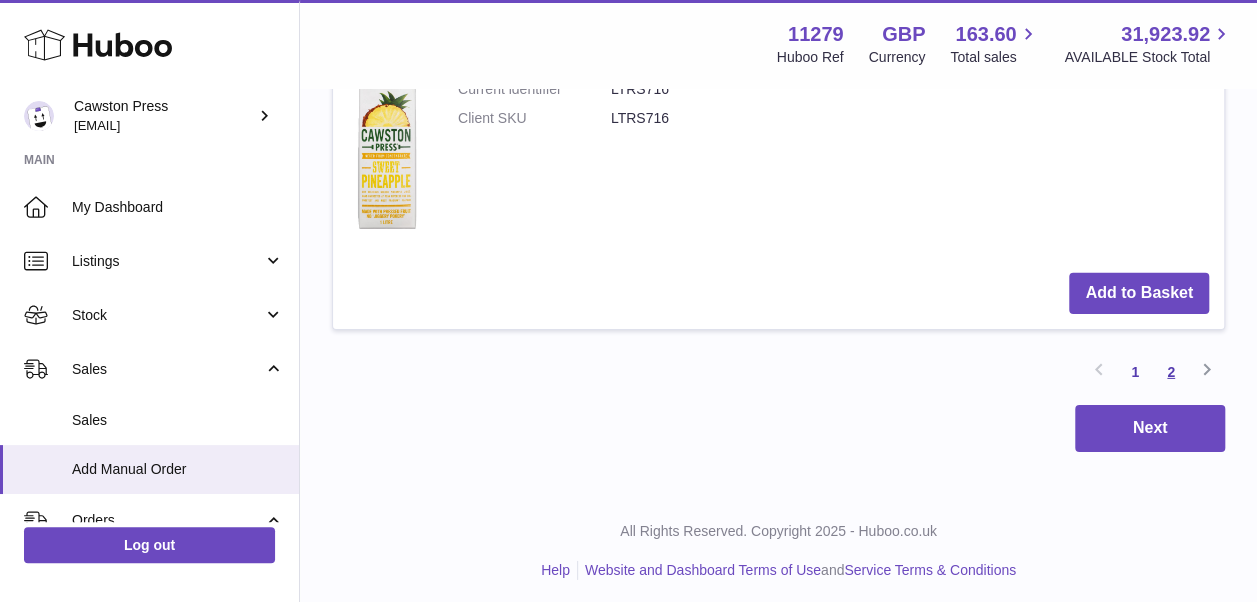 click on "2" at bounding box center (1171, 372) 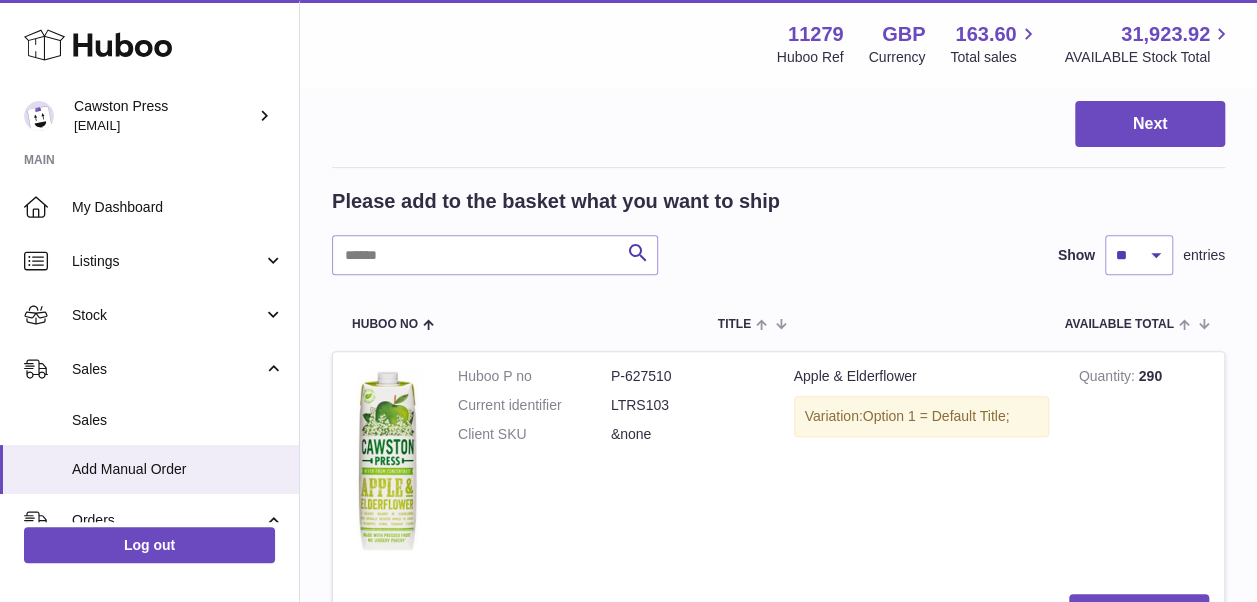 scroll, scrollTop: 270, scrollLeft: 0, axis: vertical 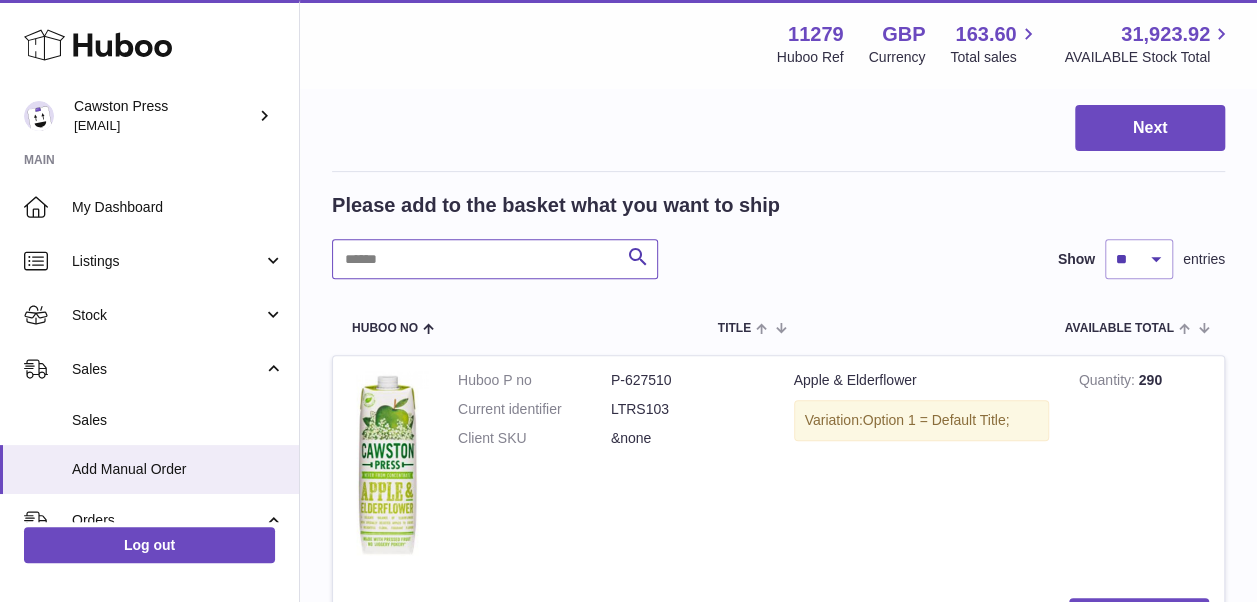 click at bounding box center (495, 259) 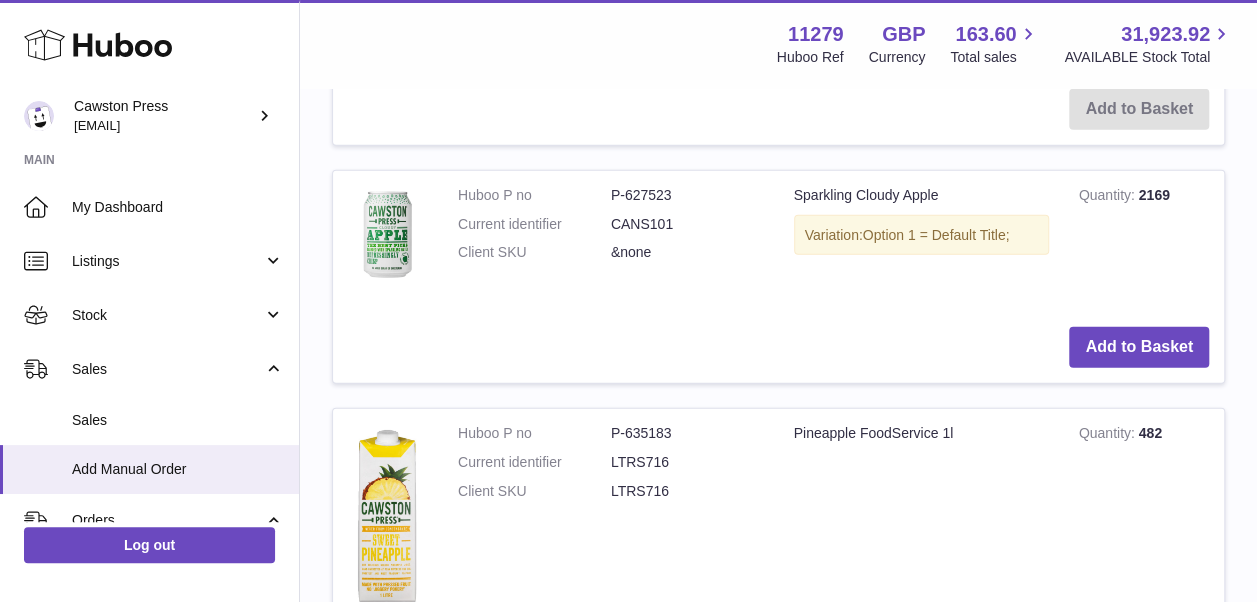 scroll, scrollTop: 2388, scrollLeft: 0, axis: vertical 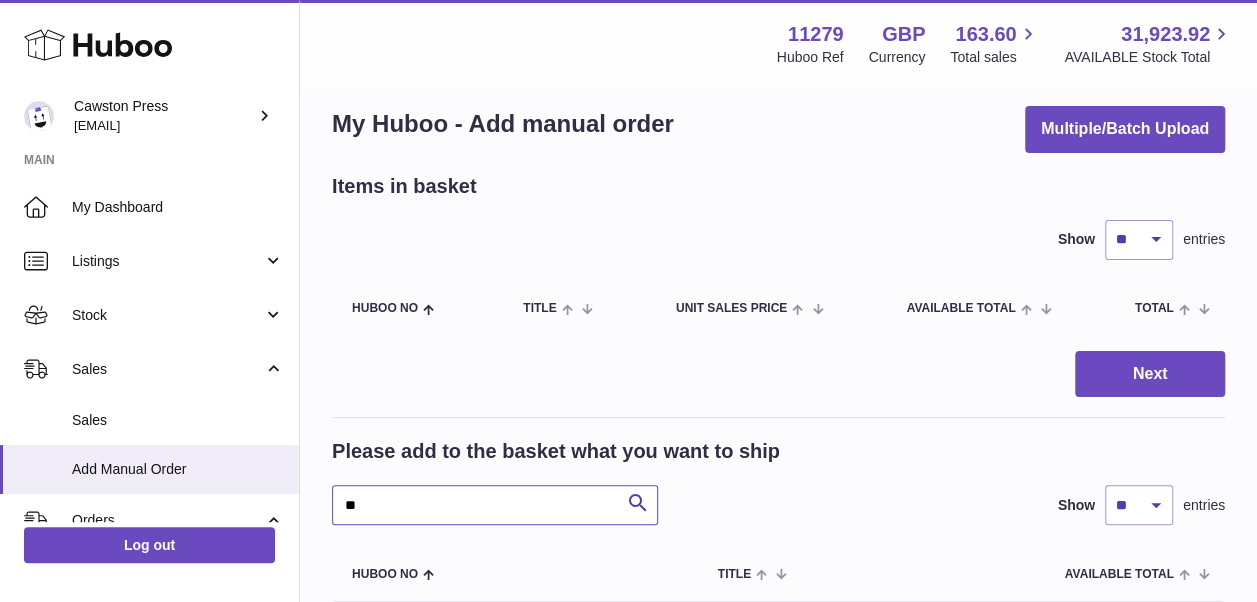 type on "*" 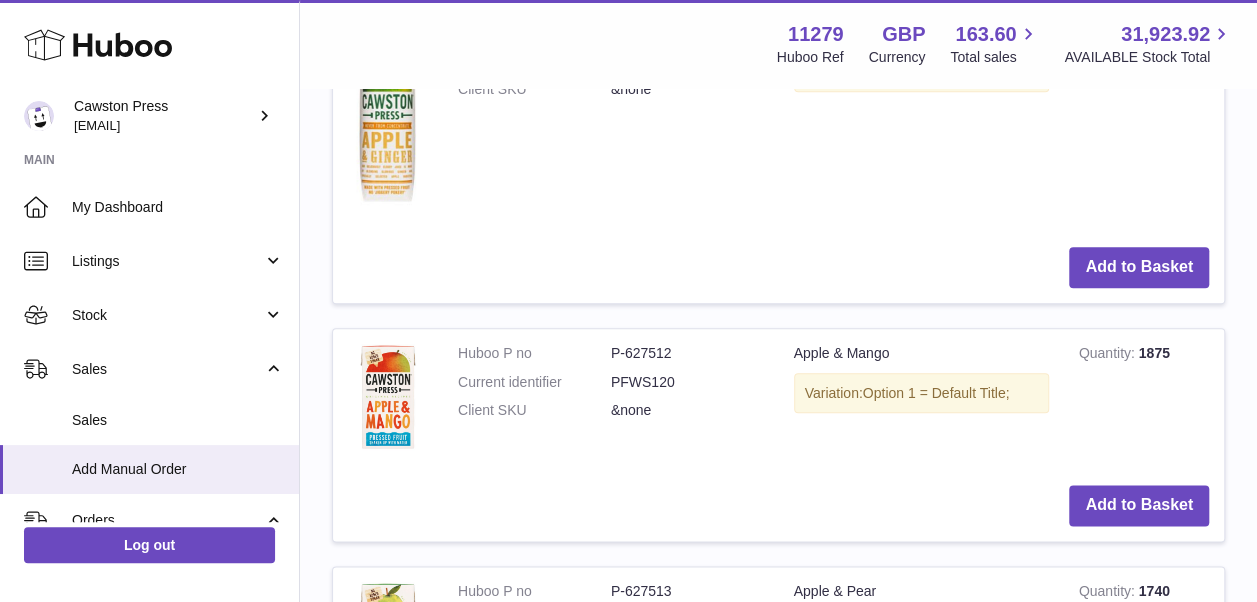 scroll, scrollTop: 950, scrollLeft: 0, axis: vertical 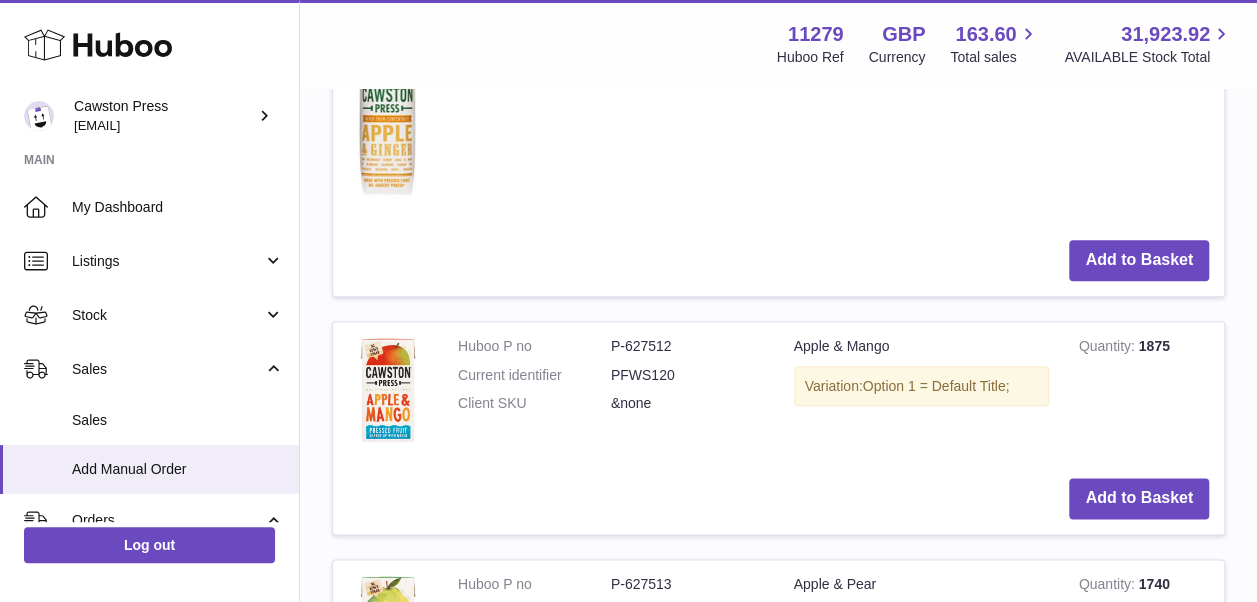 type 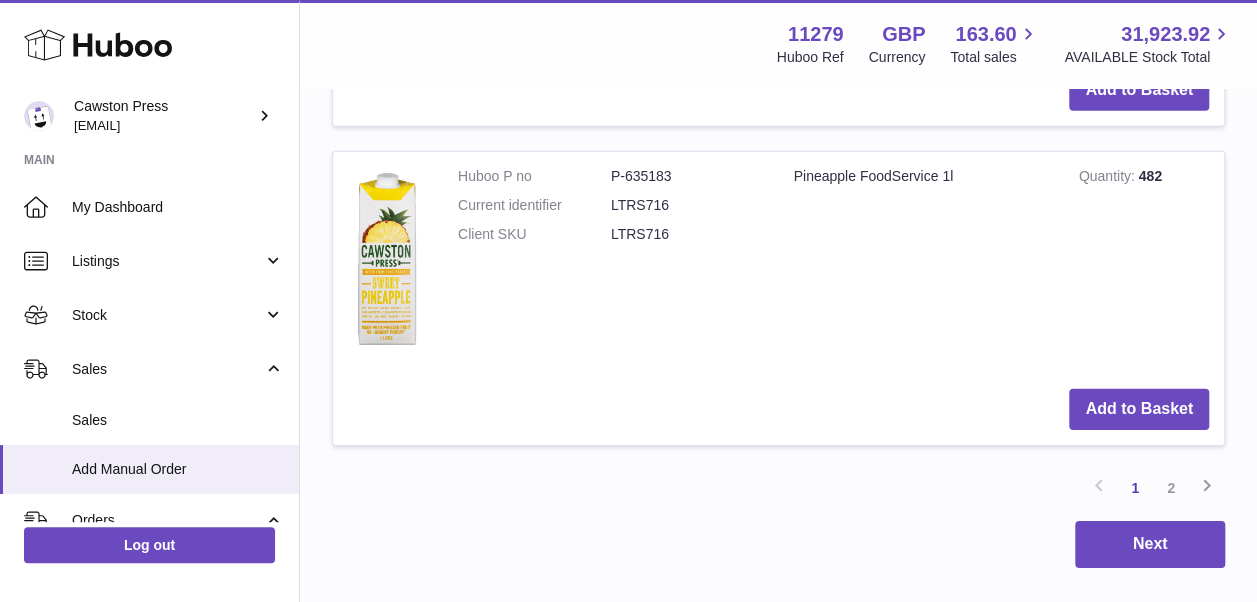 scroll, scrollTop: 2991, scrollLeft: 0, axis: vertical 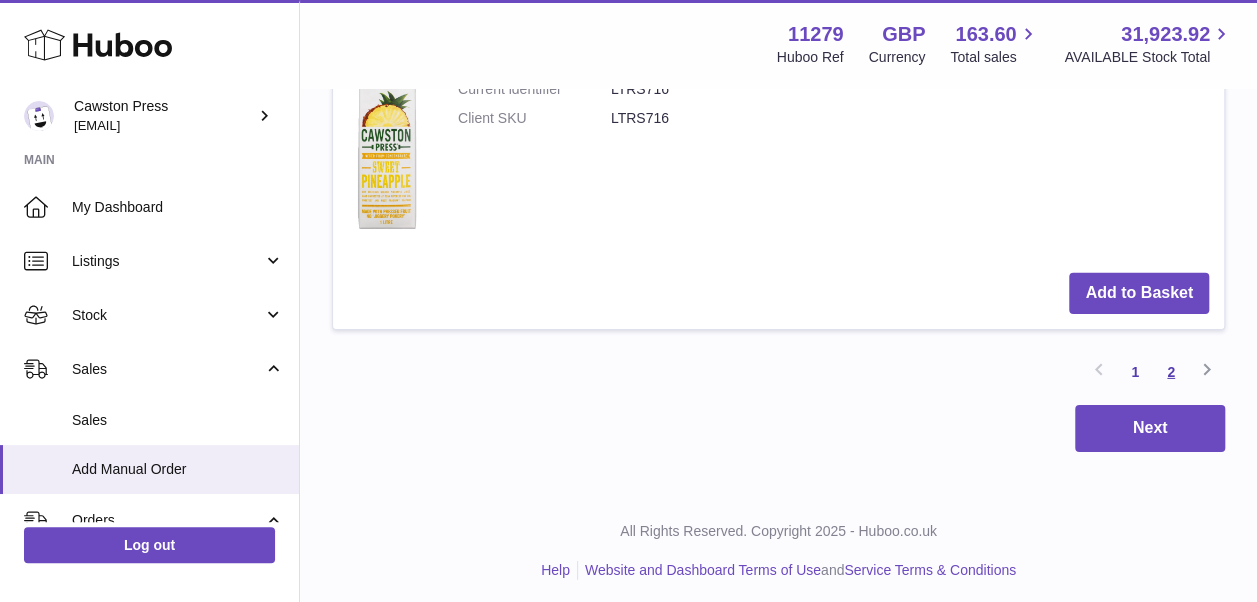 click on "2" at bounding box center (1171, 372) 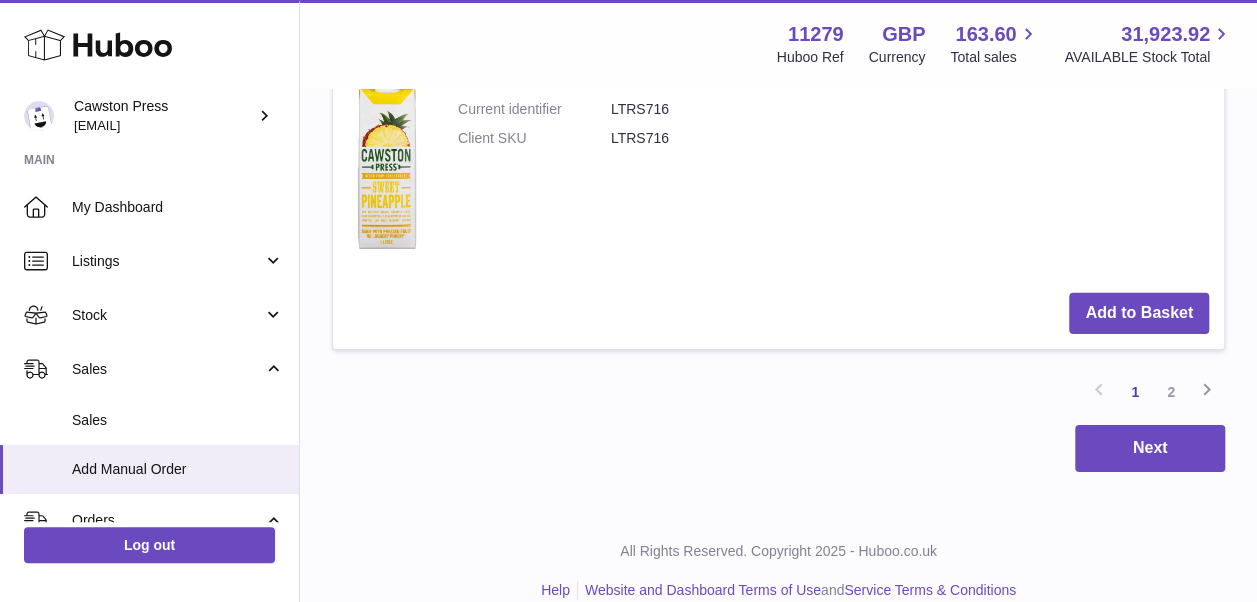 scroll, scrollTop: 2991, scrollLeft: 0, axis: vertical 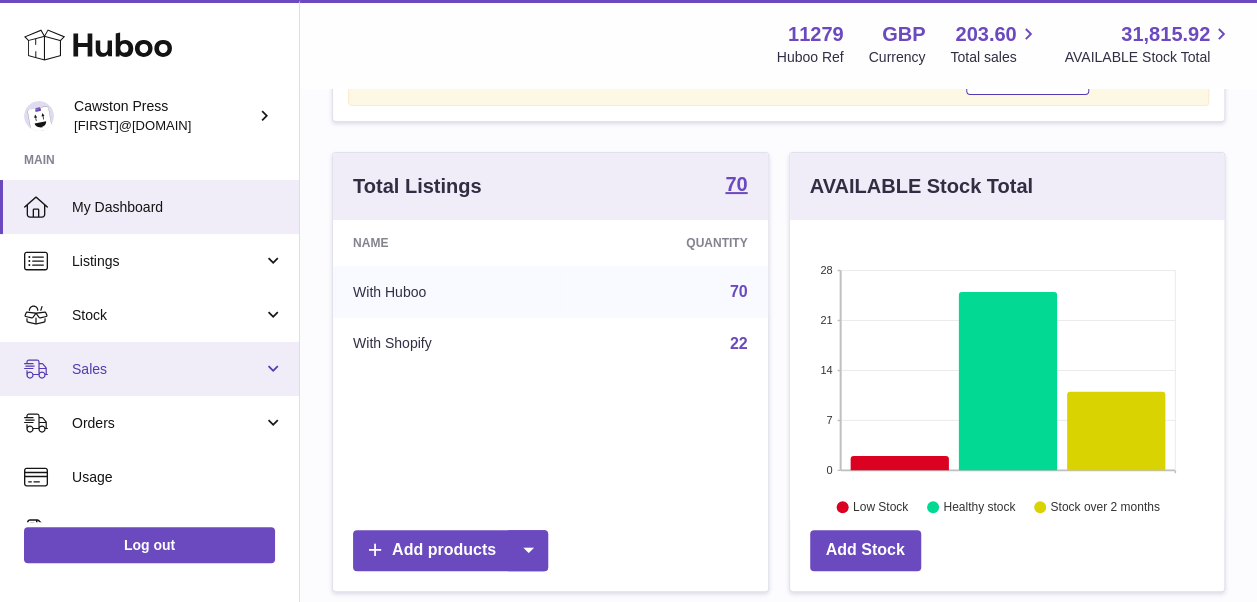 click on "Sales" at bounding box center [167, 369] 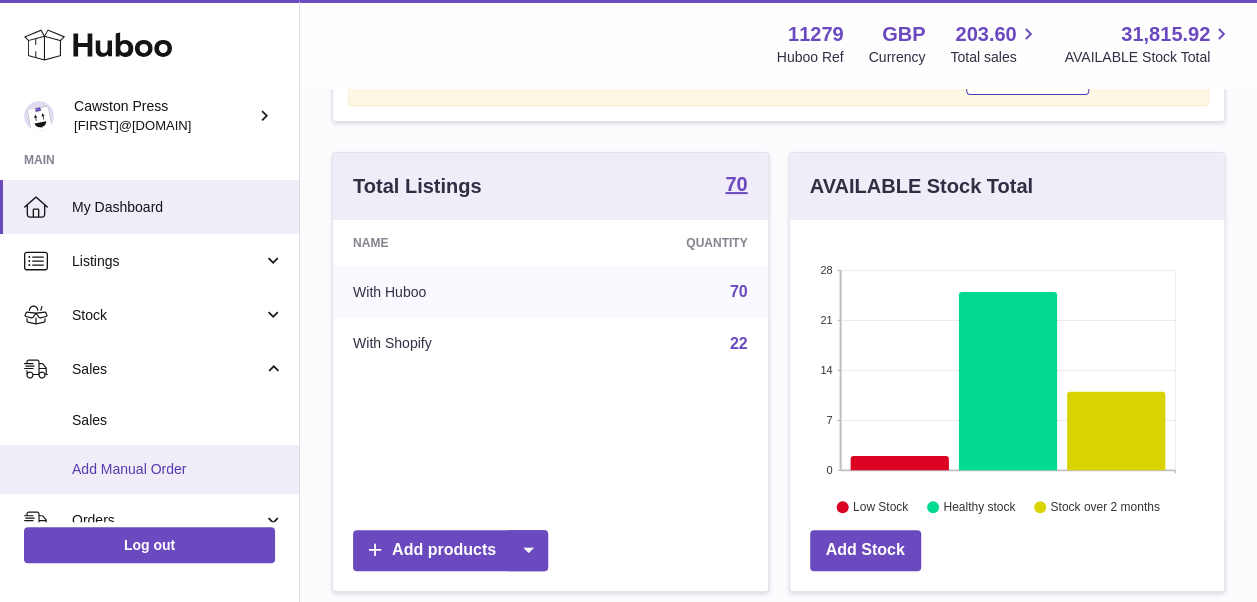 click on "Add Manual Order" at bounding box center [178, 469] 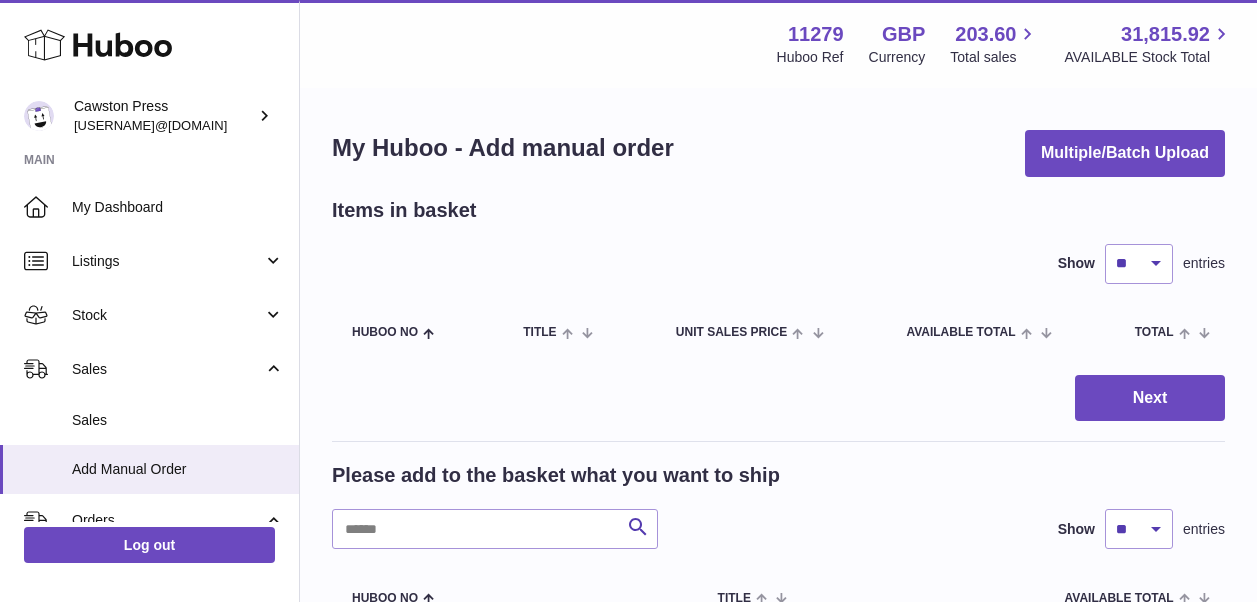 scroll, scrollTop: 0, scrollLeft: 0, axis: both 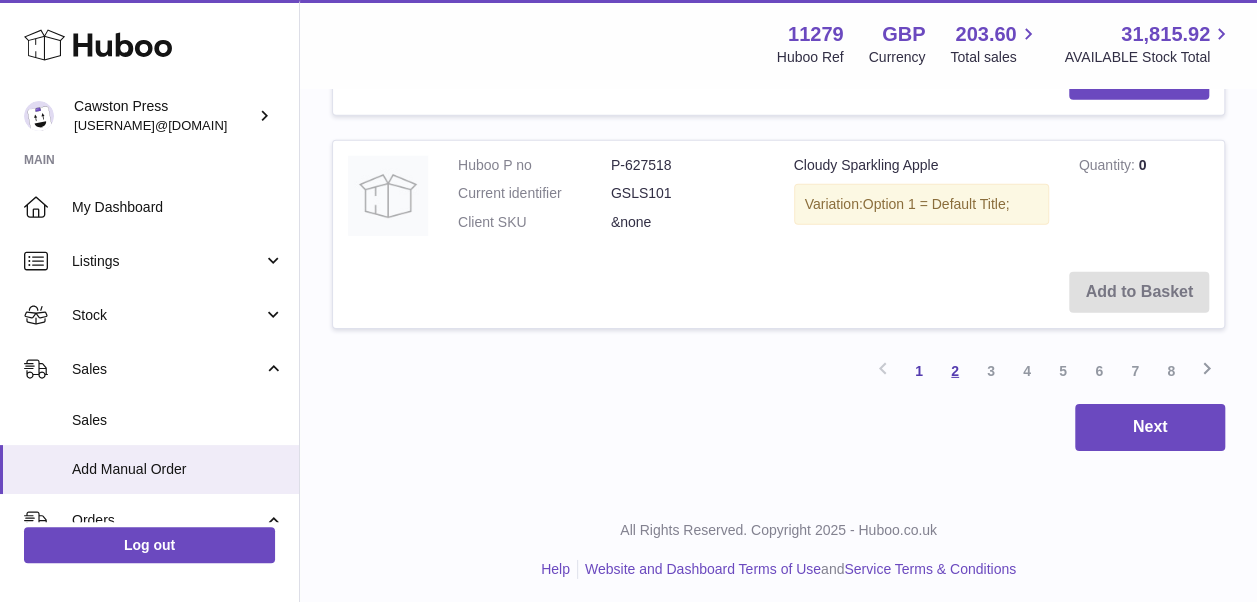 click on "2" at bounding box center [955, 371] 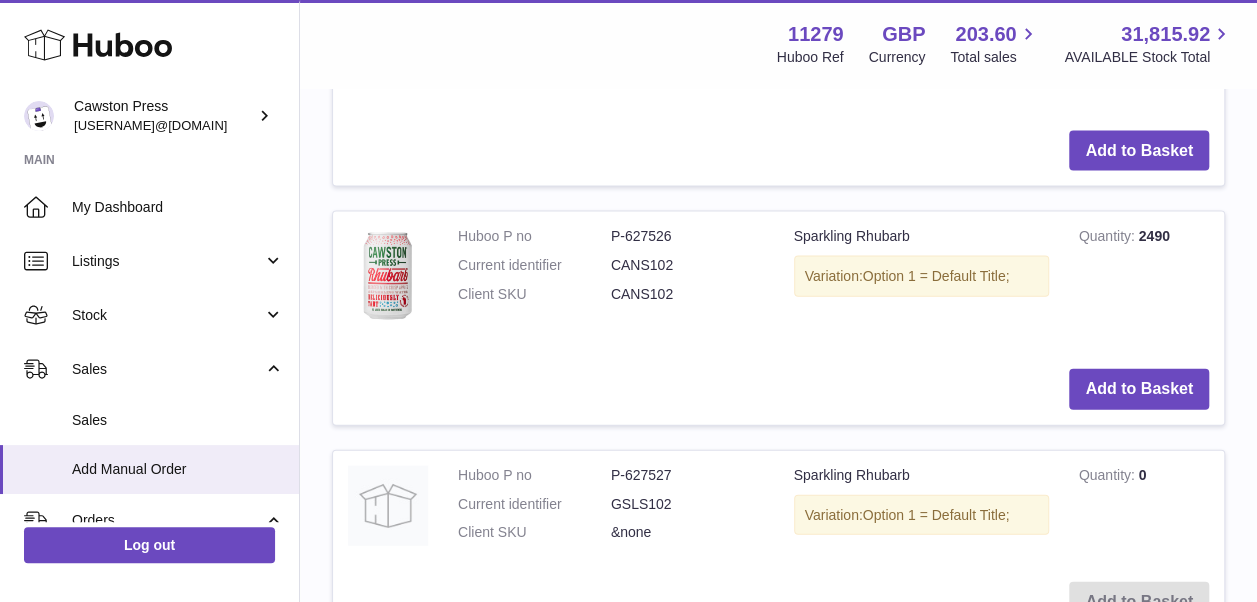 scroll, scrollTop: 2073, scrollLeft: 0, axis: vertical 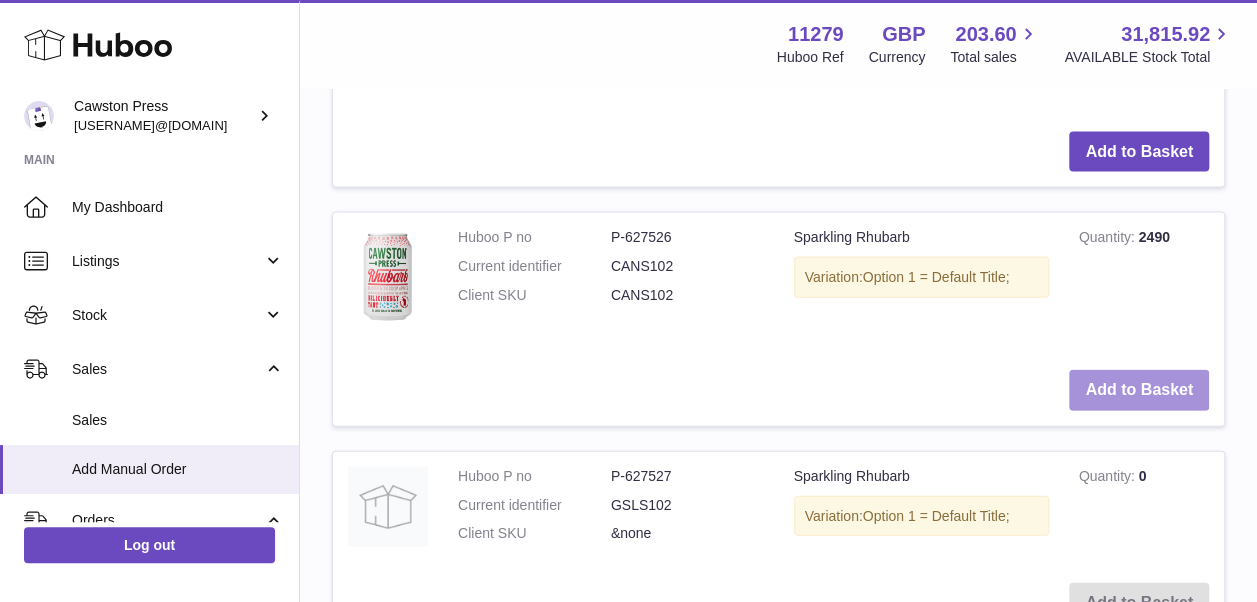 click on "Add to Basket" at bounding box center (1139, 390) 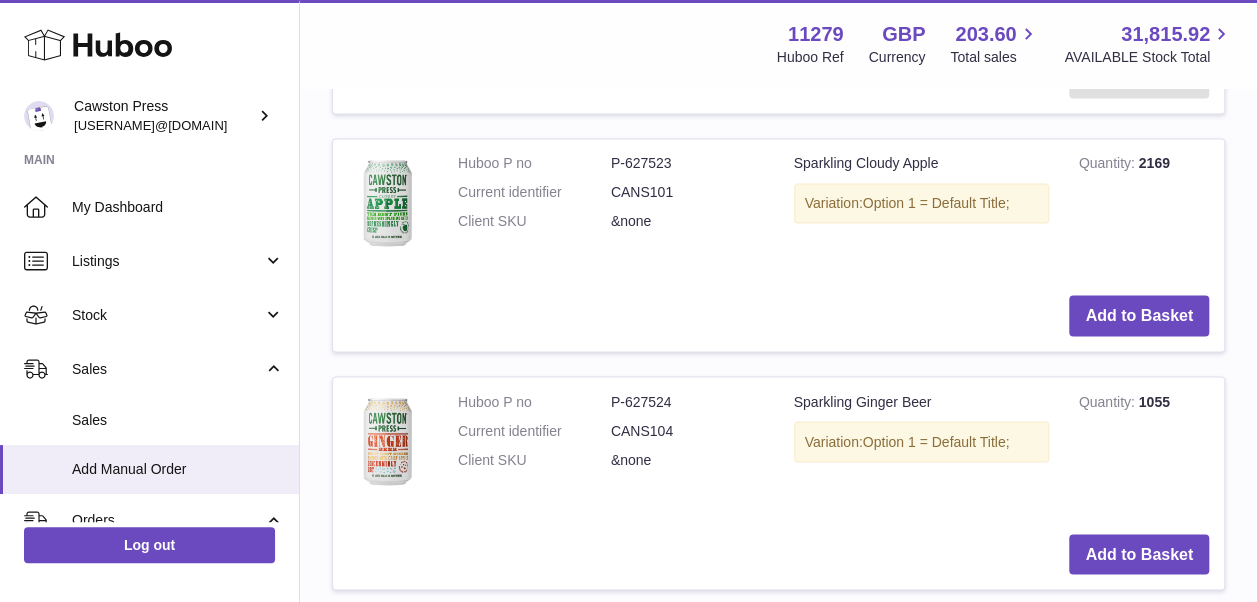 scroll, scrollTop: 1667, scrollLeft: 0, axis: vertical 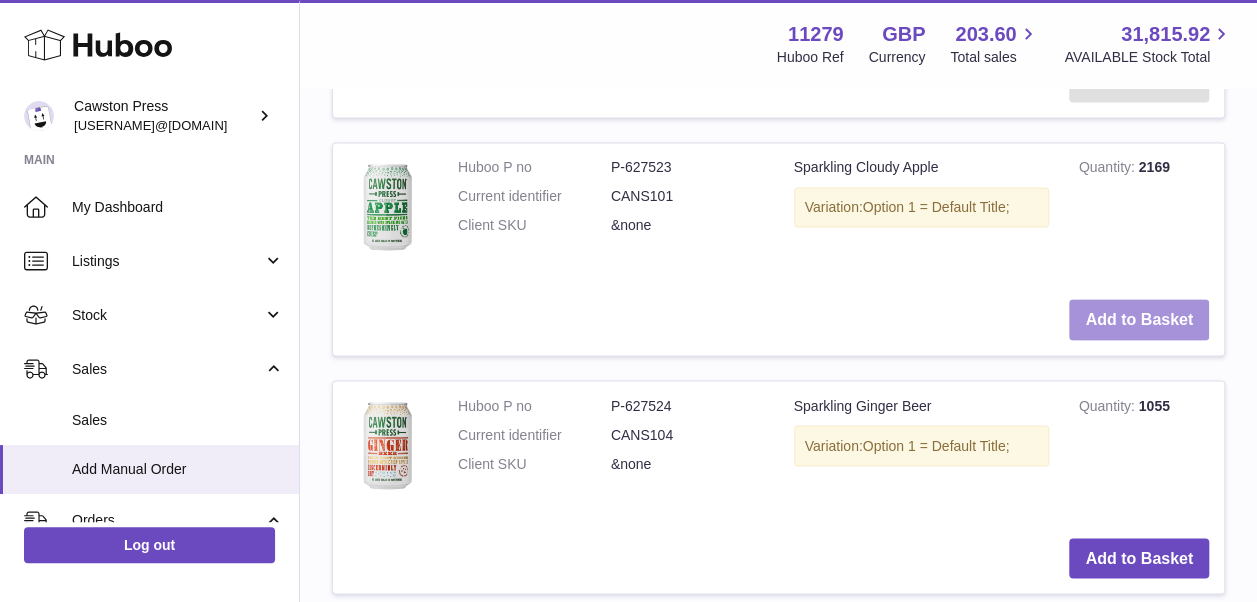 click on "Add to Basket" at bounding box center (1139, 319) 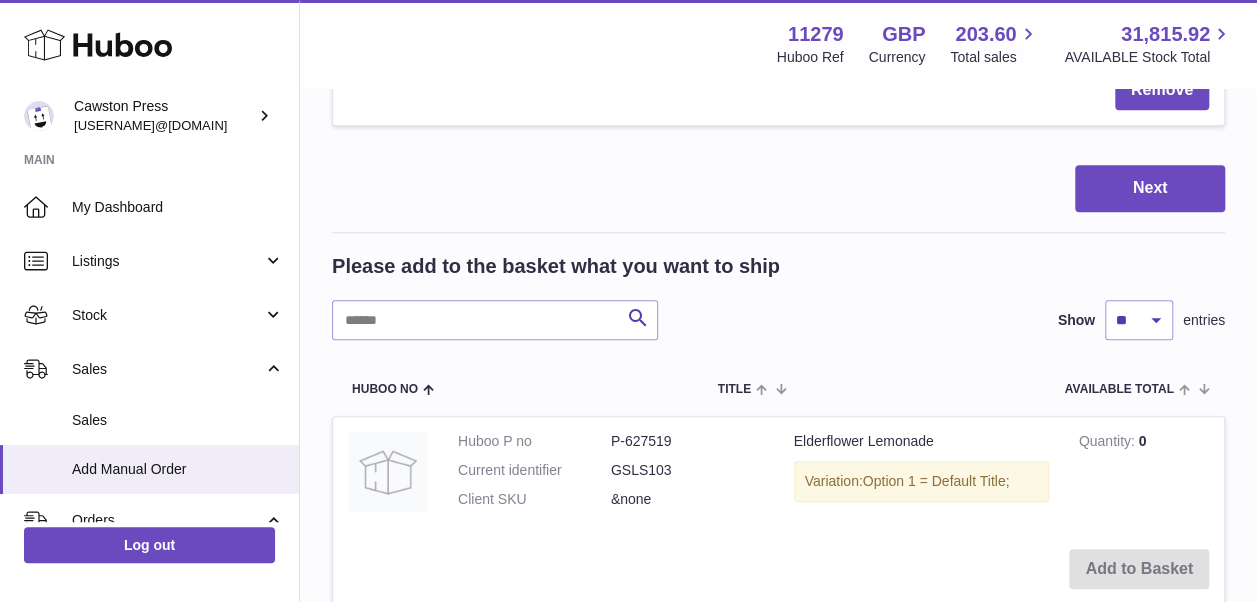 scroll, scrollTop: 488, scrollLeft: 0, axis: vertical 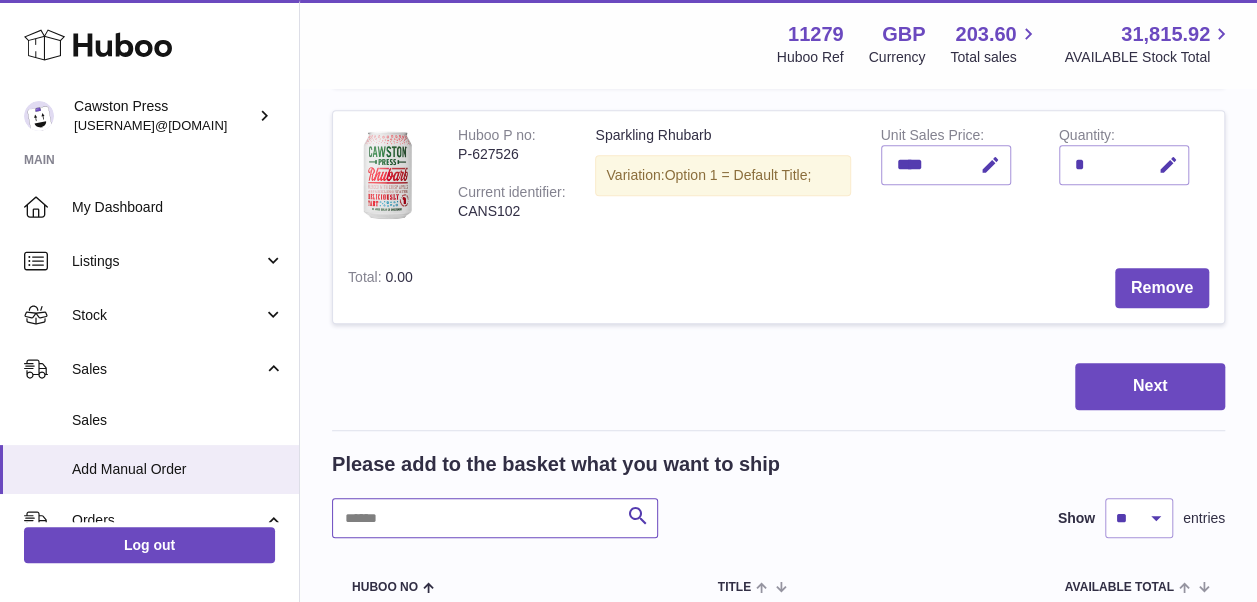 click at bounding box center (495, 518) 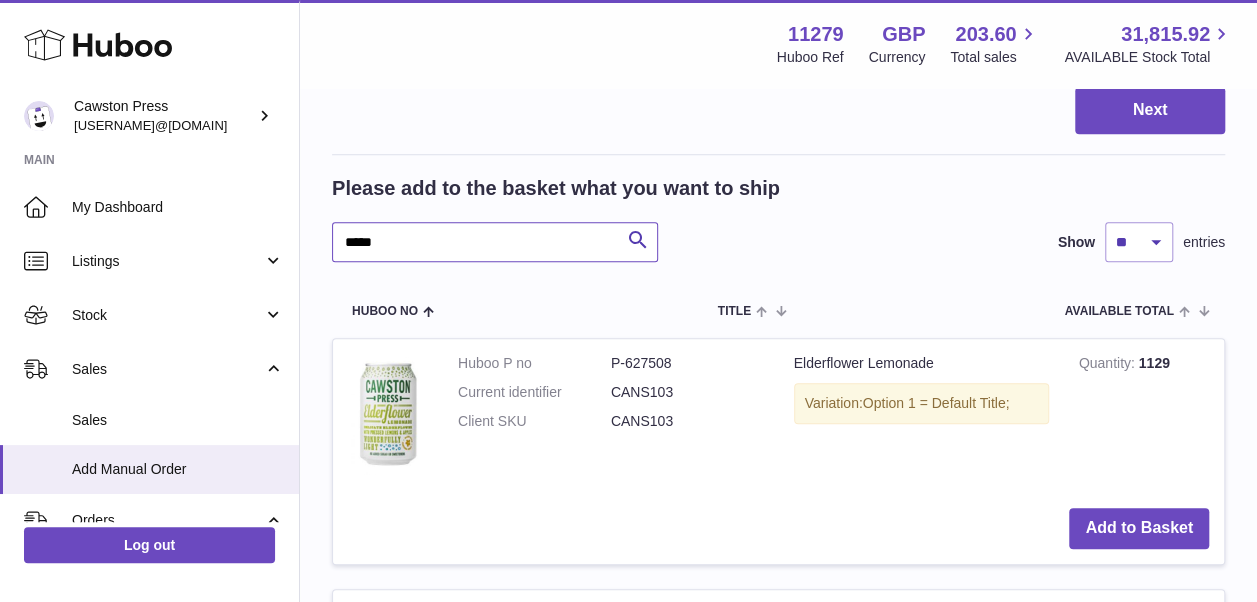 scroll, scrollTop: 766, scrollLeft: 0, axis: vertical 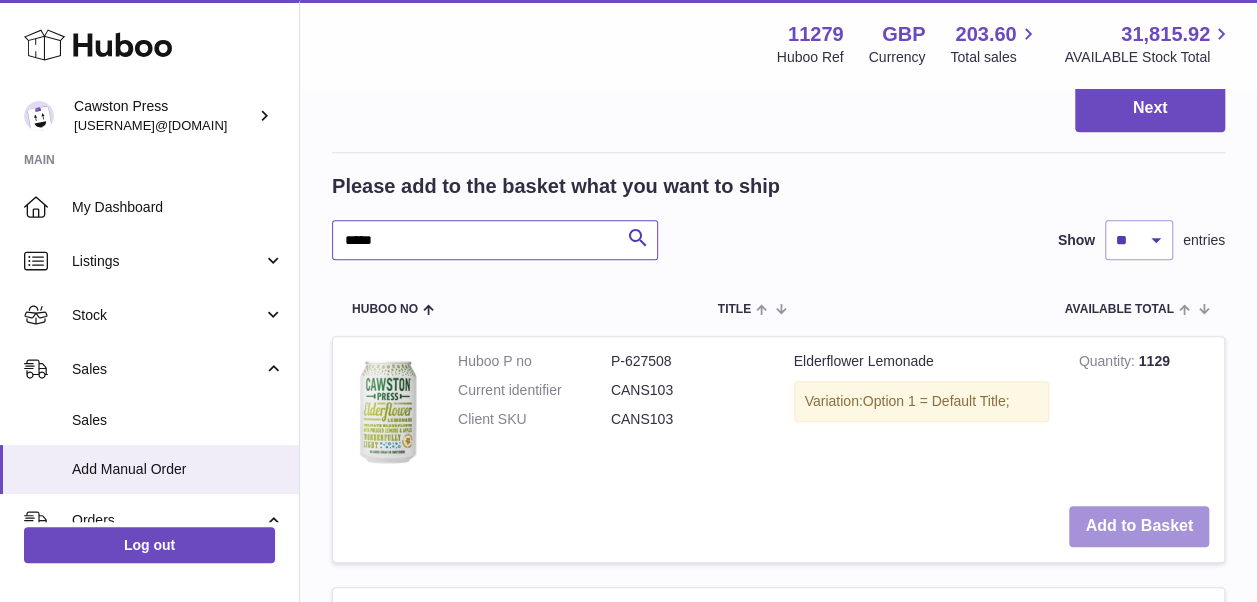type on "*****" 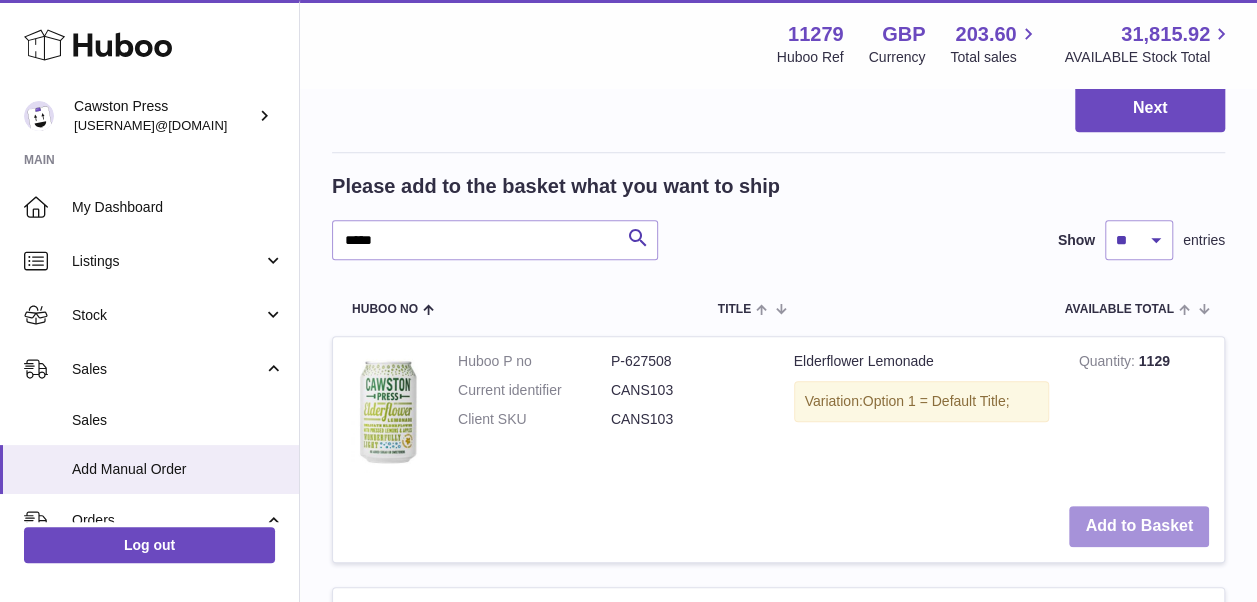 click on "Add to Basket" at bounding box center (1139, 526) 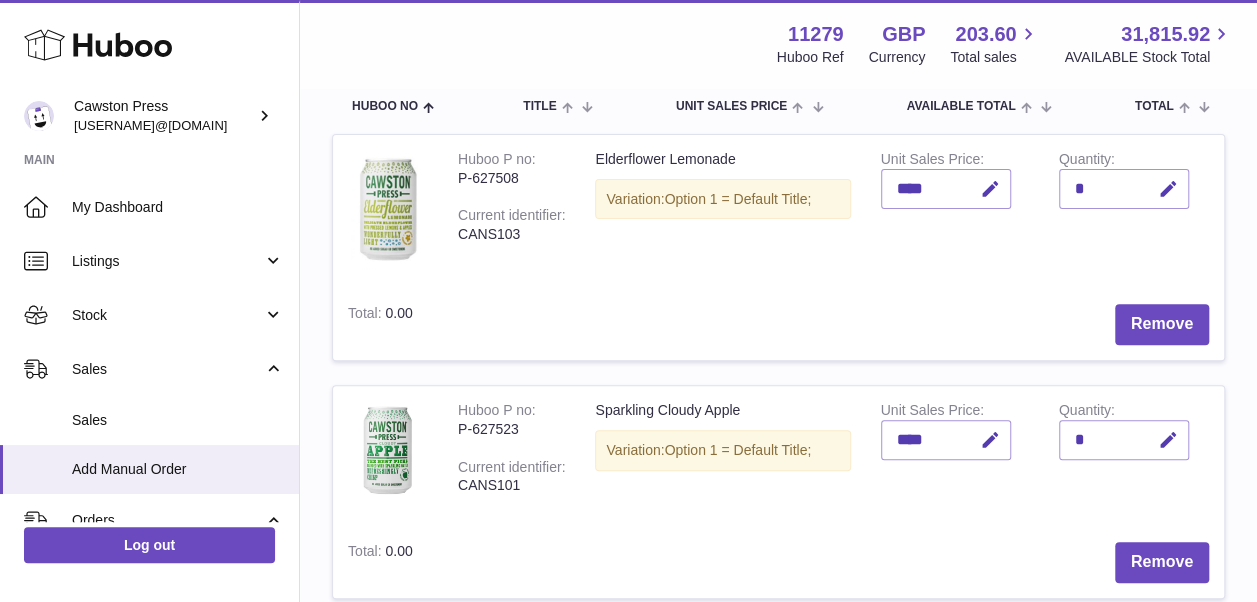scroll, scrollTop: 222, scrollLeft: 0, axis: vertical 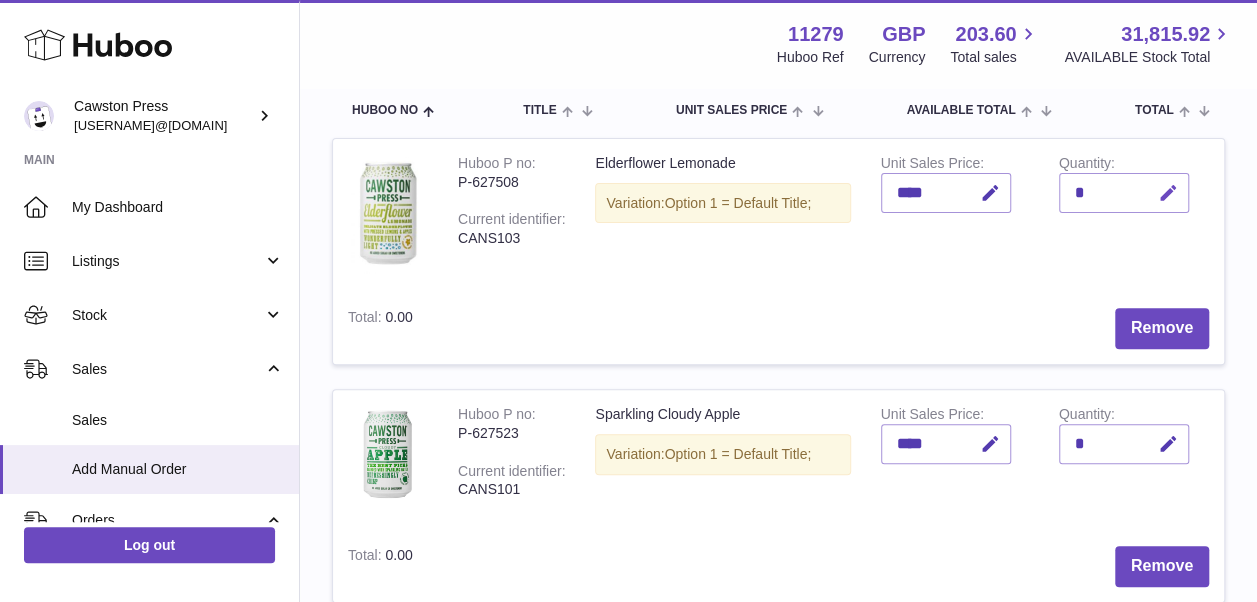 click at bounding box center (1168, 193) 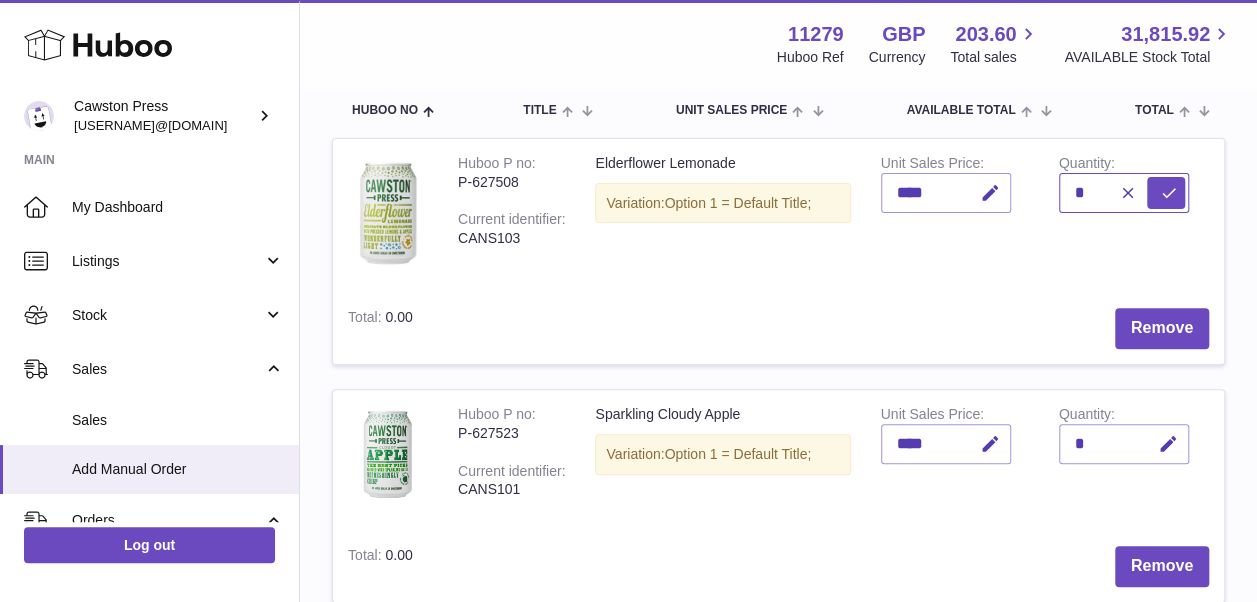 type on "*" 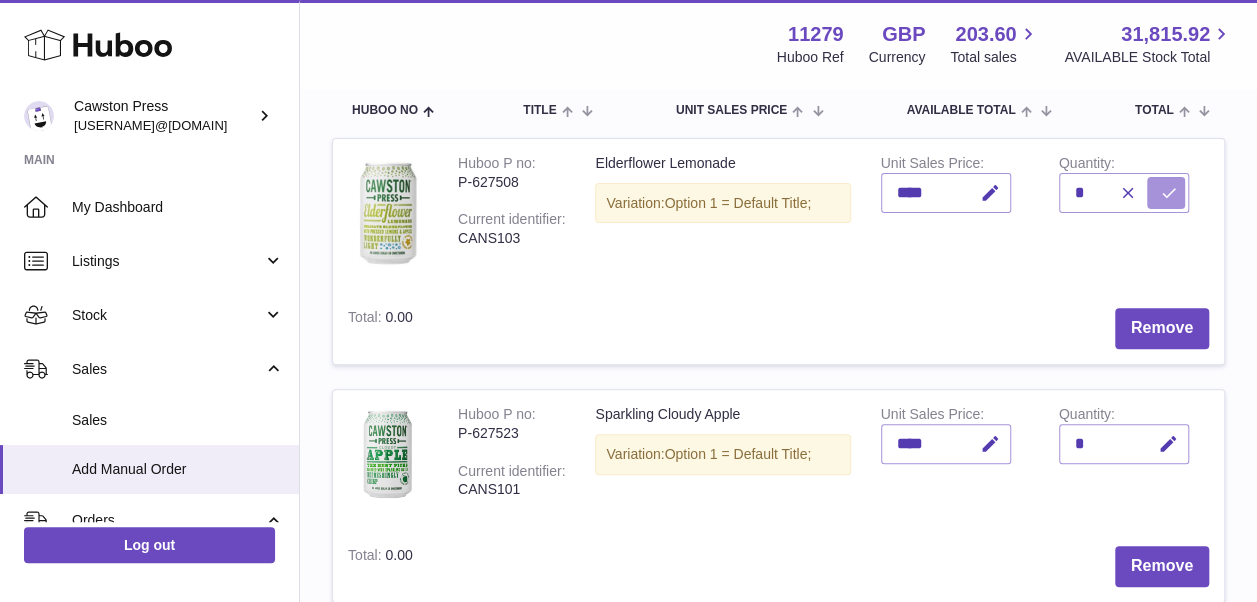 click at bounding box center (1169, 193) 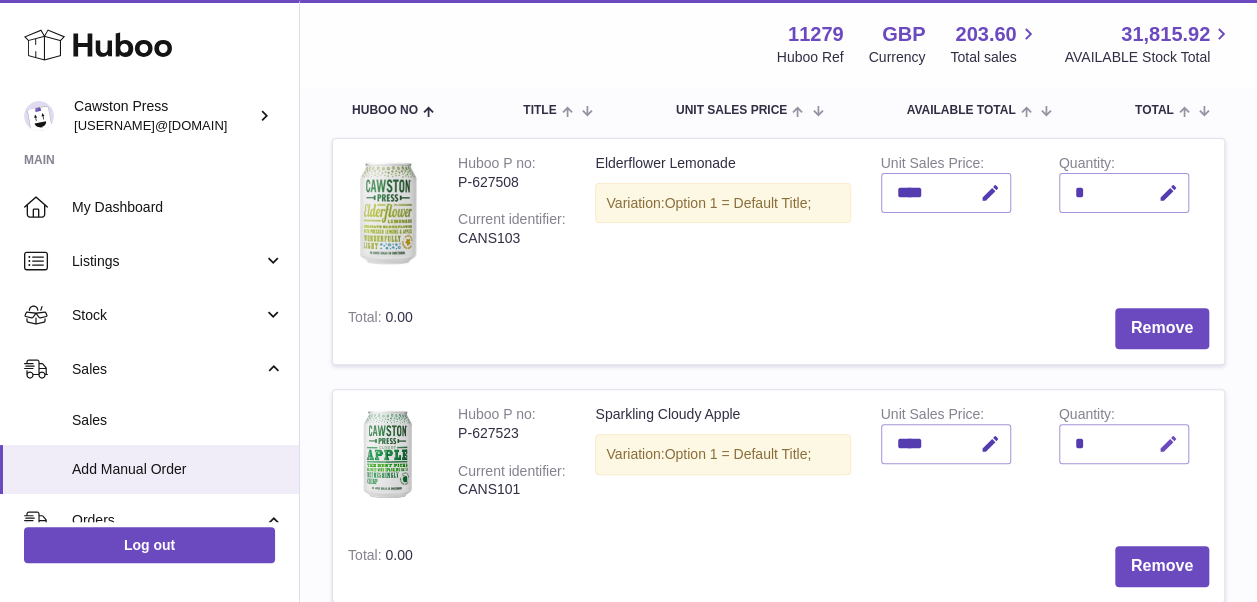 click at bounding box center (1168, 444) 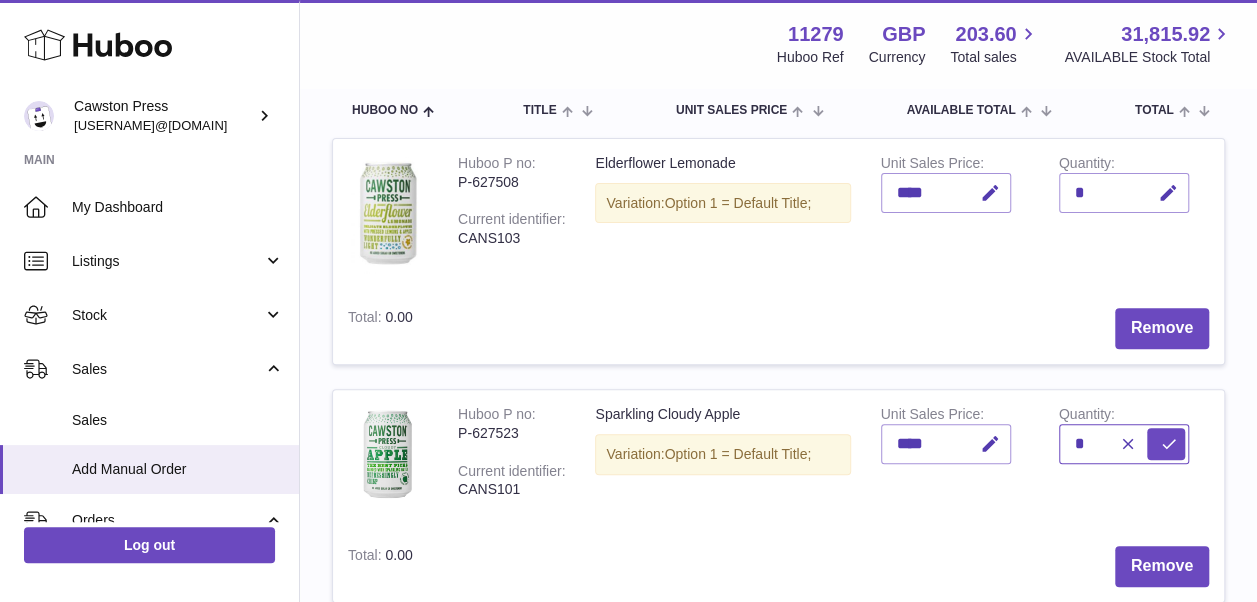 type on "*" 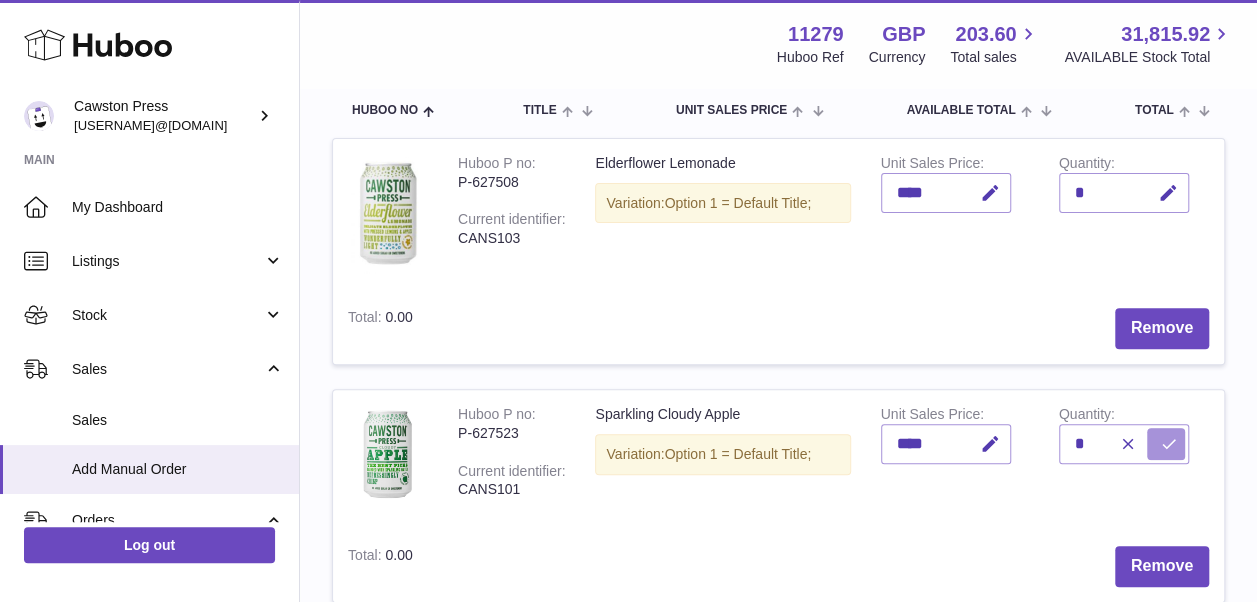 click at bounding box center [1169, 444] 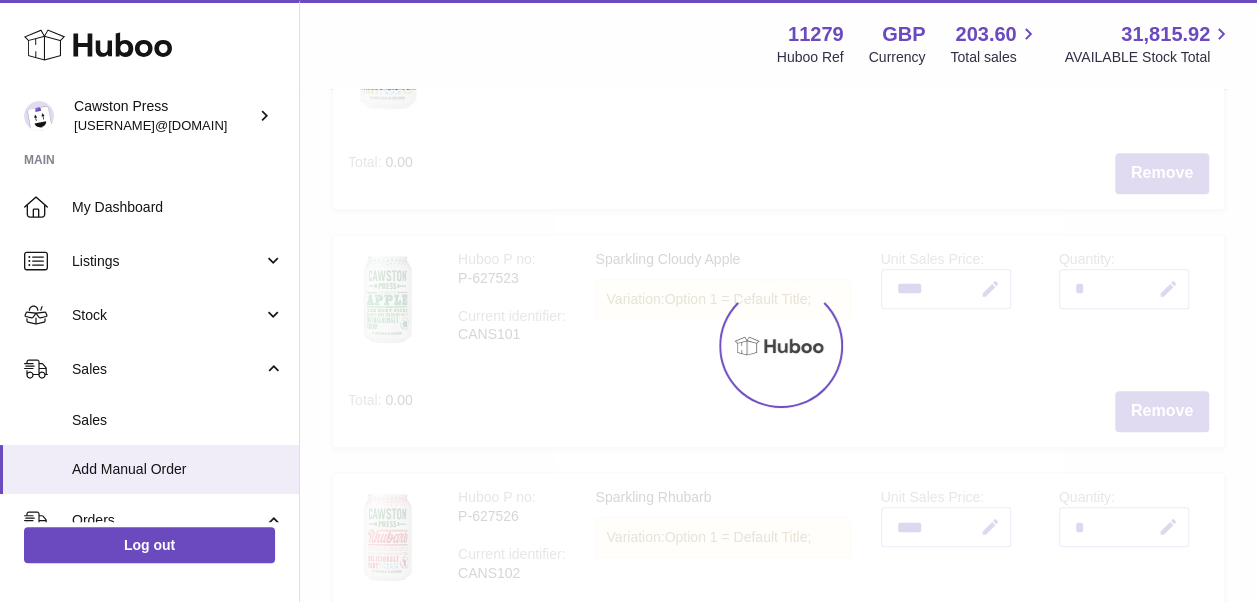 scroll, scrollTop: 392, scrollLeft: 0, axis: vertical 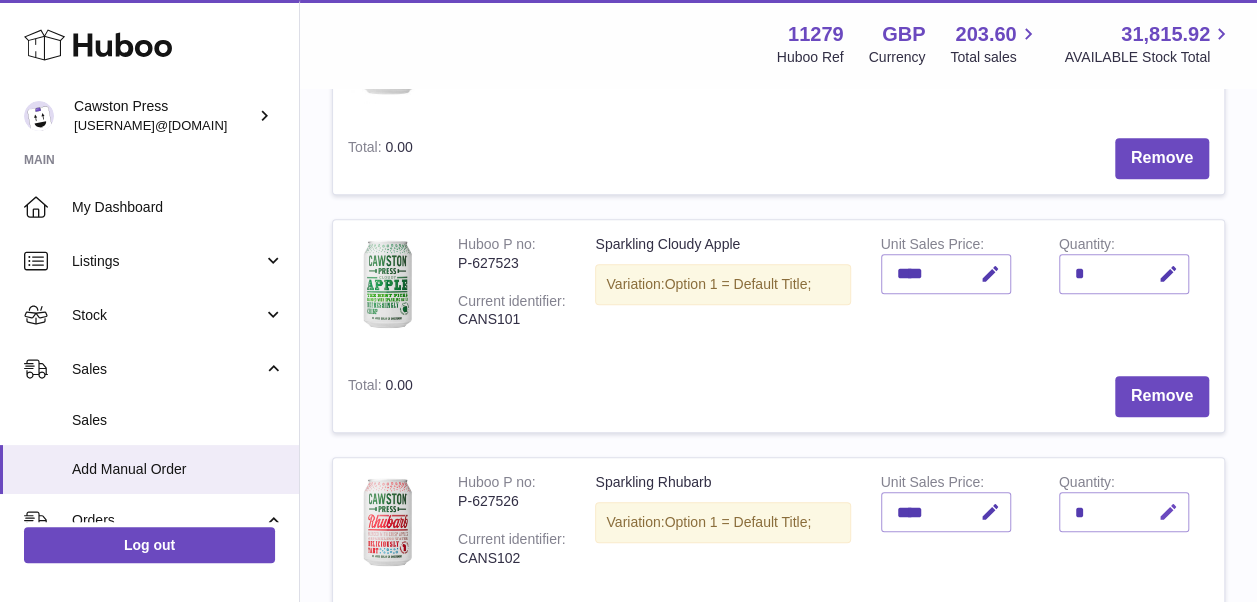 click at bounding box center (1168, 512) 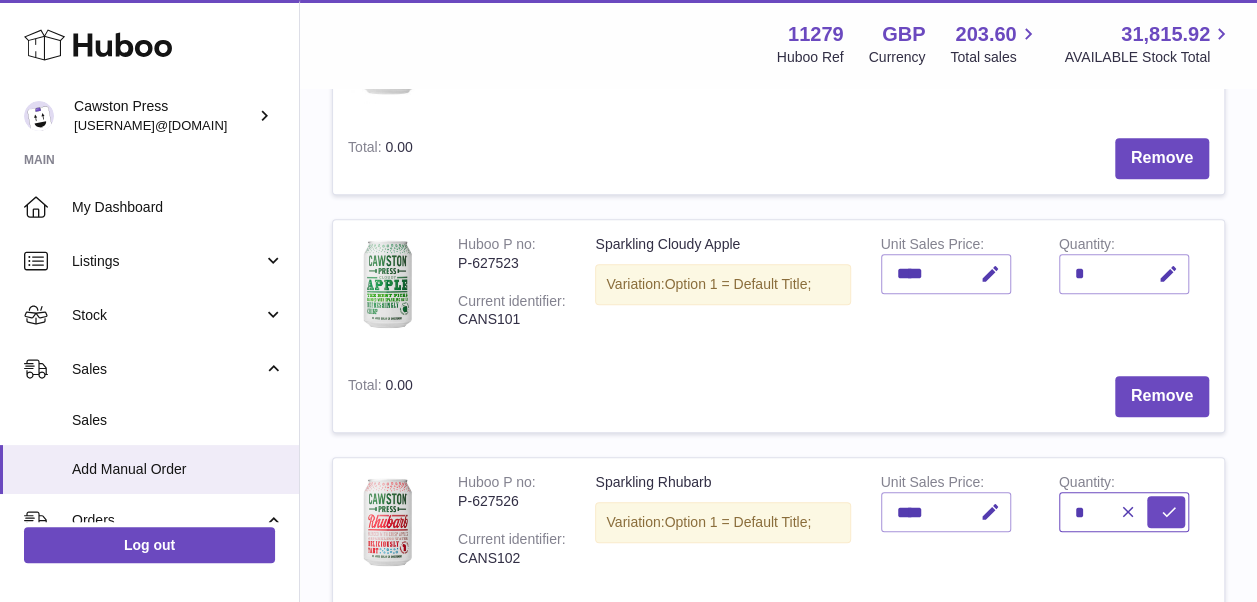 type on "*" 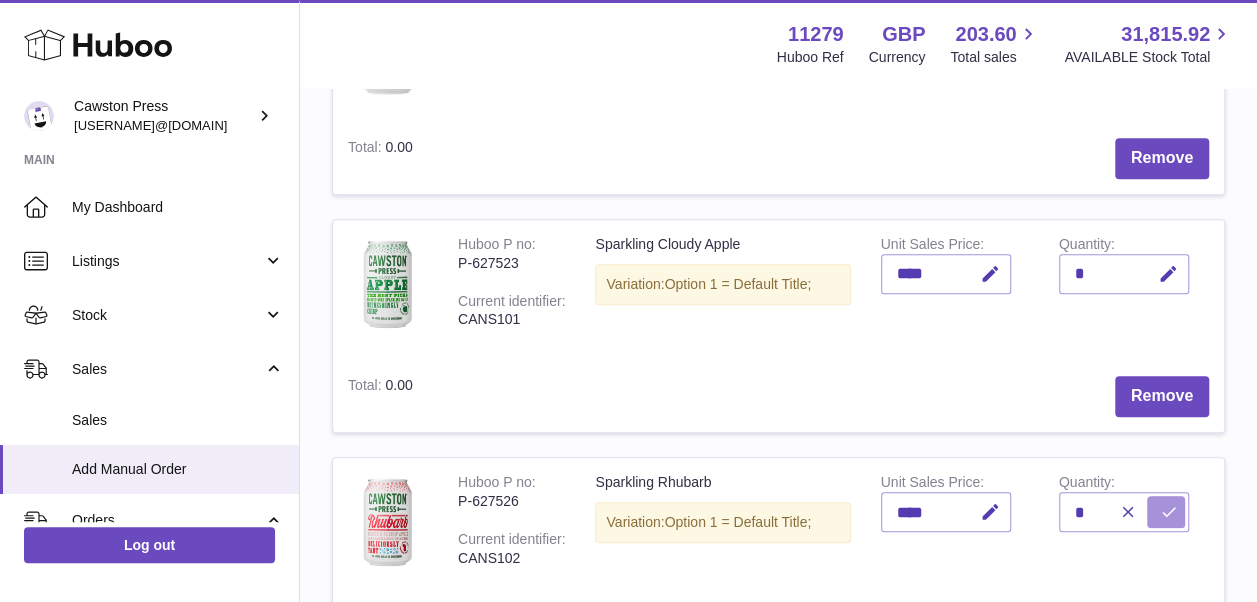 click at bounding box center [1169, 512] 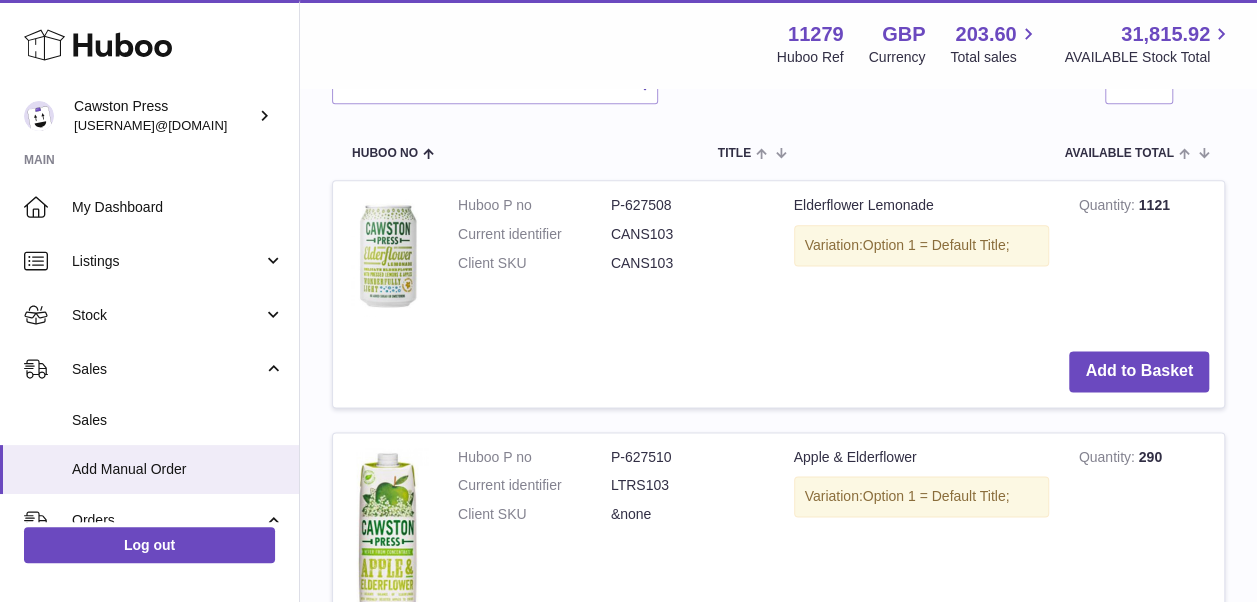 scroll, scrollTop: 958, scrollLeft: 0, axis: vertical 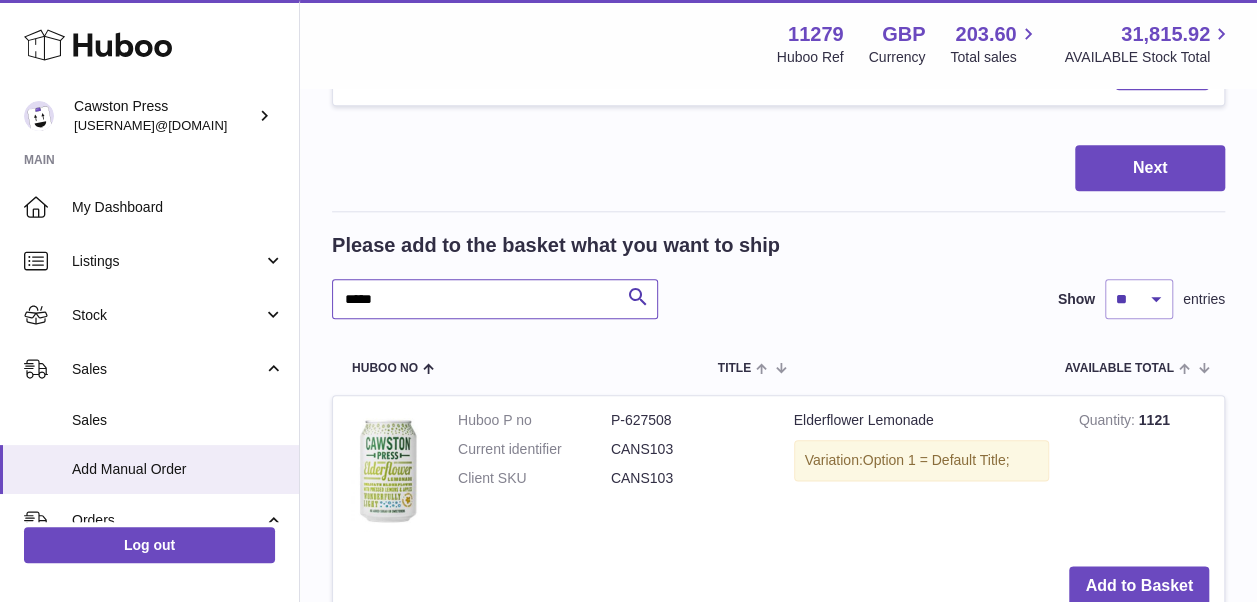 click on "*****" at bounding box center (495, 299) 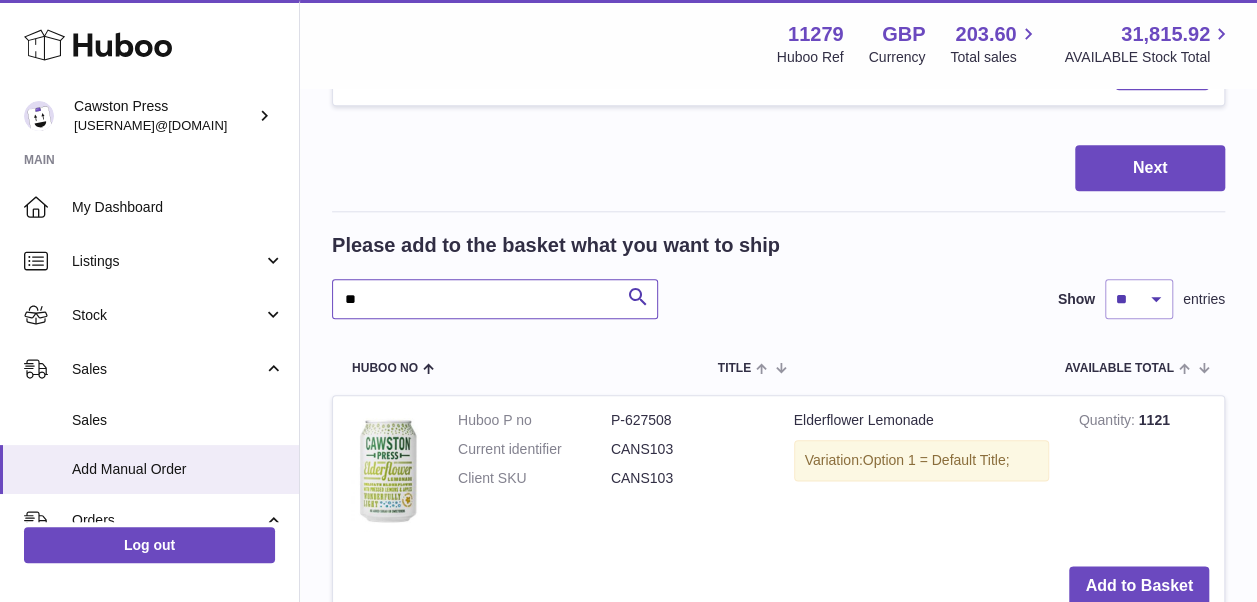 type on "*" 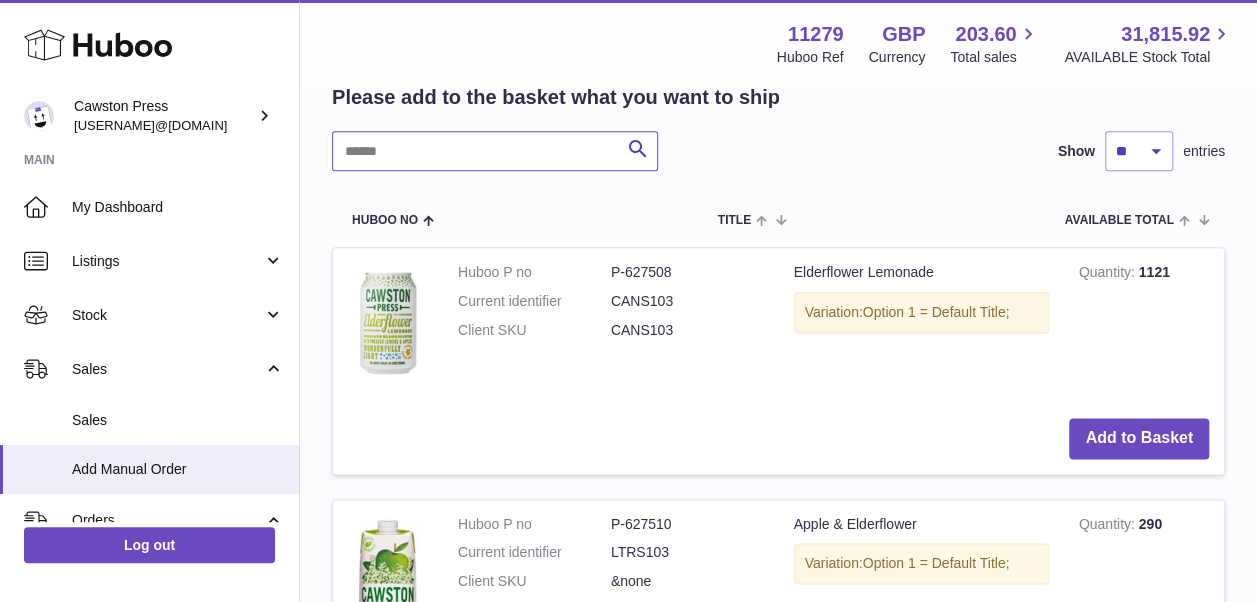 scroll, scrollTop: 1005, scrollLeft: 0, axis: vertical 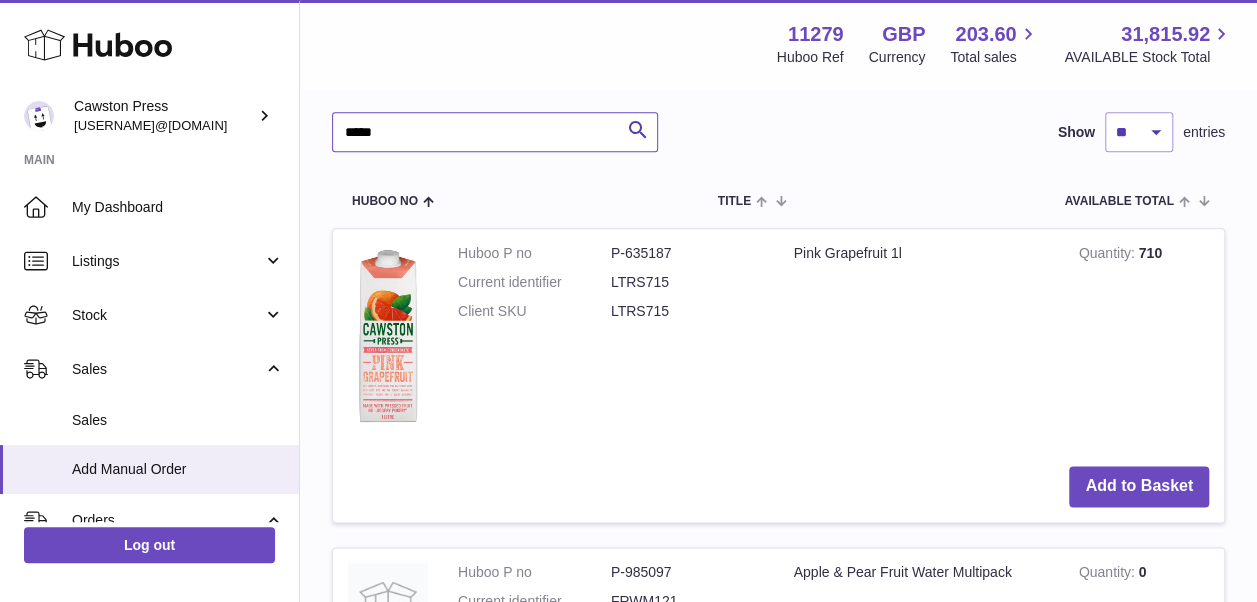 click on "*****" at bounding box center [495, 132] 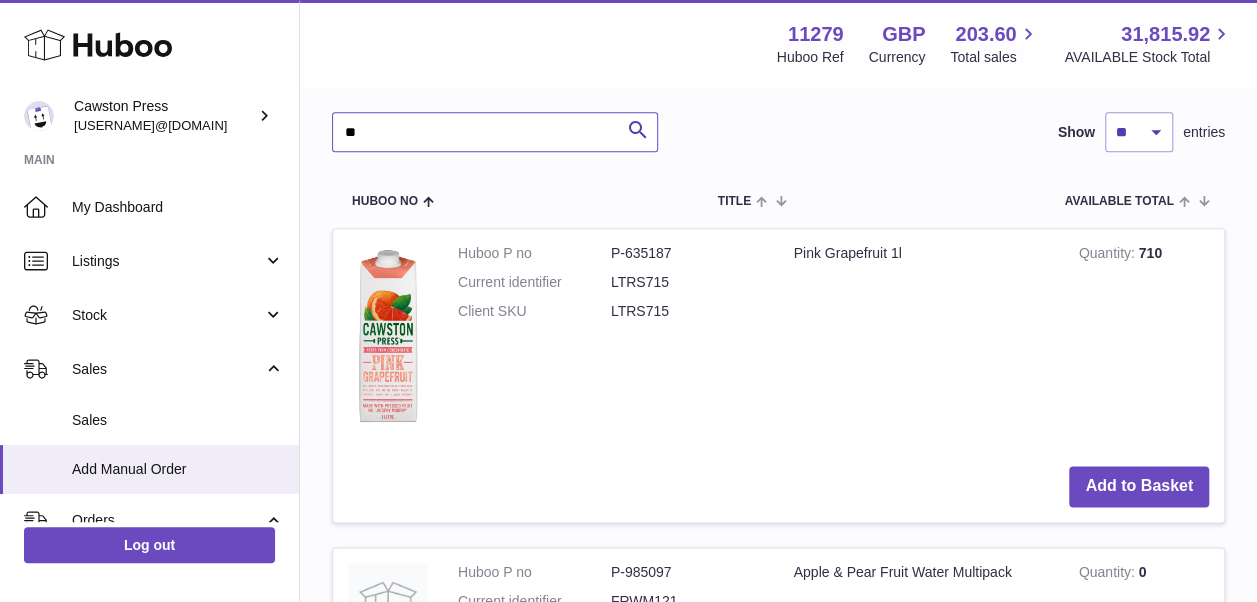 type on "*" 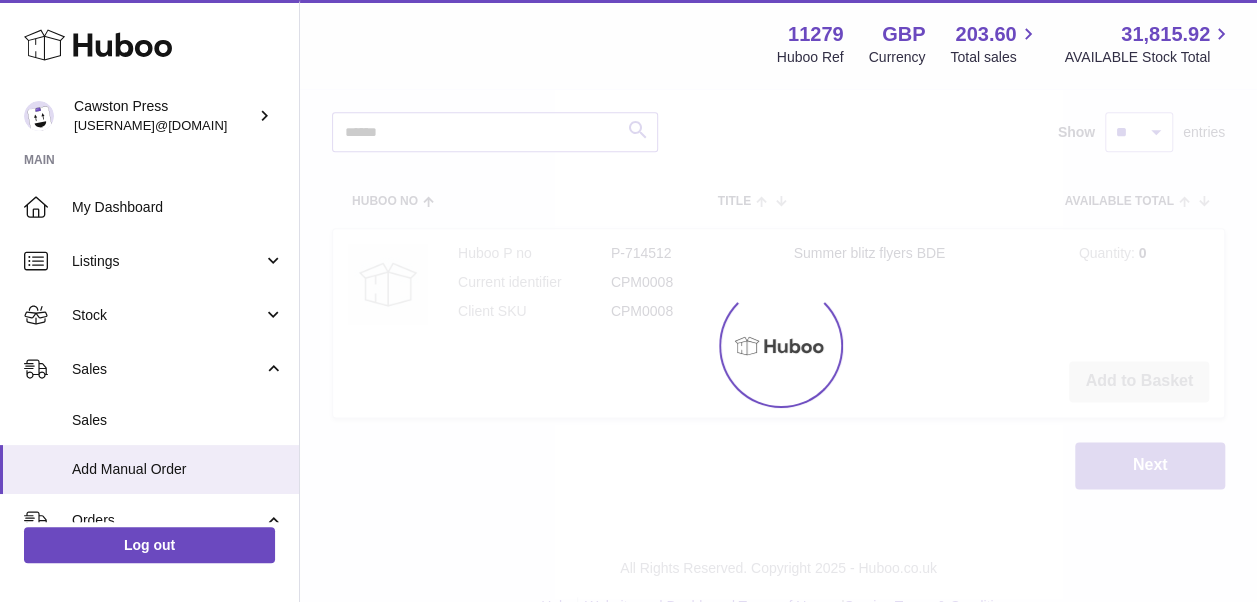 scroll, scrollTop: 953, scrollLeft: 0, axis: vertical 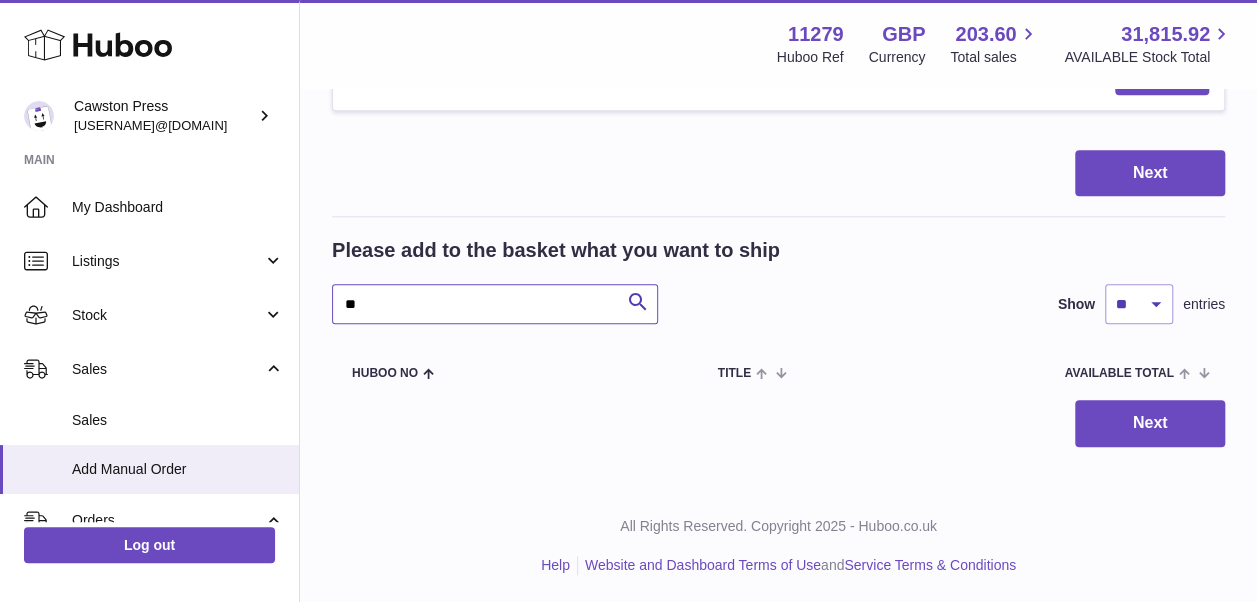 type on "*" 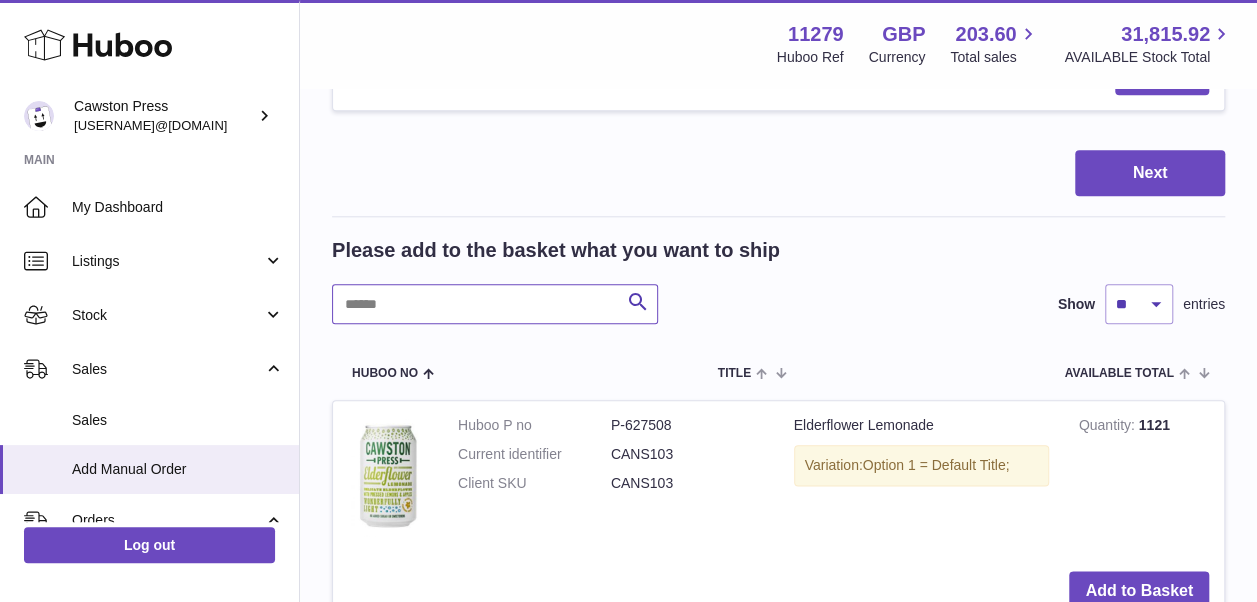 scroll, scrollTop: 1125, scrollLeft: 0, axis: vertical 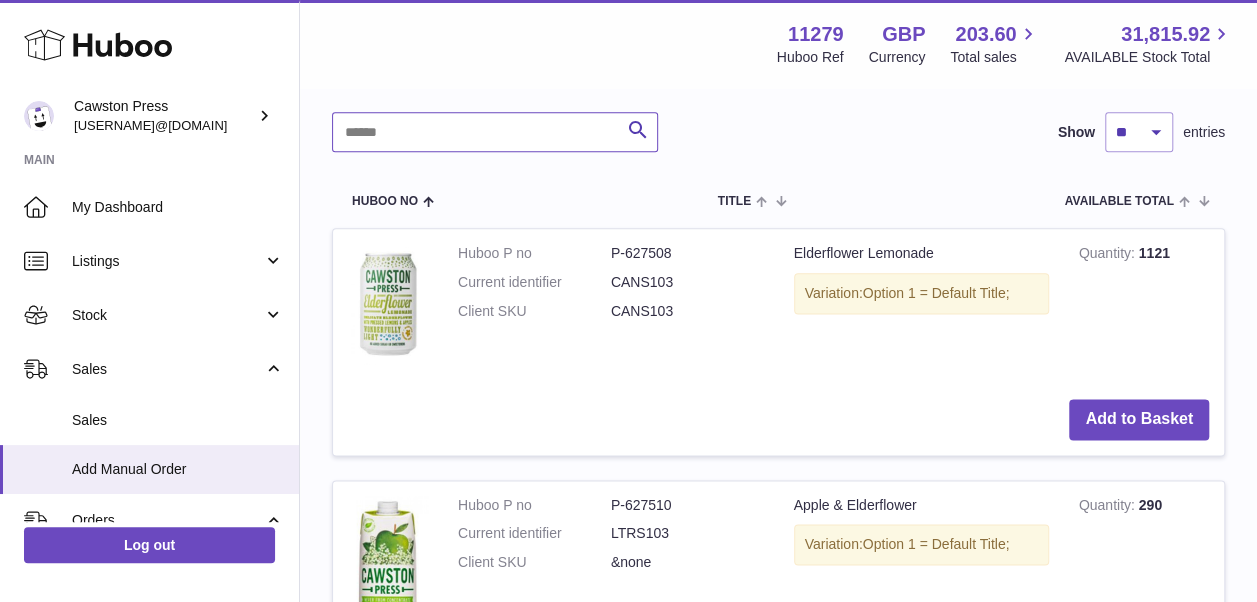 type on "*" 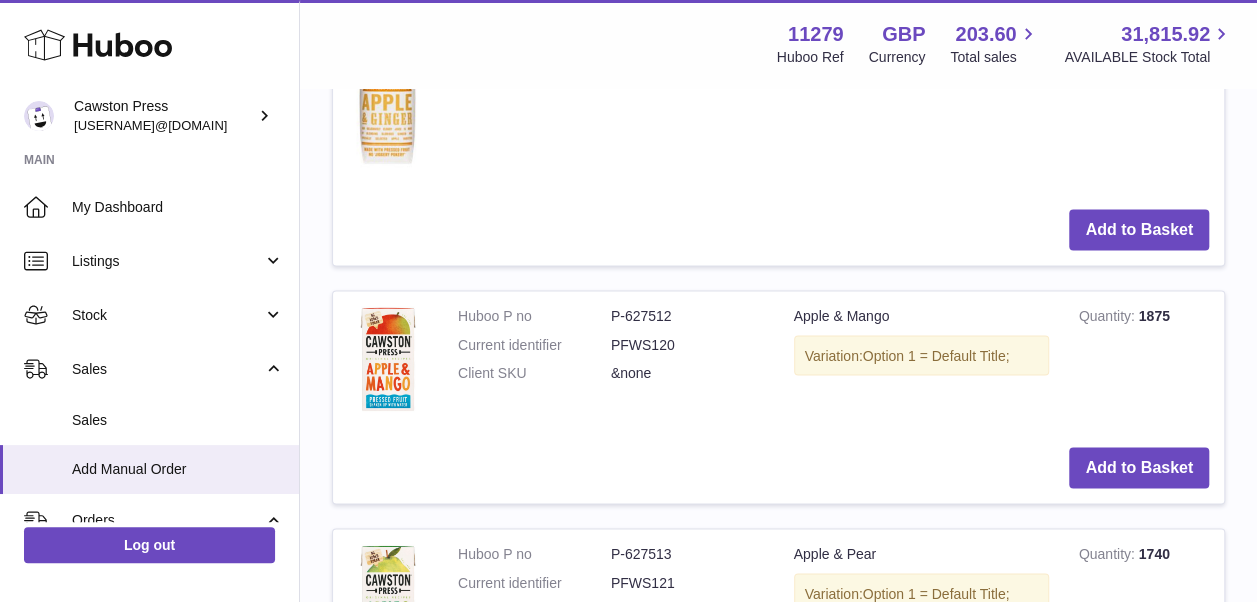 scroll, scrollTop: 1830, scrollLeft: 0, axis: vertical 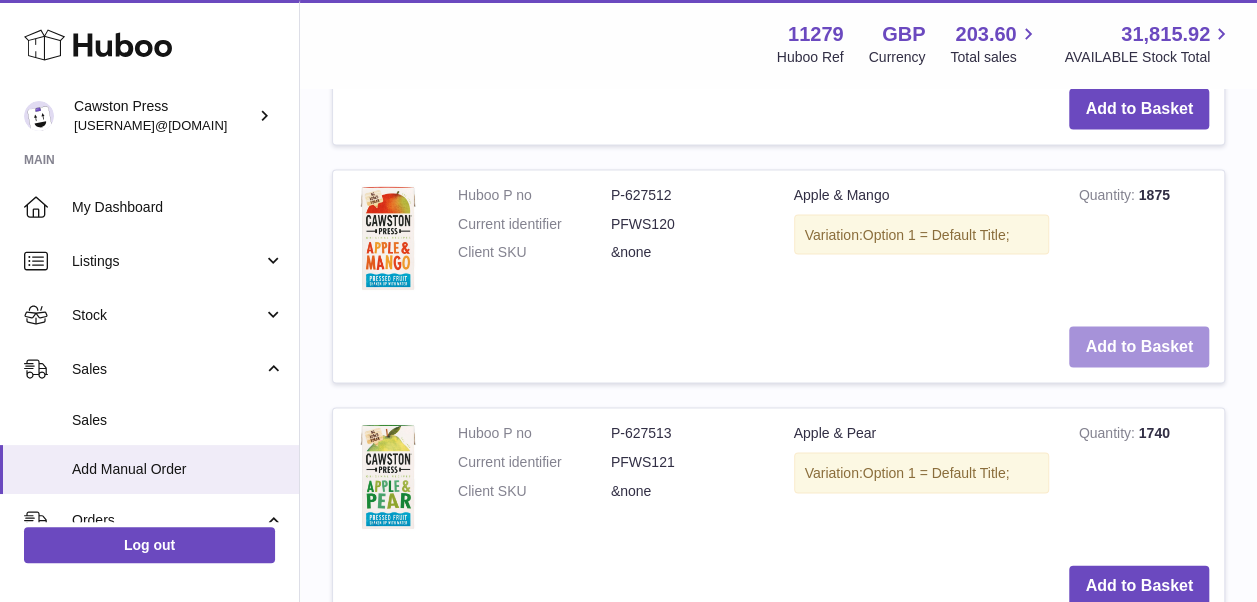 type on "*****" 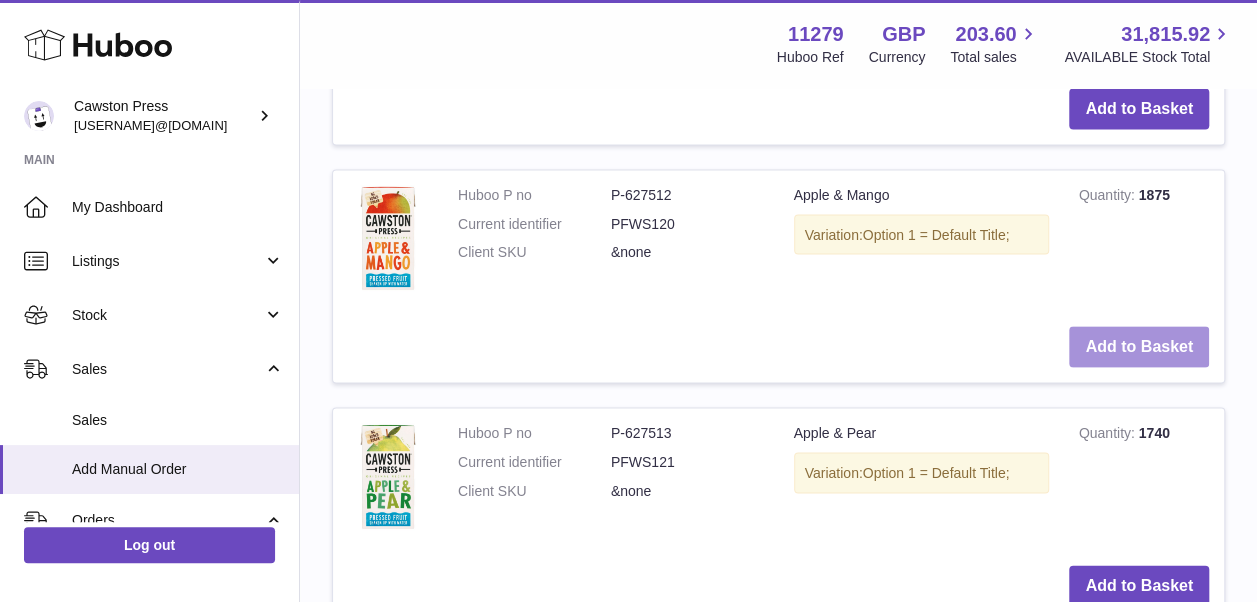 click on "Add to Basket" at bounding box center (1139, 346) 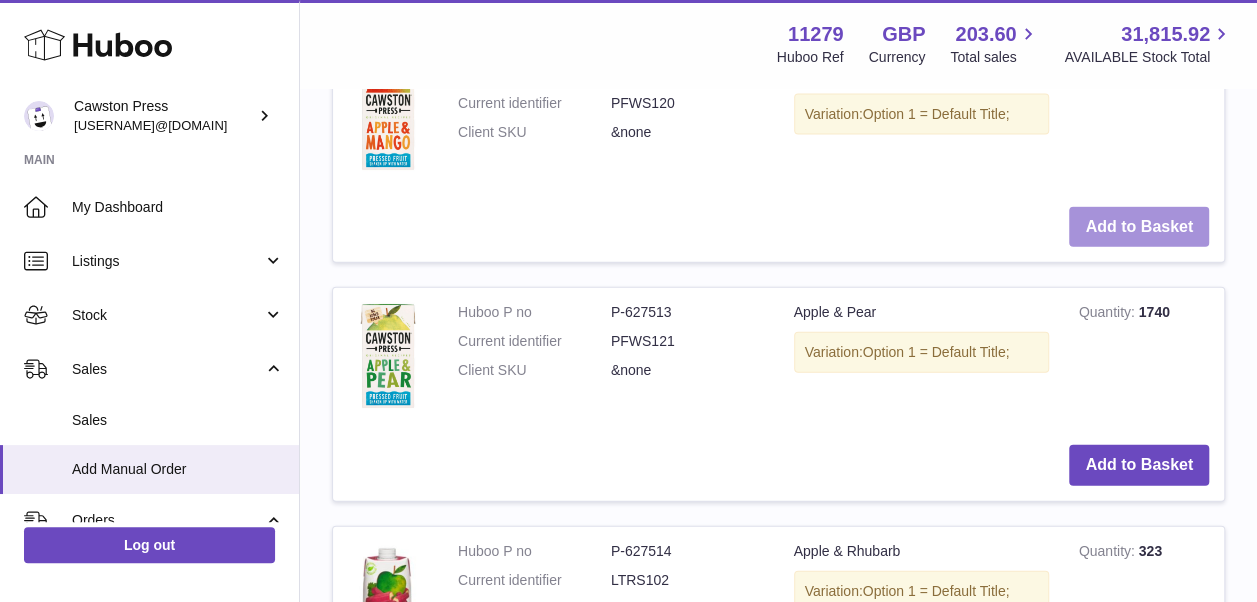 scroll, scrollTop: 2190, scrollLeft: 0, axis: vertical 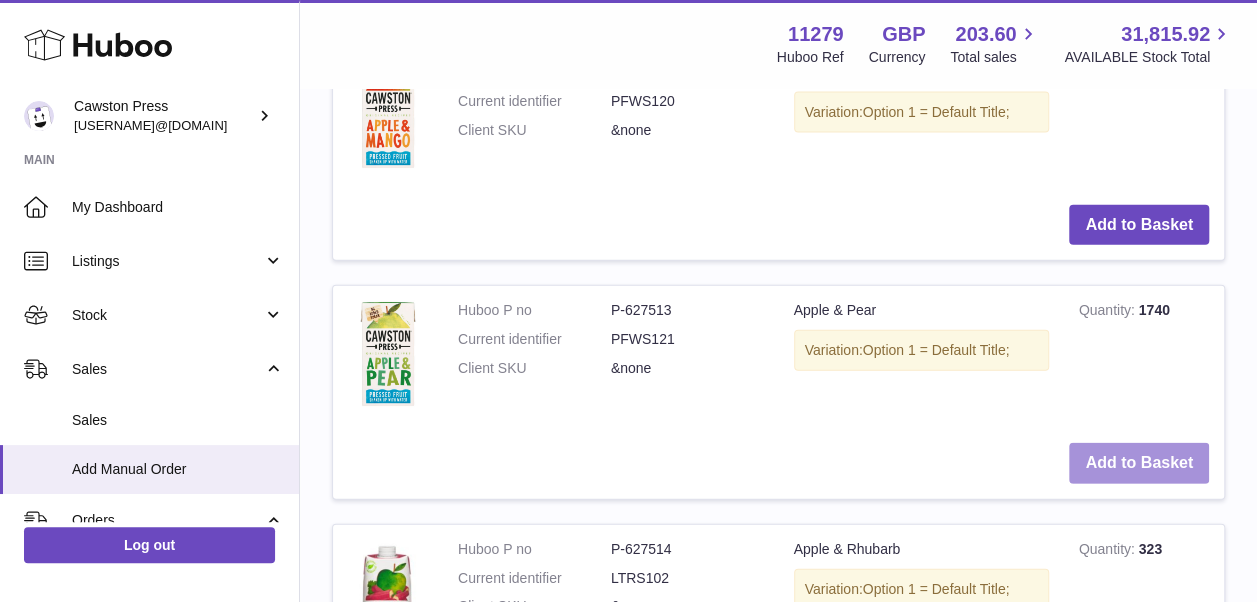 click on "Add to Basket" at bounding box center (1139, 463) 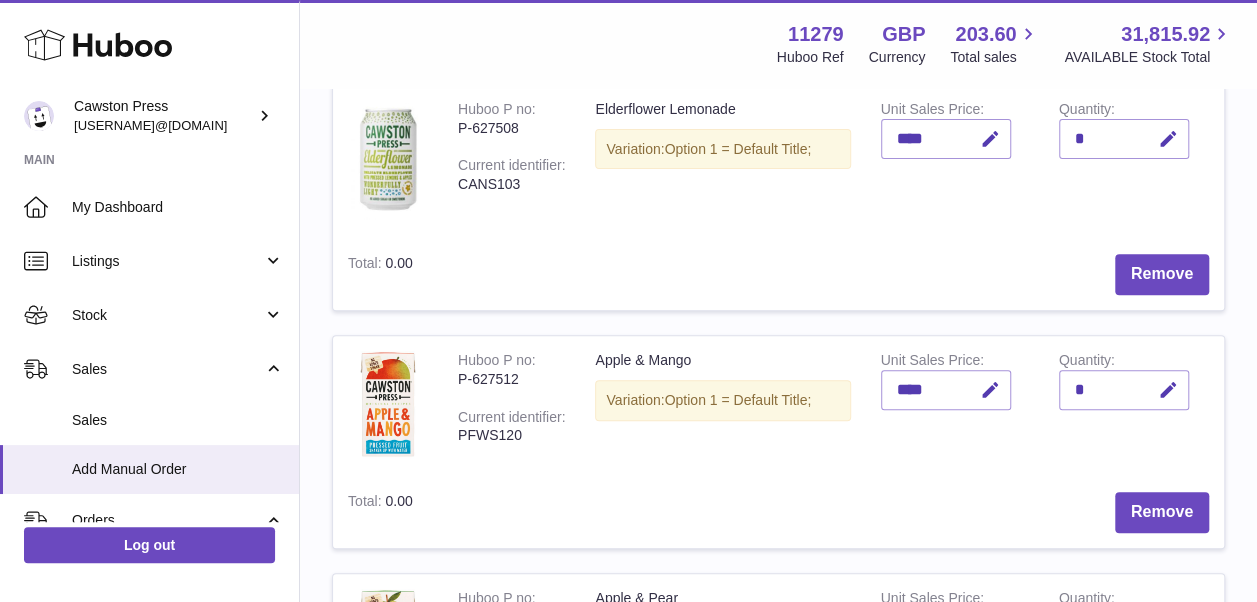 scroll, scrollTop: 275, scrollLeft: 0, axis: vertical 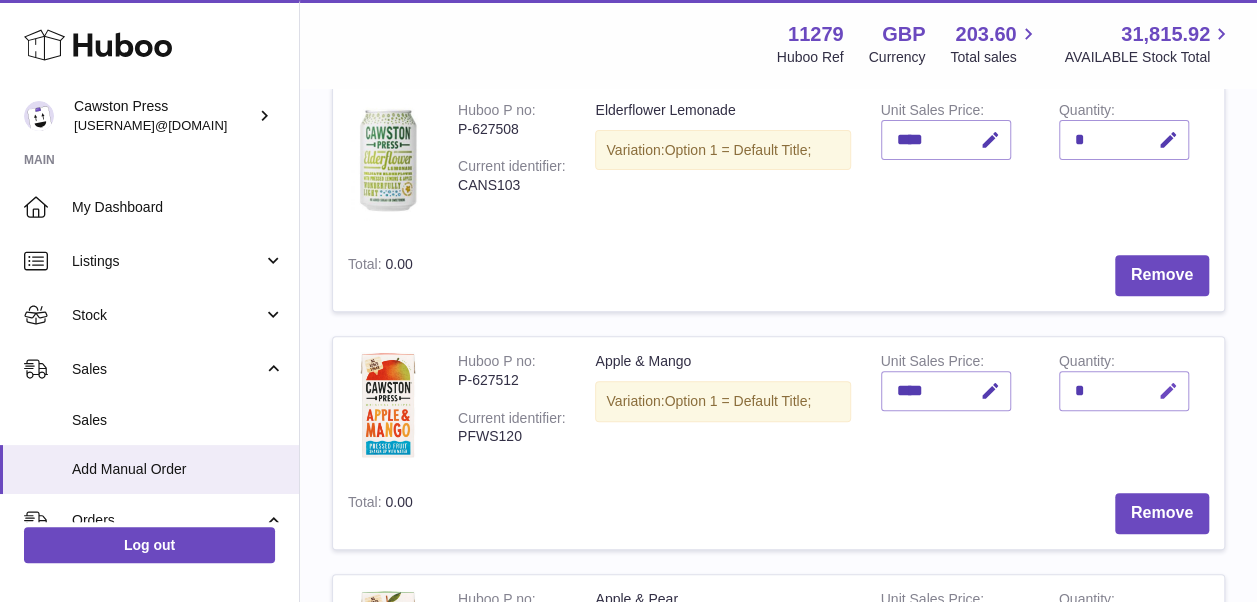 click at bounding box center [1168, 391] 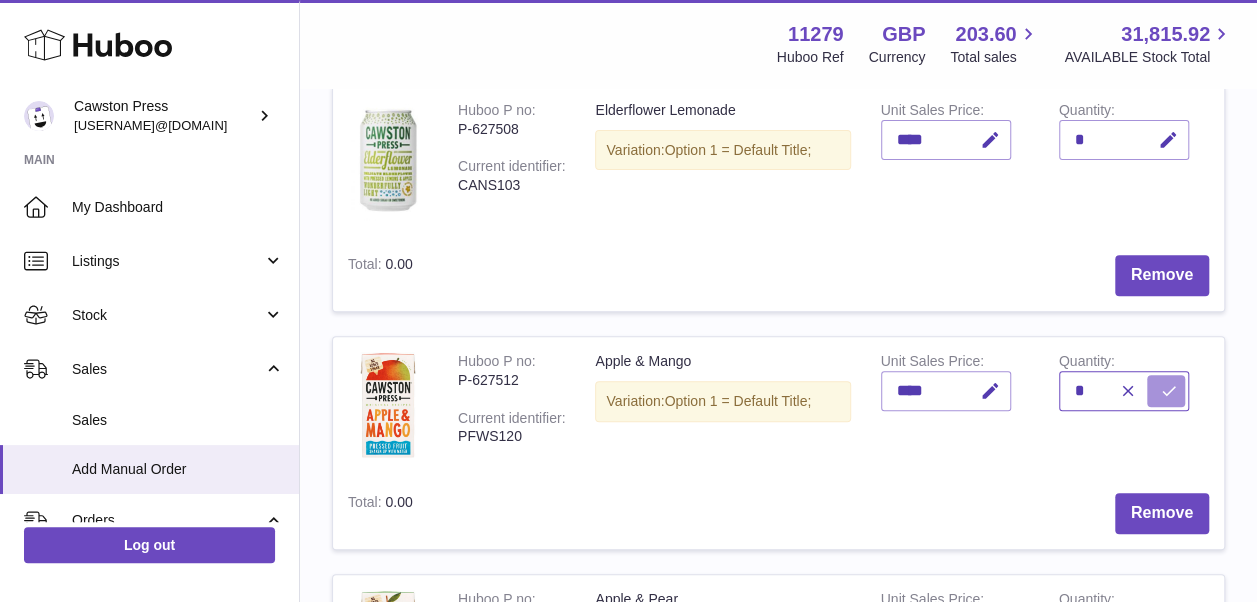type on "*" 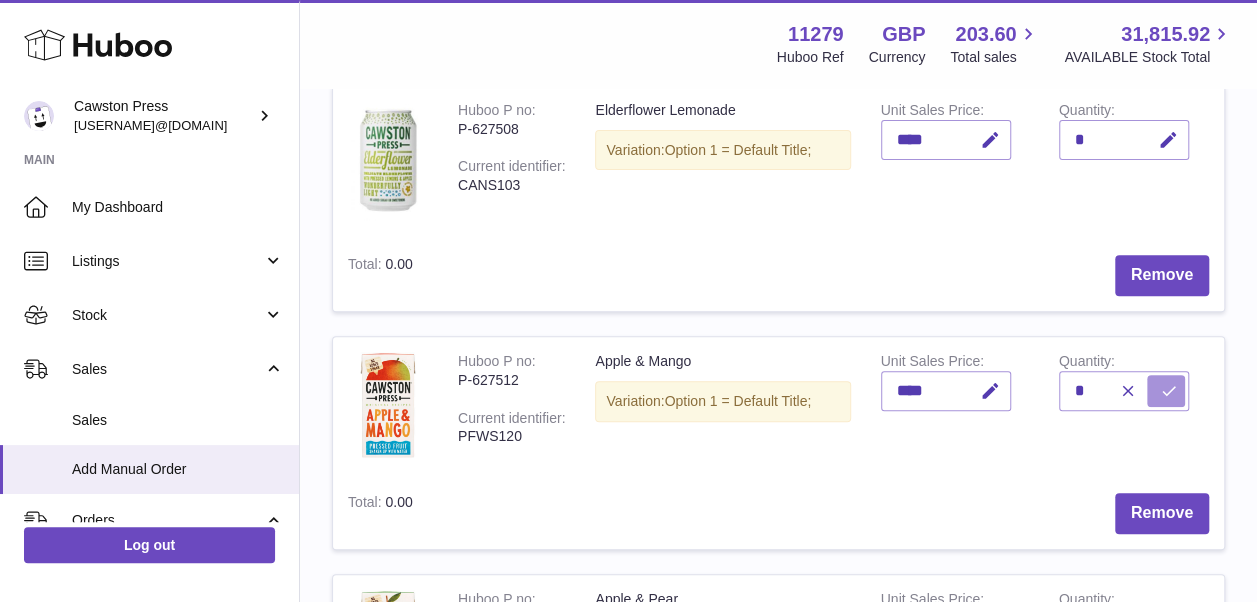 click at bounding box center (1169, 391) 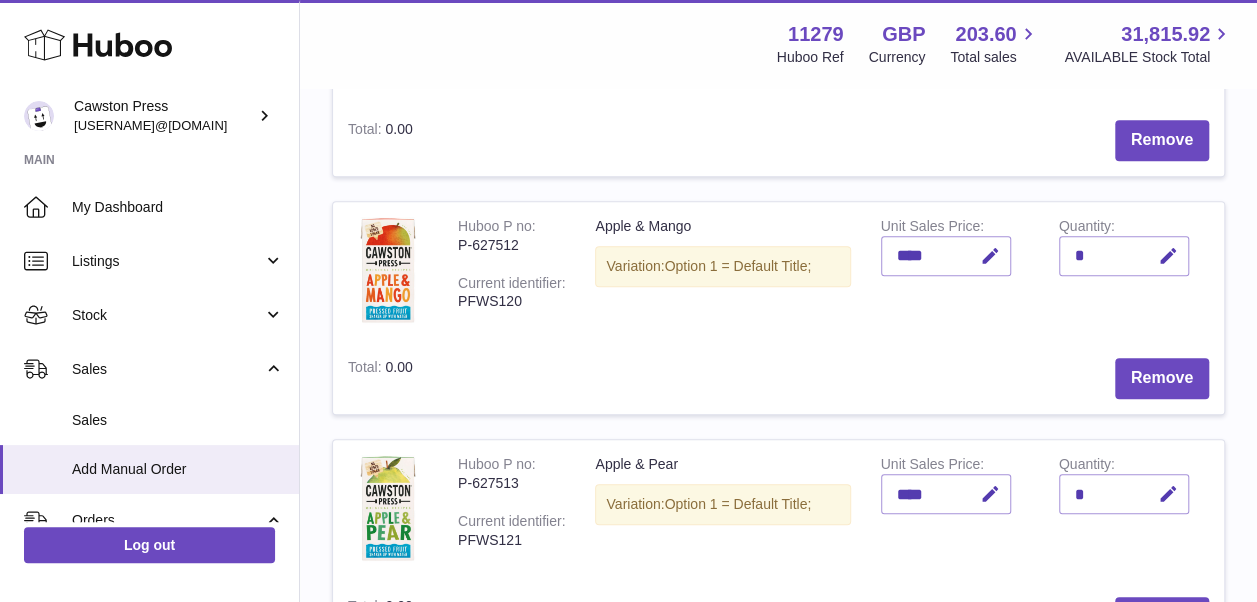 scroll, scrollTop: 411, scrollLeft: 0, axis: vertical 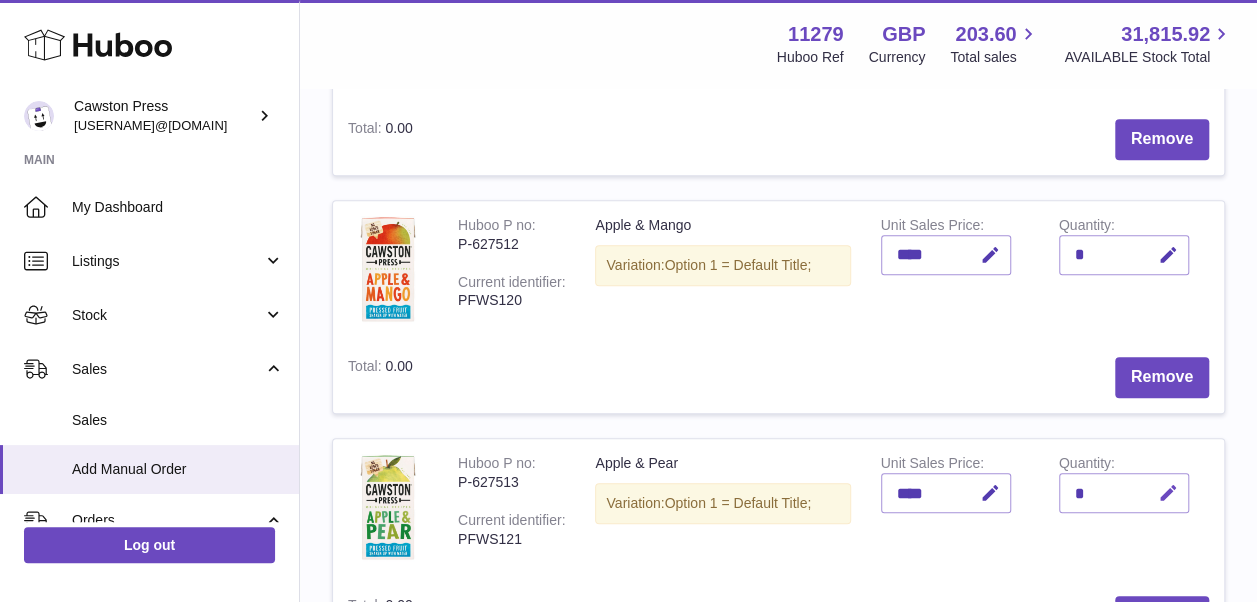 click at bounding box center (1168, 493) 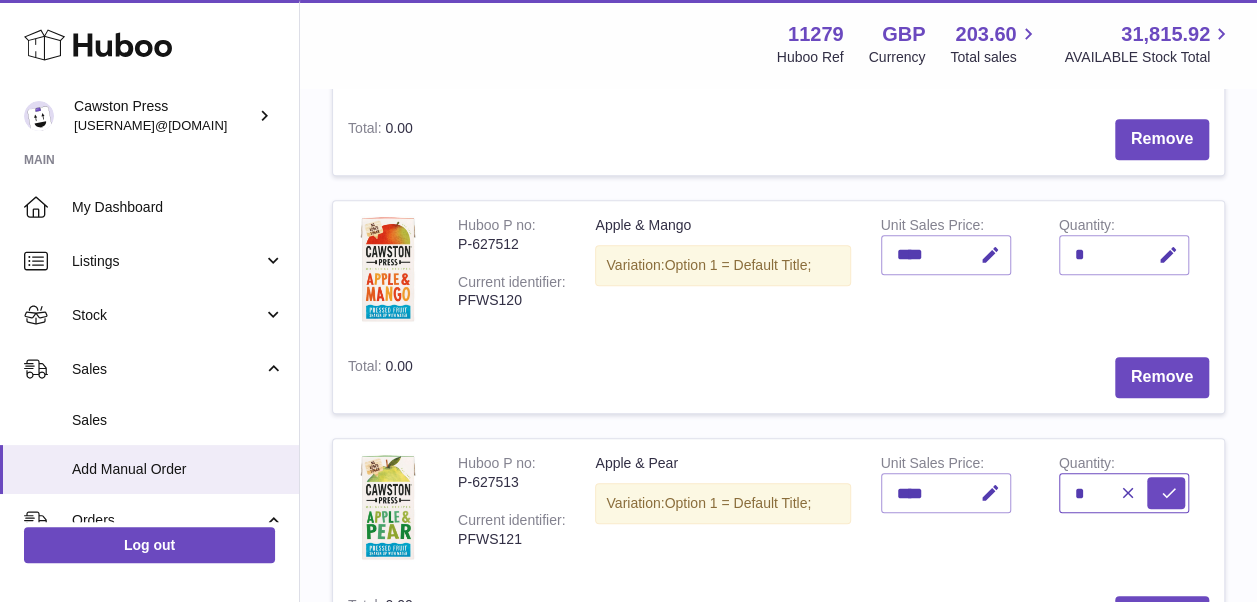 type on "*" 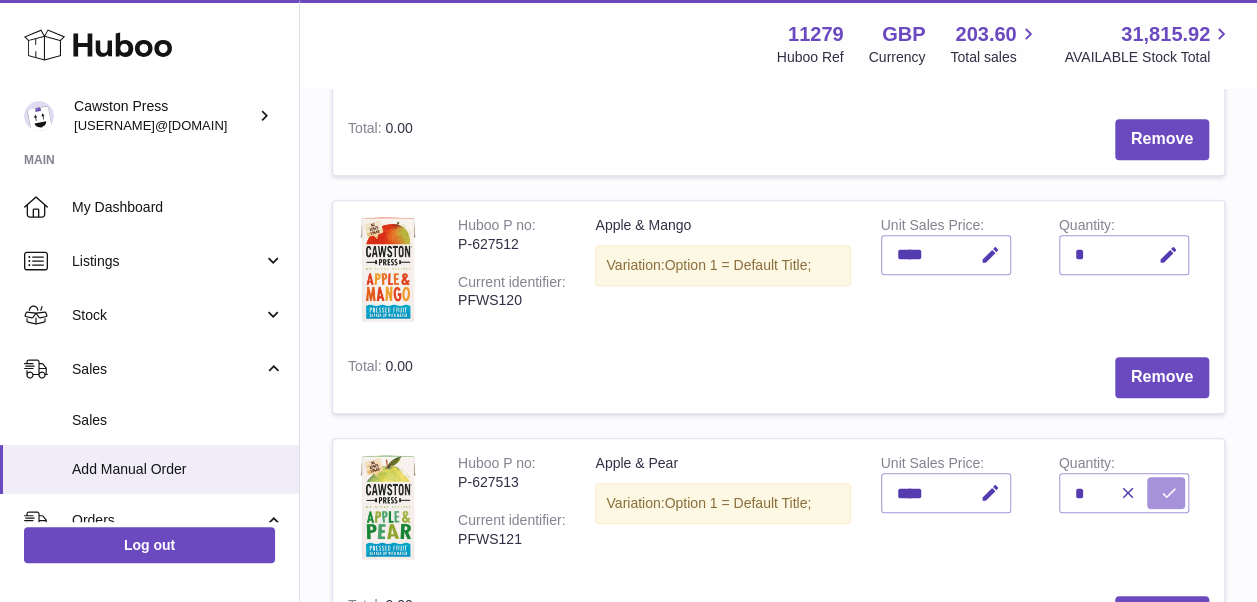 click at bounding box center (1169, 493) 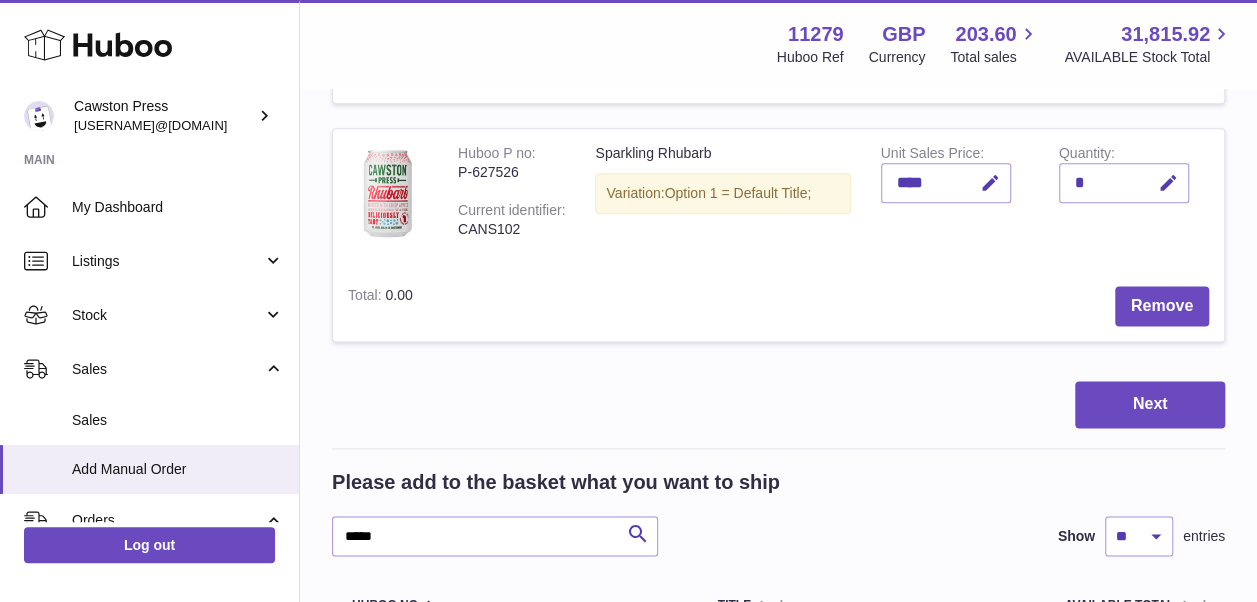 scroll, scrollTop: 1201, scrollLeft: 0, axis: vertical 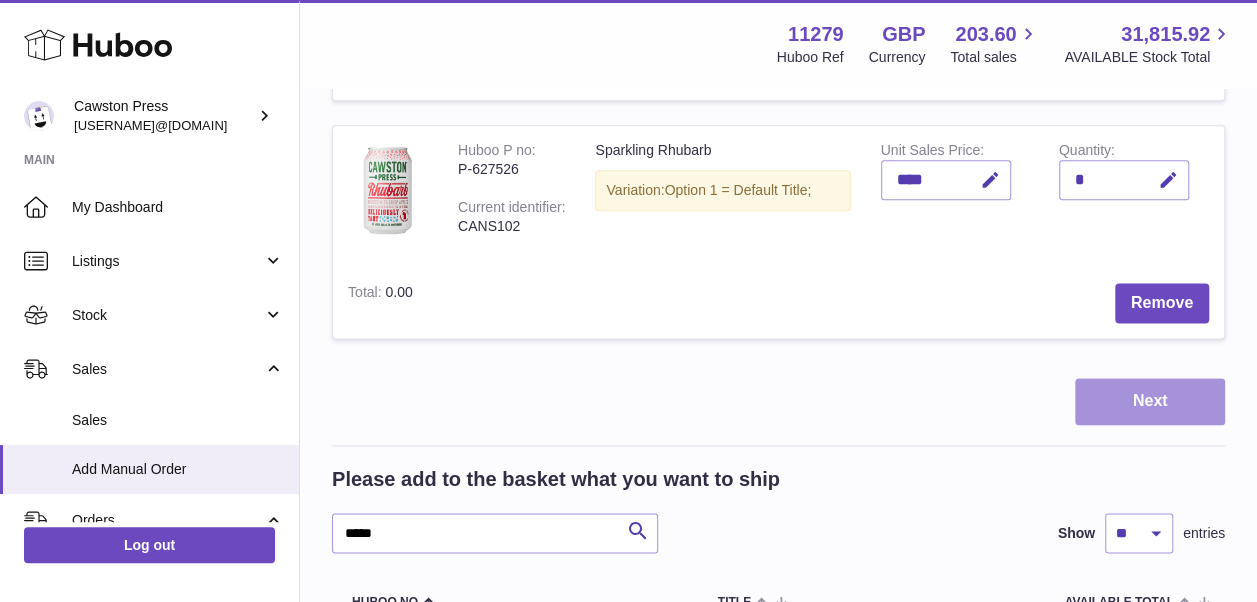 click on "Next" at bounding box center (1150, 401) 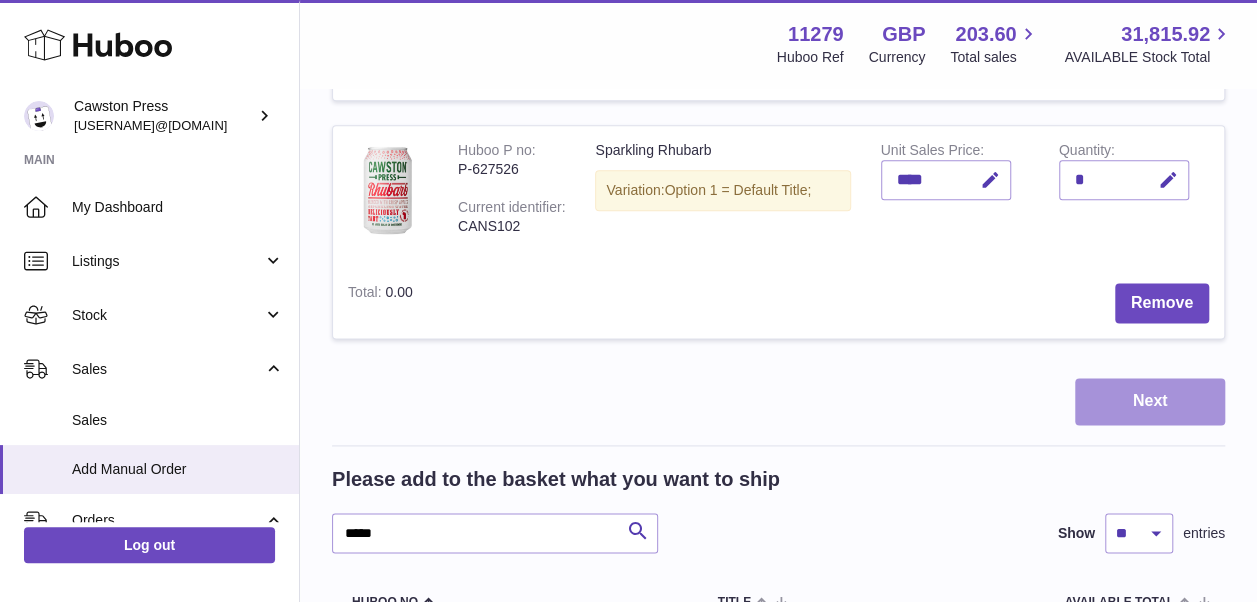 scroll, scrollTop: 0, scrollLeft: 0, axis: both 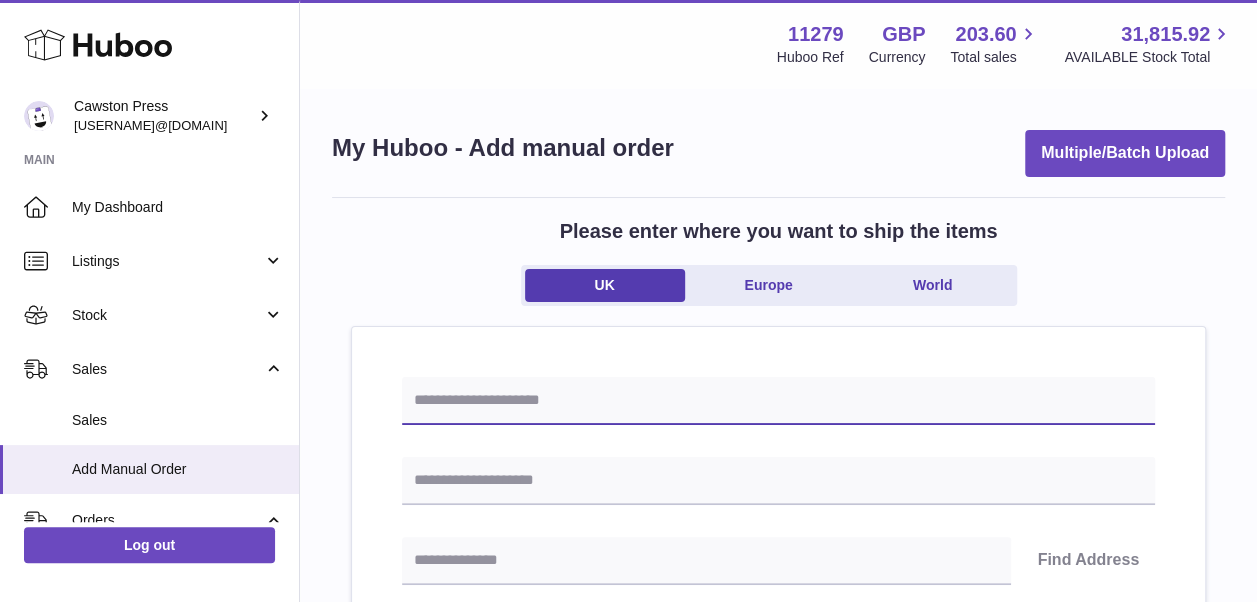 click at bounding box center [778, 401] 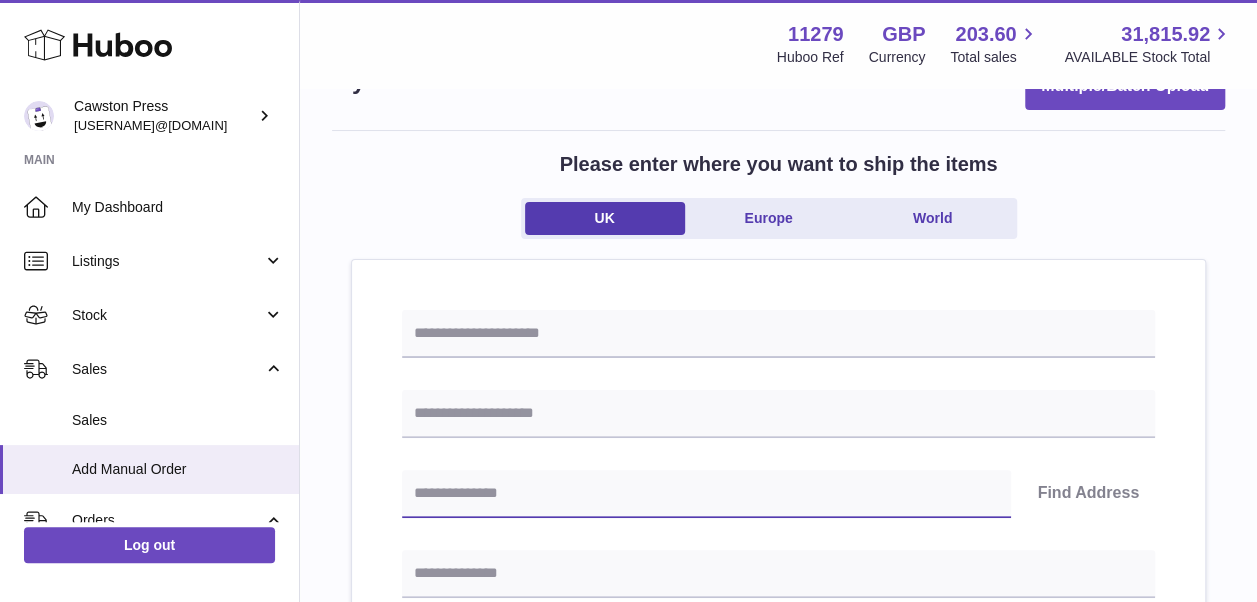 click at bounding box center [706, 494] 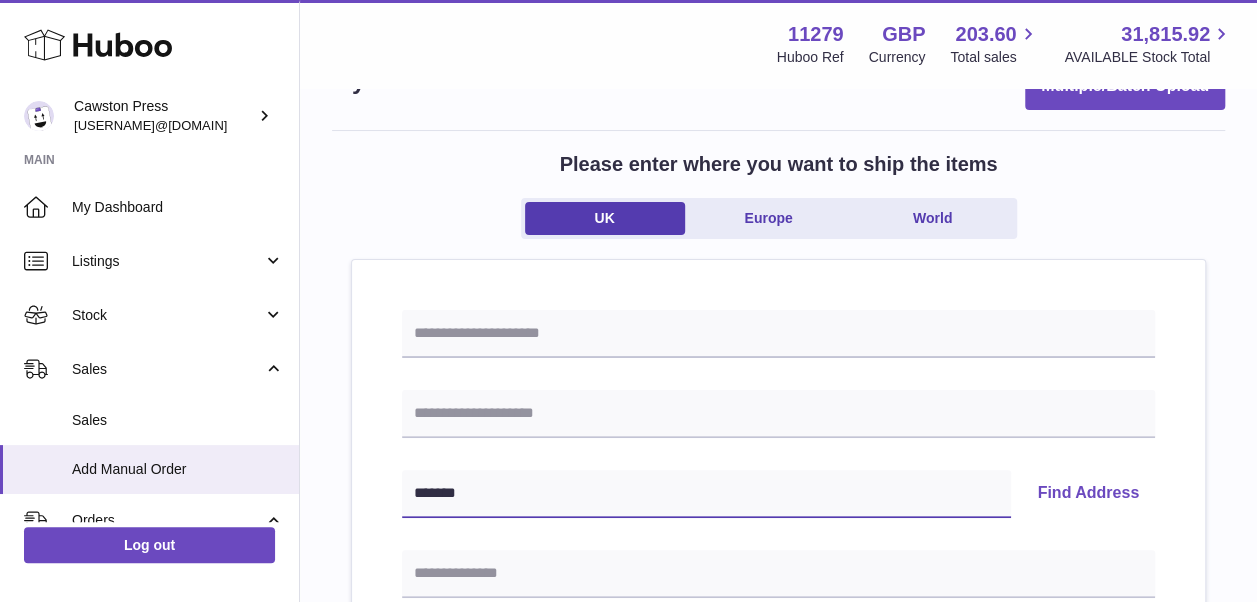 type on "*******" 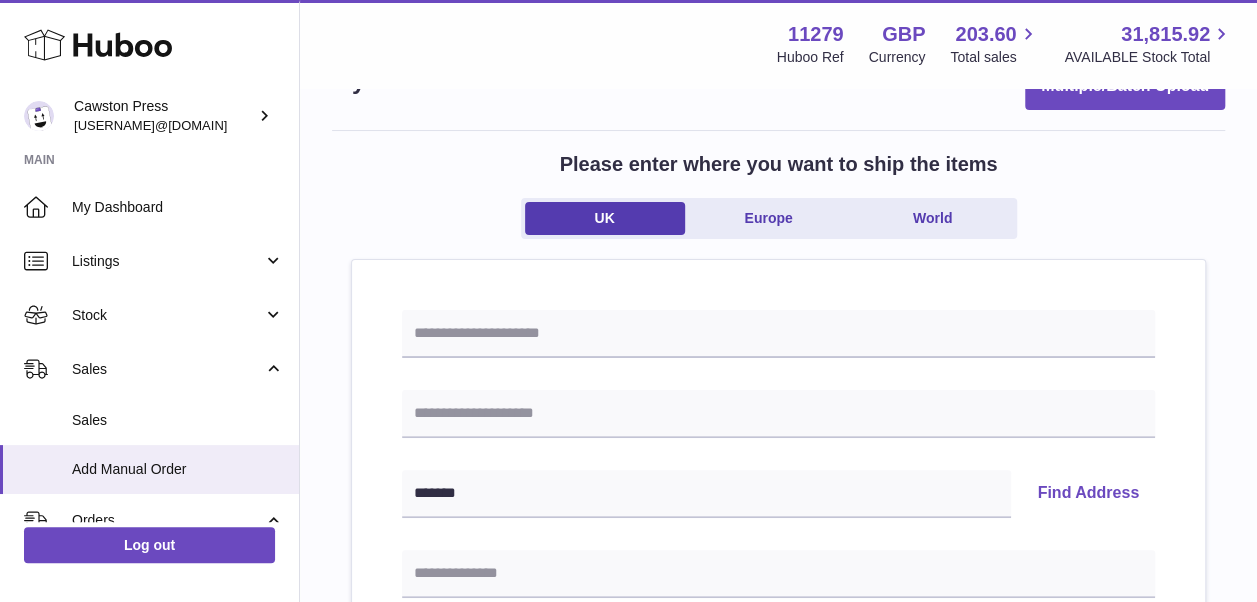 click on "Find Address" at bounding box center [1088, 494] 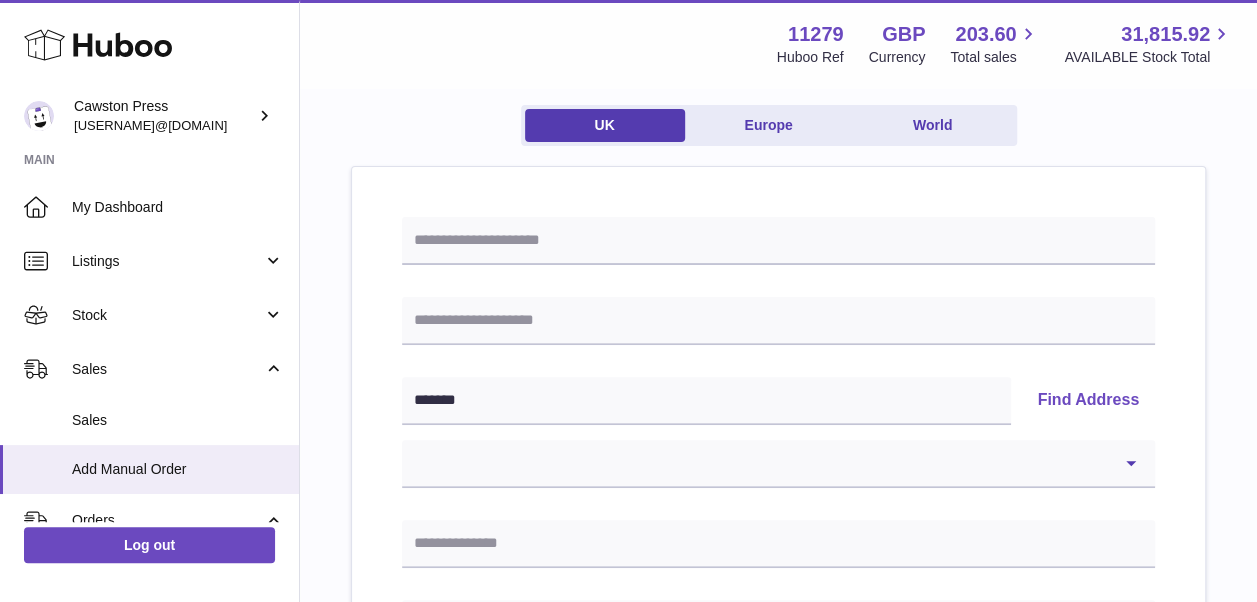 scroll, scrollTop: 171, scrollLeft: 0, axis: vertical 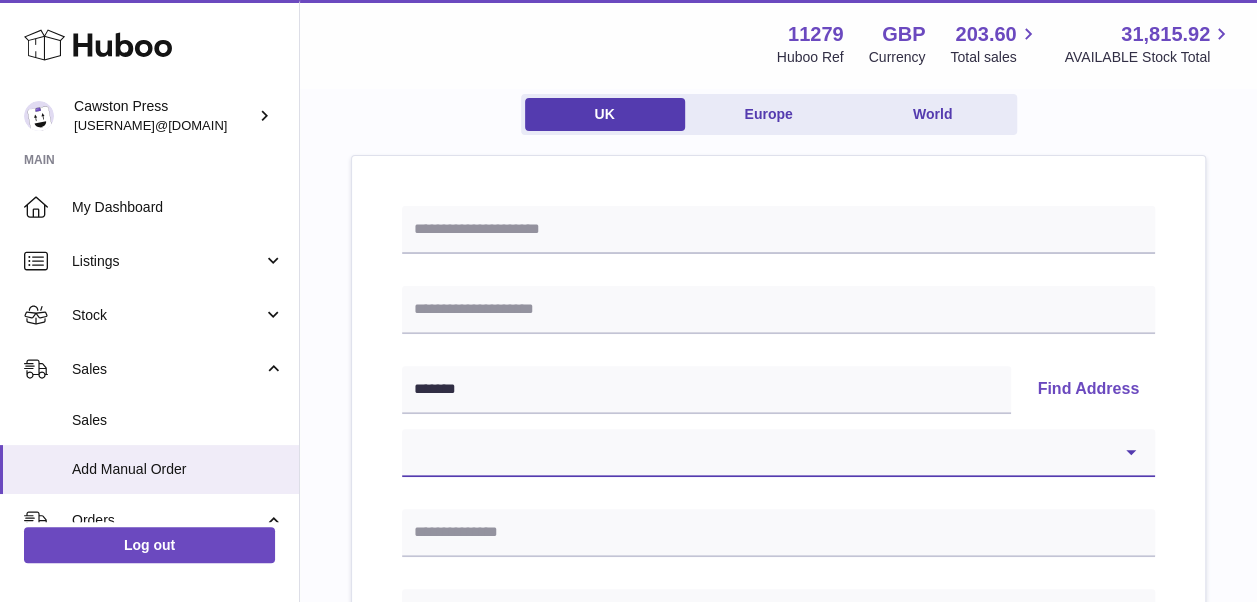 click on "**********" at bounding box center (778, 453) 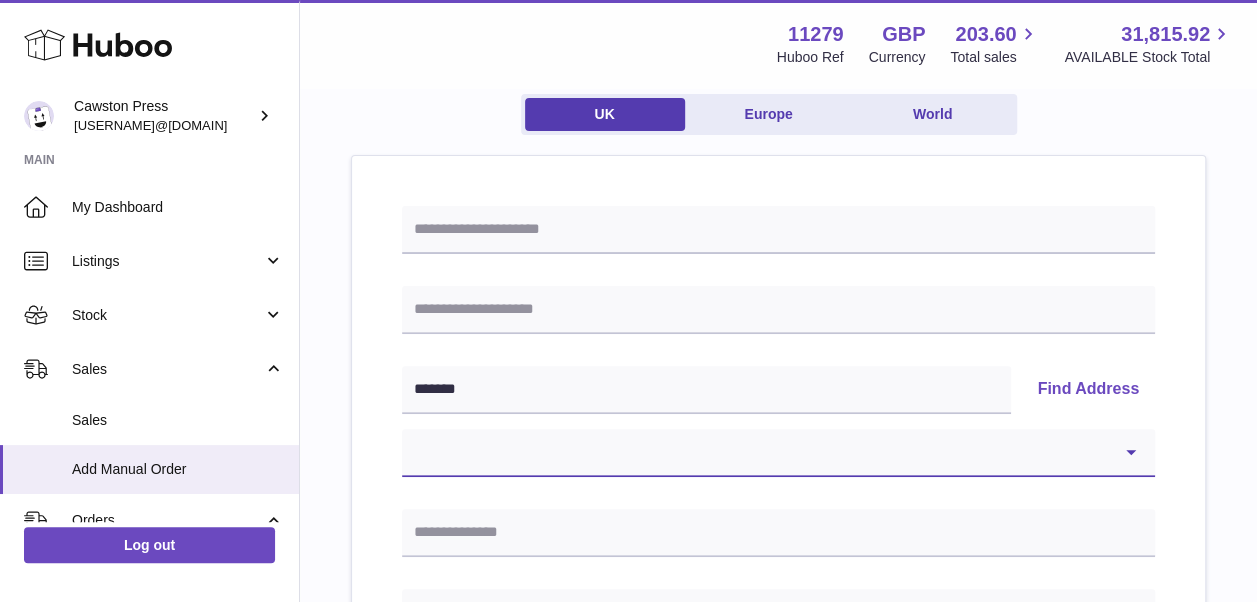 select on "**" 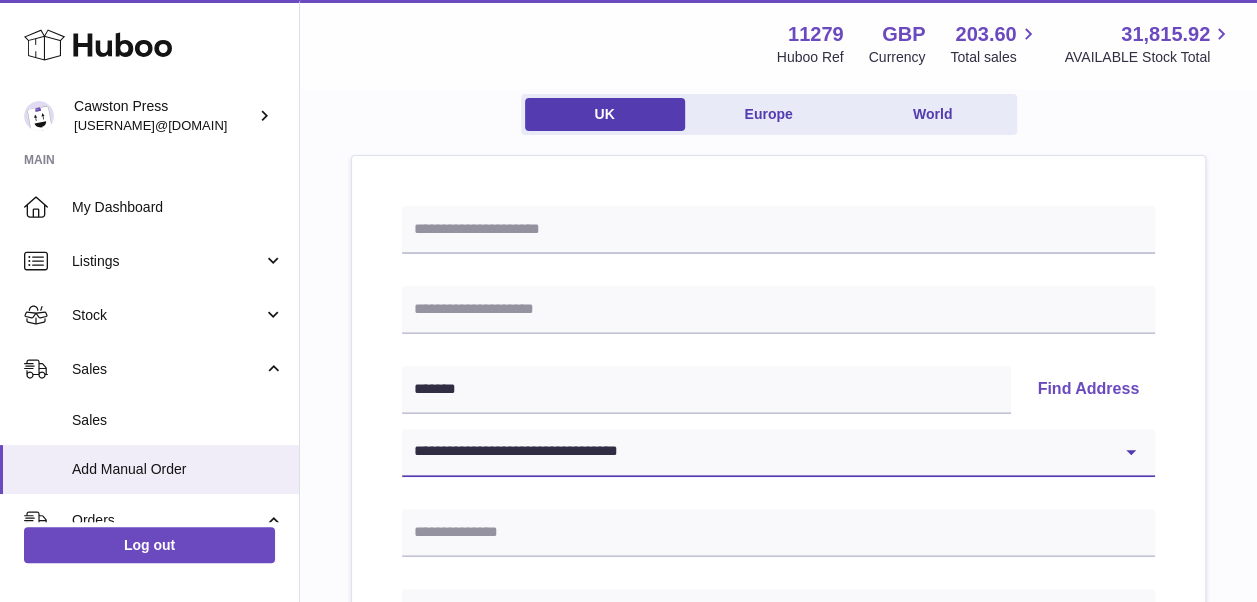 click on "**********" at bounding box center [778, 453] 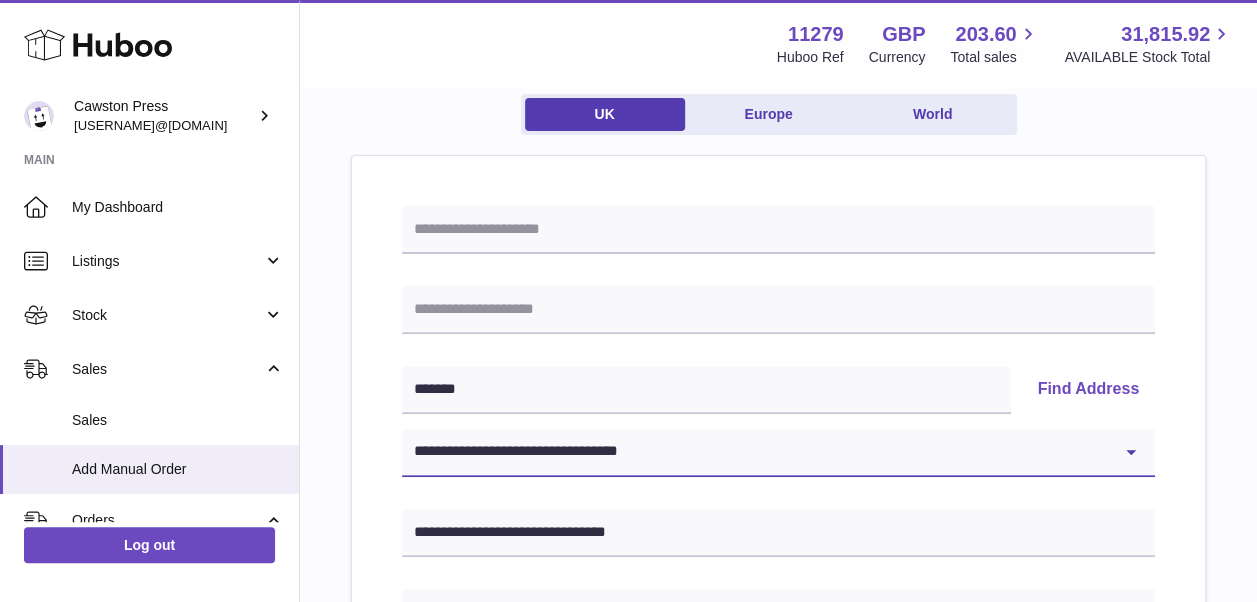 scroll, scrollTop: 289, scrollLeft: 0, axis: vertical 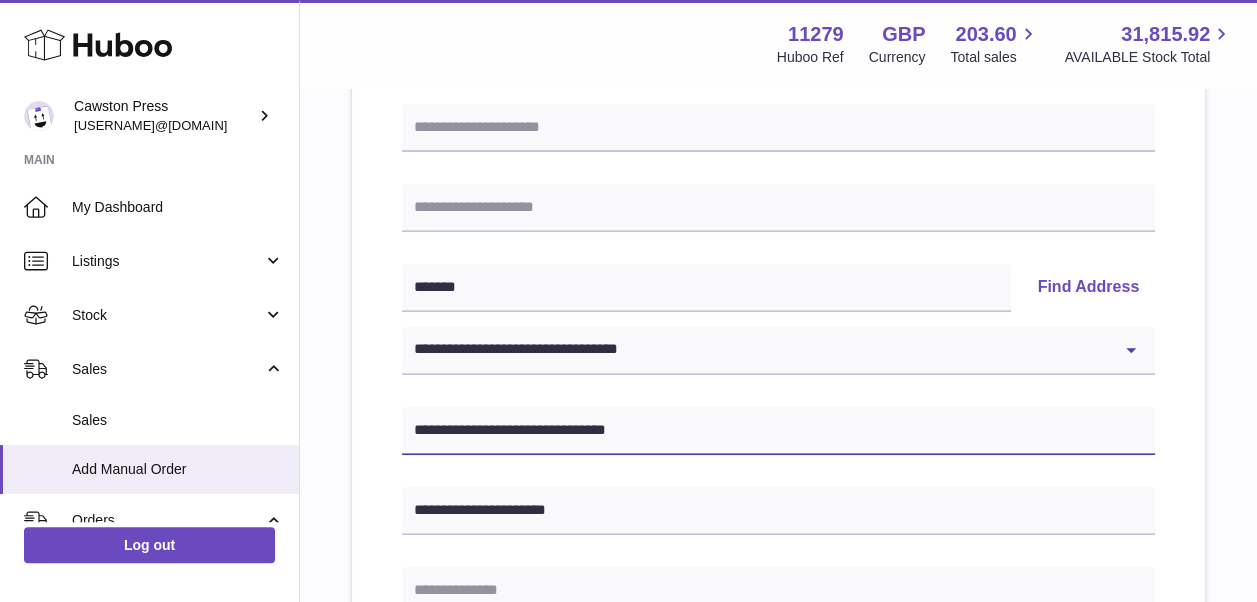 drag, startPoint x: 656, startPoint y: 430, endPoint x: 472, endPoint y: 429, distance: 184.00272 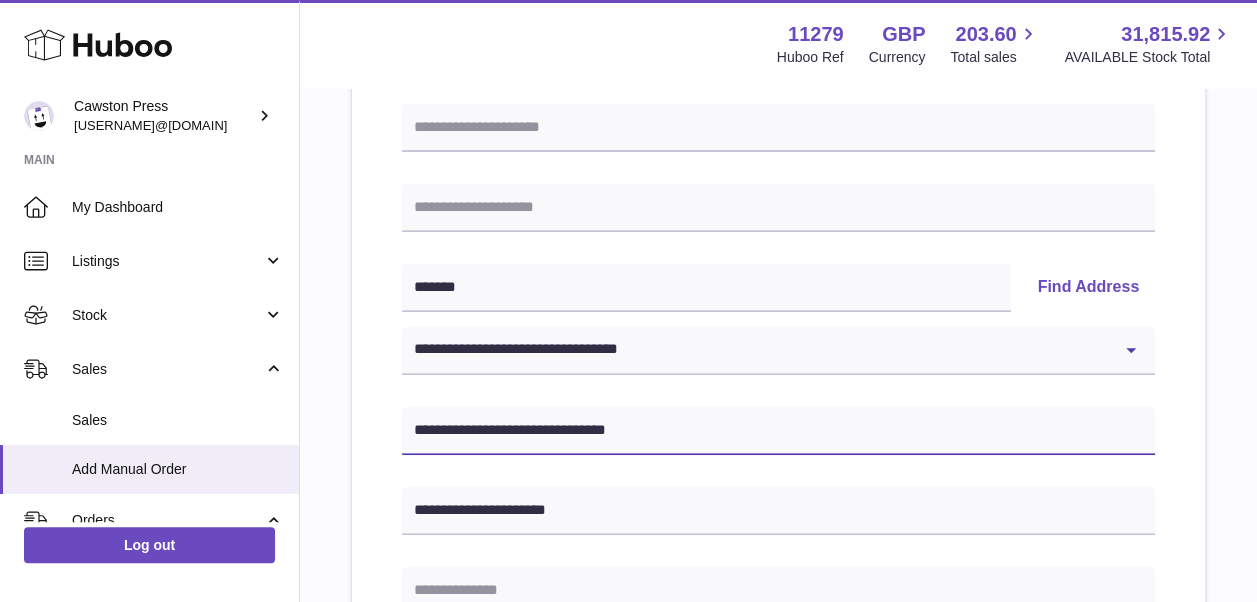click on "**********" at bounding box center (778, 431) 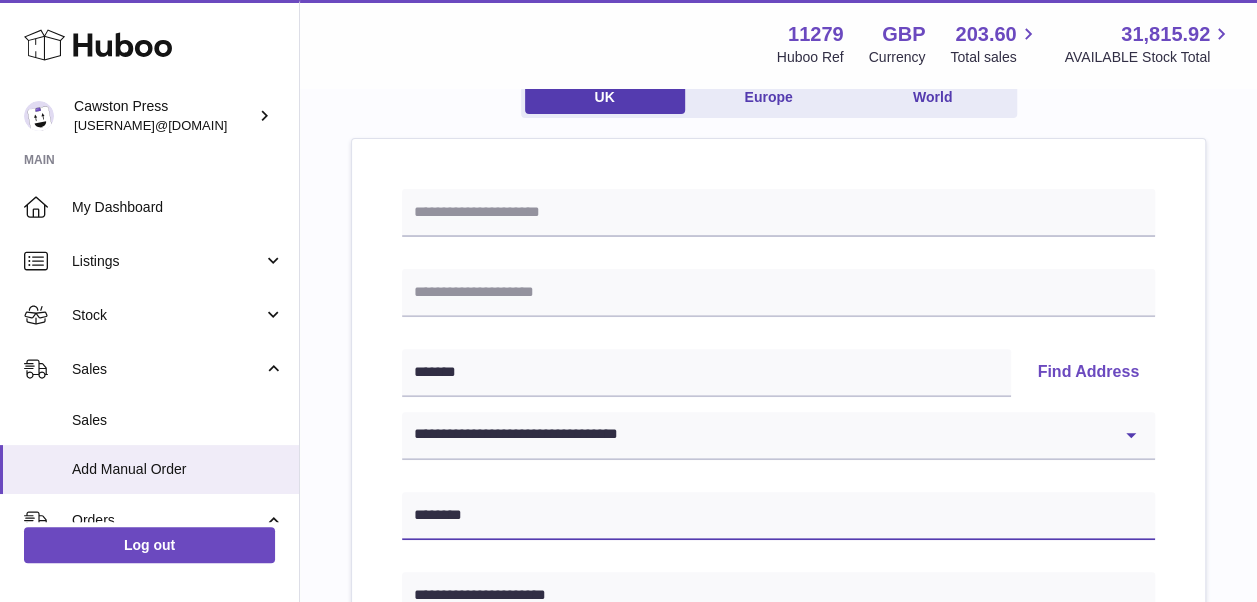scroll, scrollTop: 174, scrollLeft: 0, axis: vertical 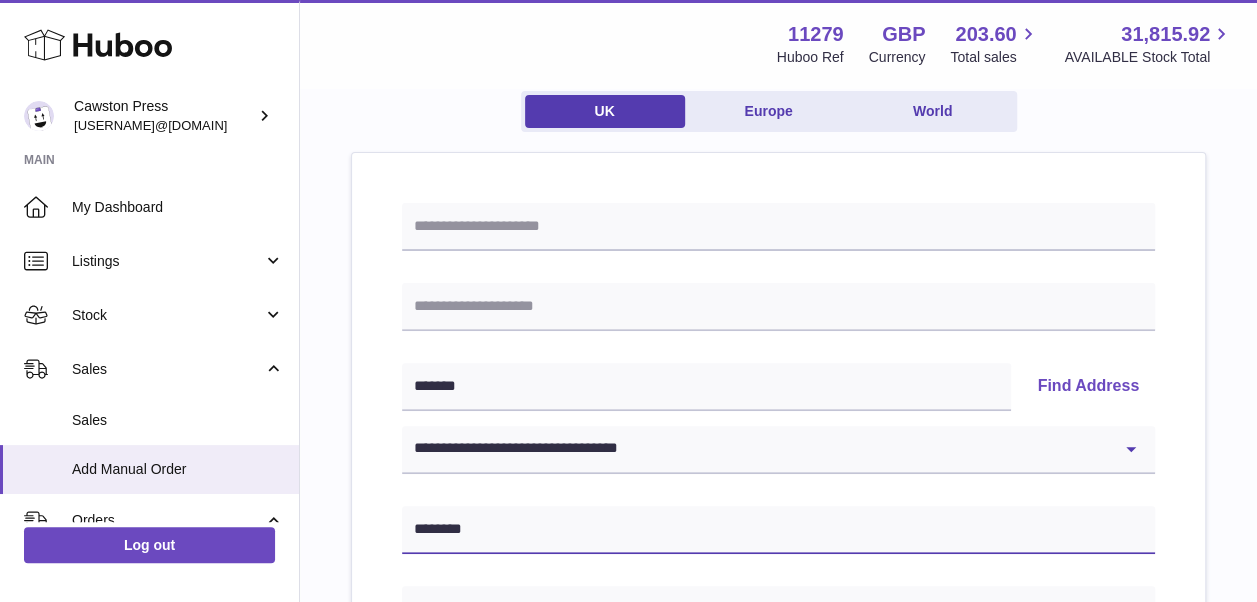 type on "*******" 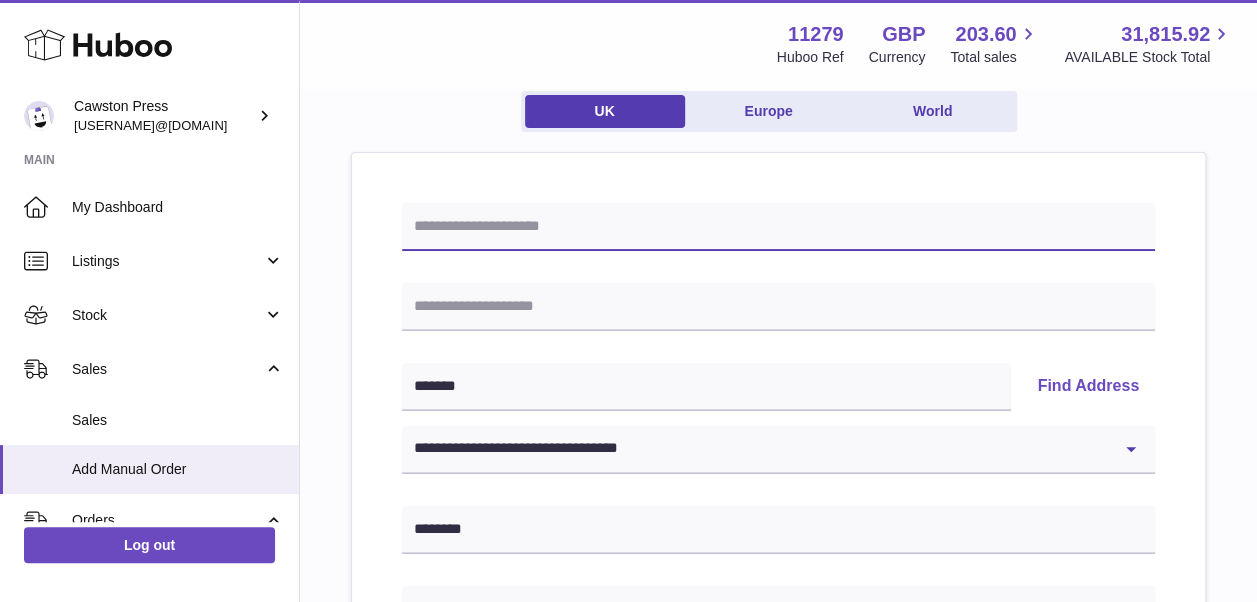click at bounding box center [778, 227] 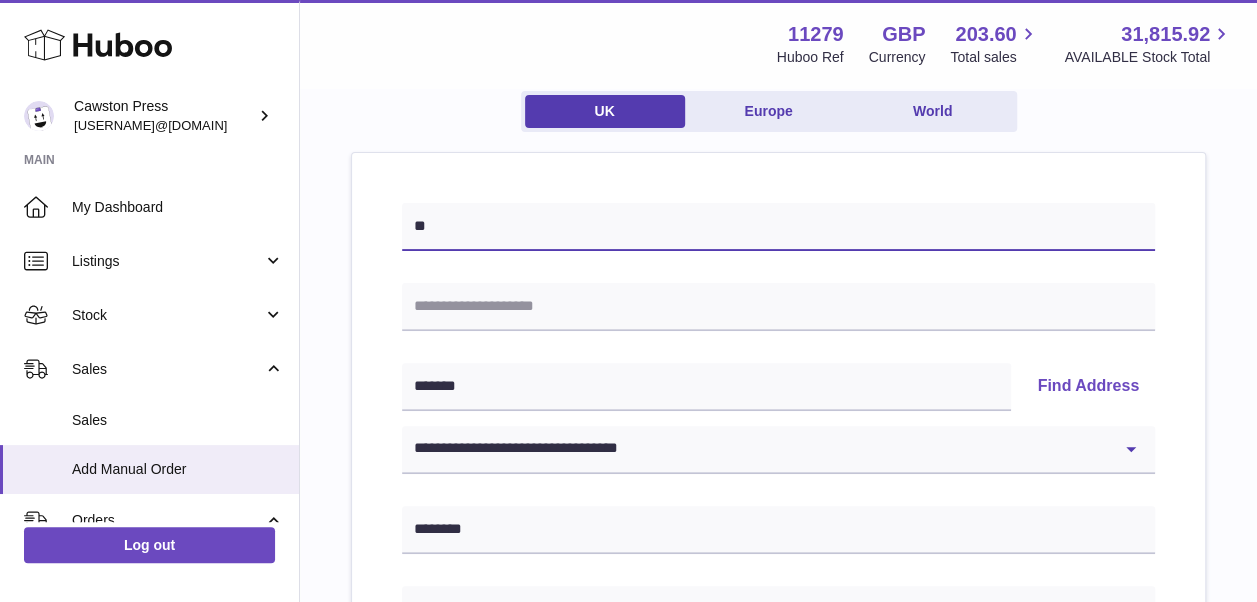 type on "*" 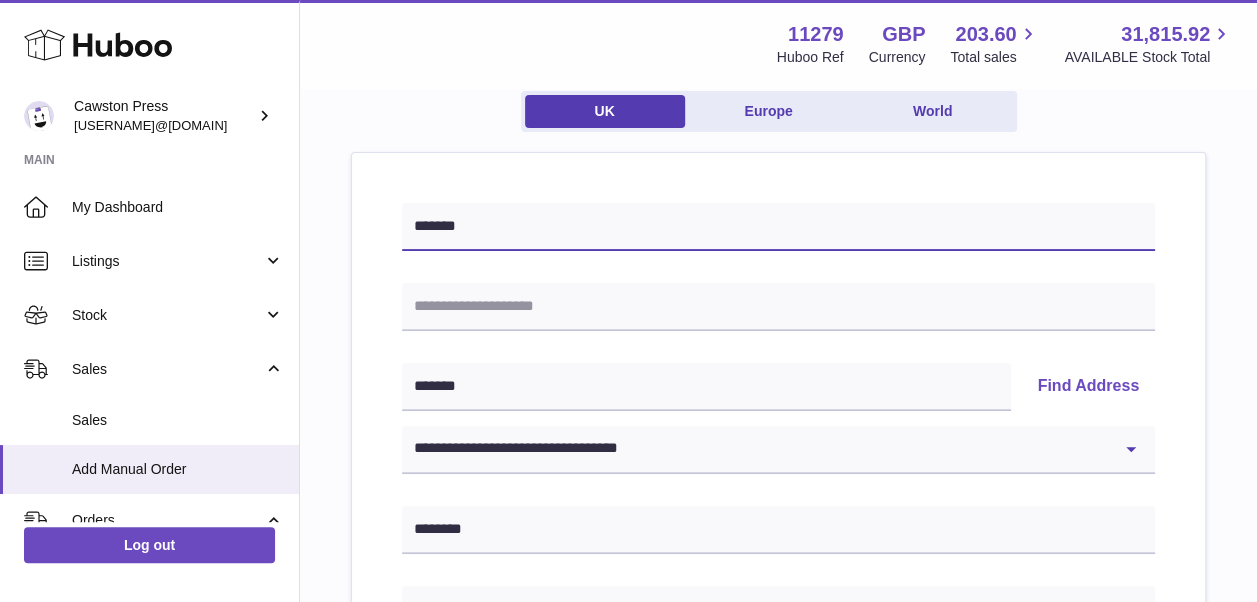 type on "*******" 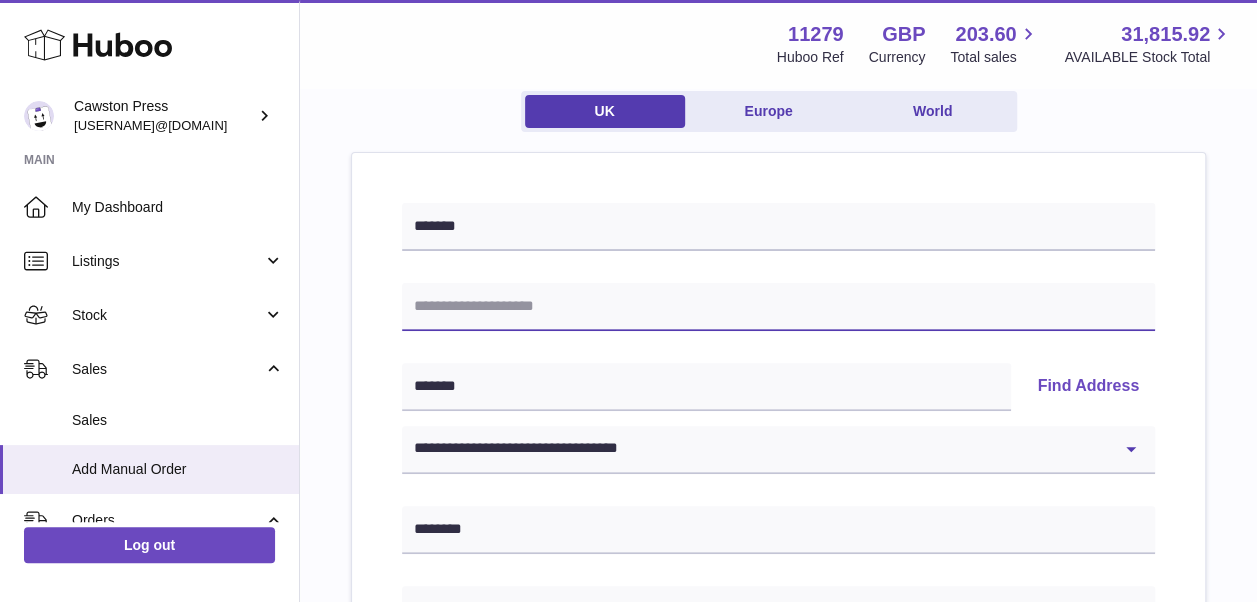 click at bounding box center [778, 307] 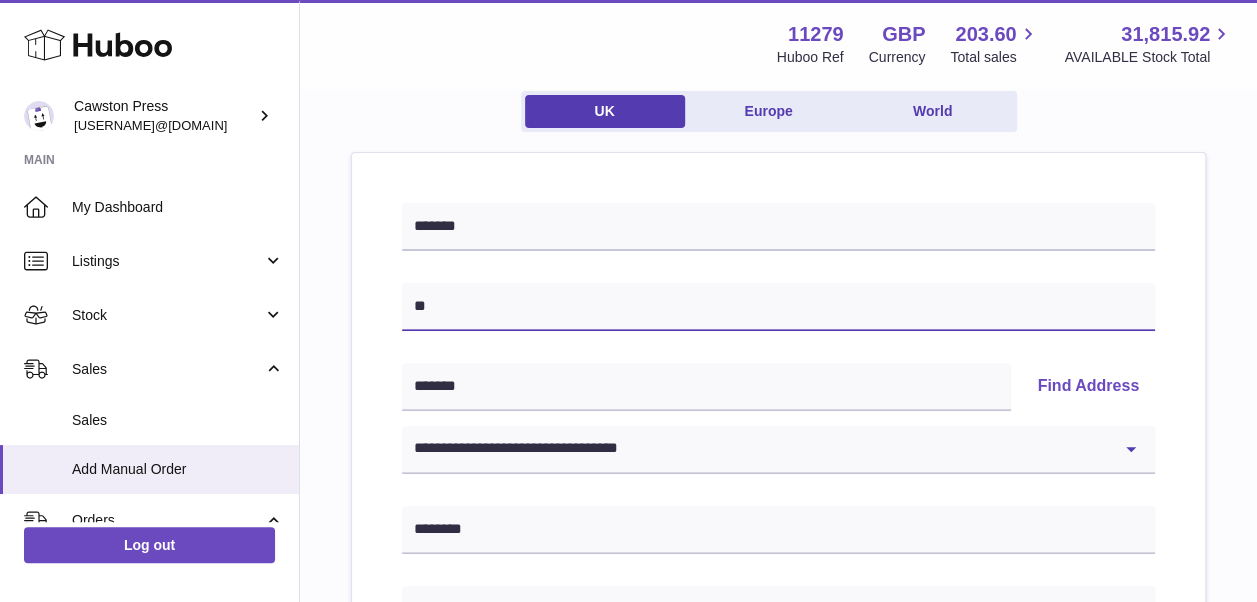 type on "*" 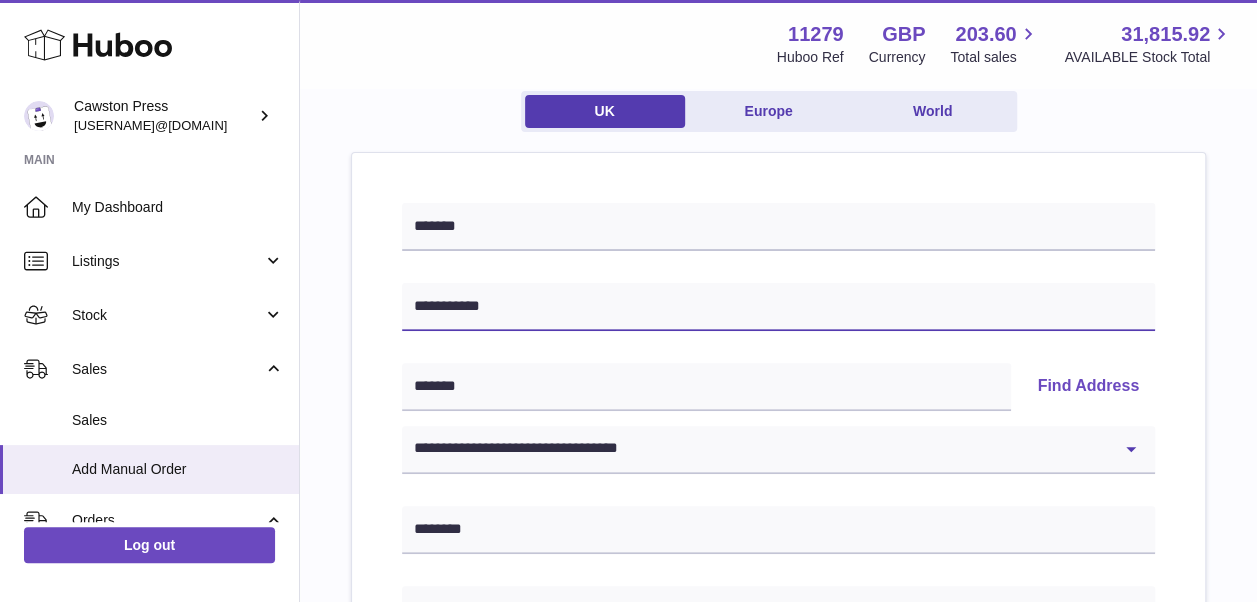type on "**********" 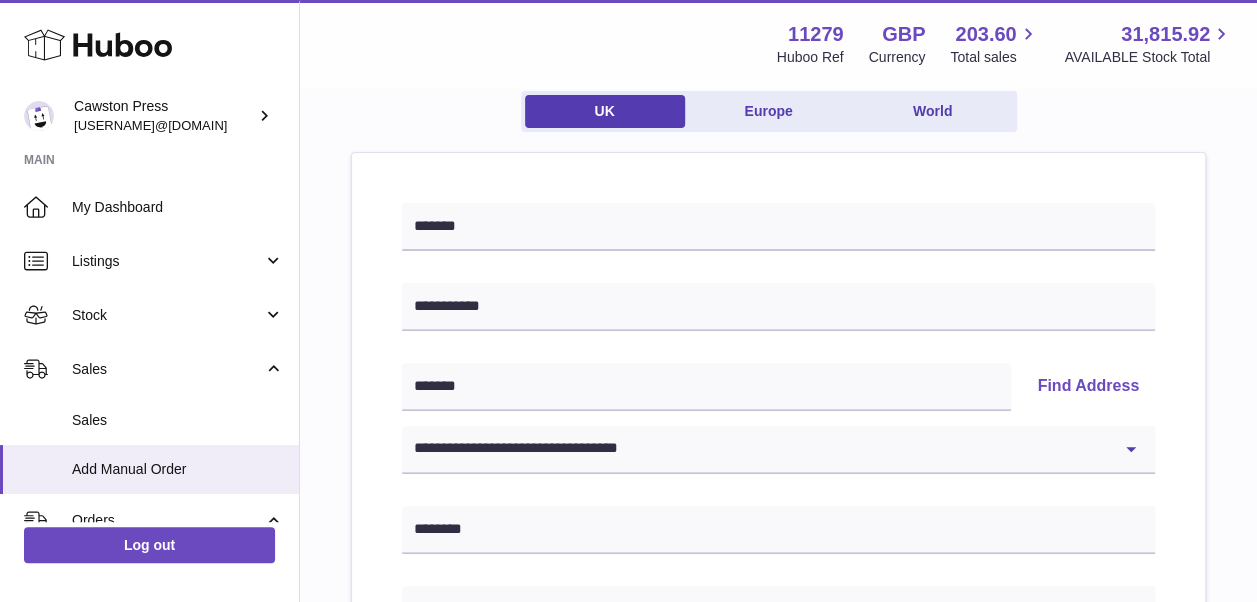 click on "**********" at bounding box center [778, 780] 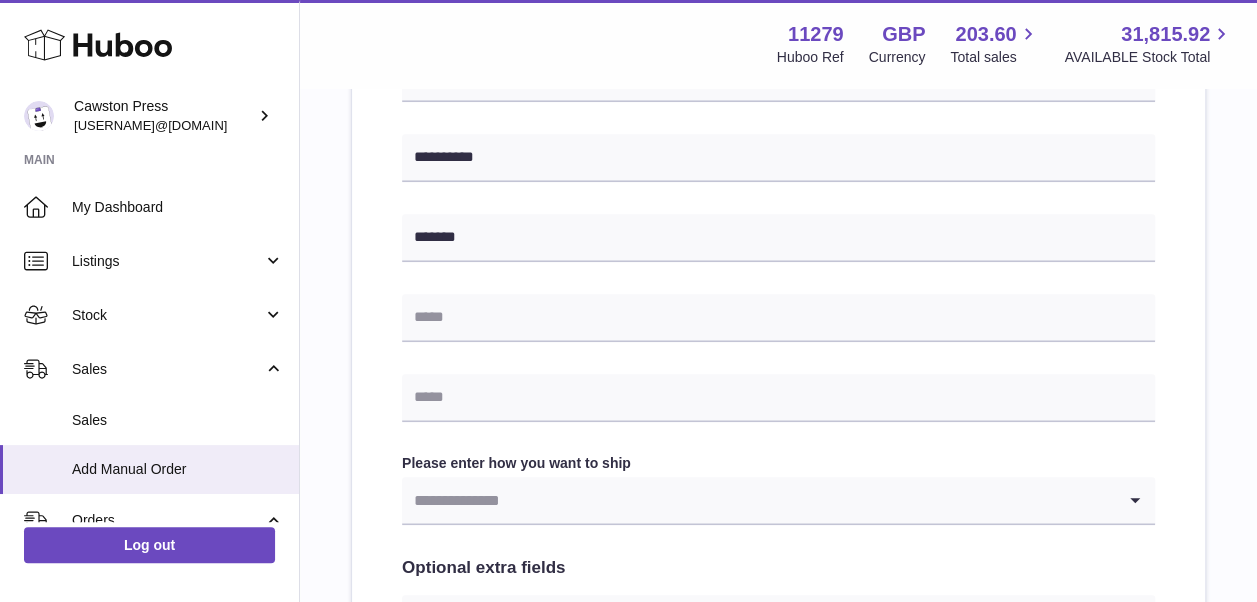 scroll, scrollTop: 787, scrollLeft: 0, axis: vertical 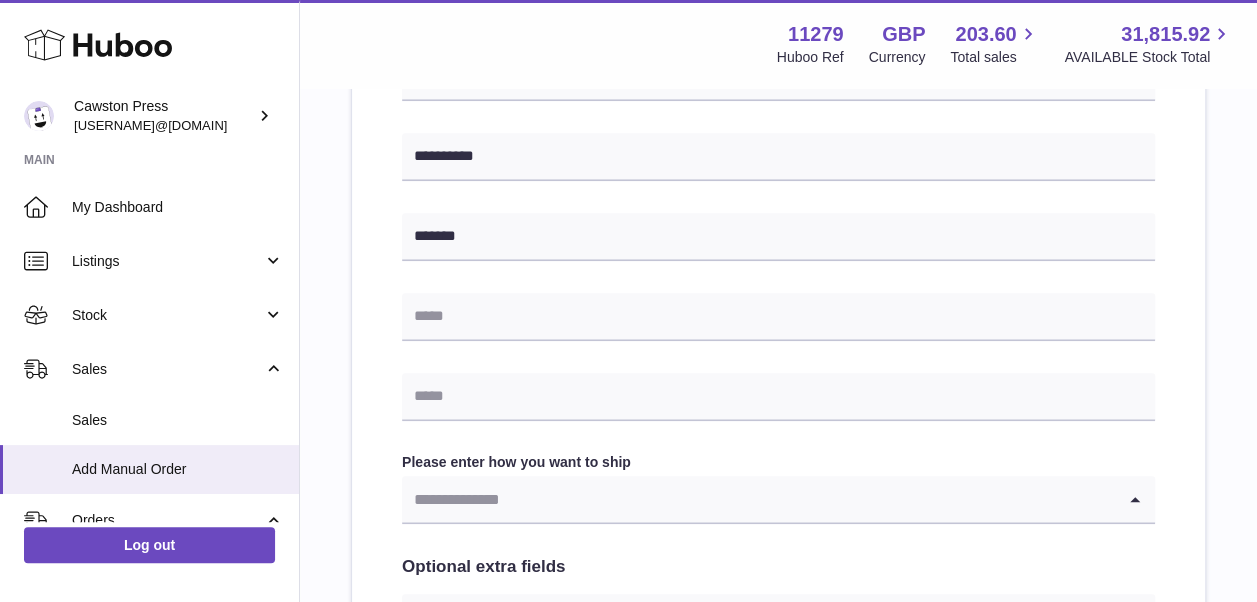 click at bounding box center [758, 499] 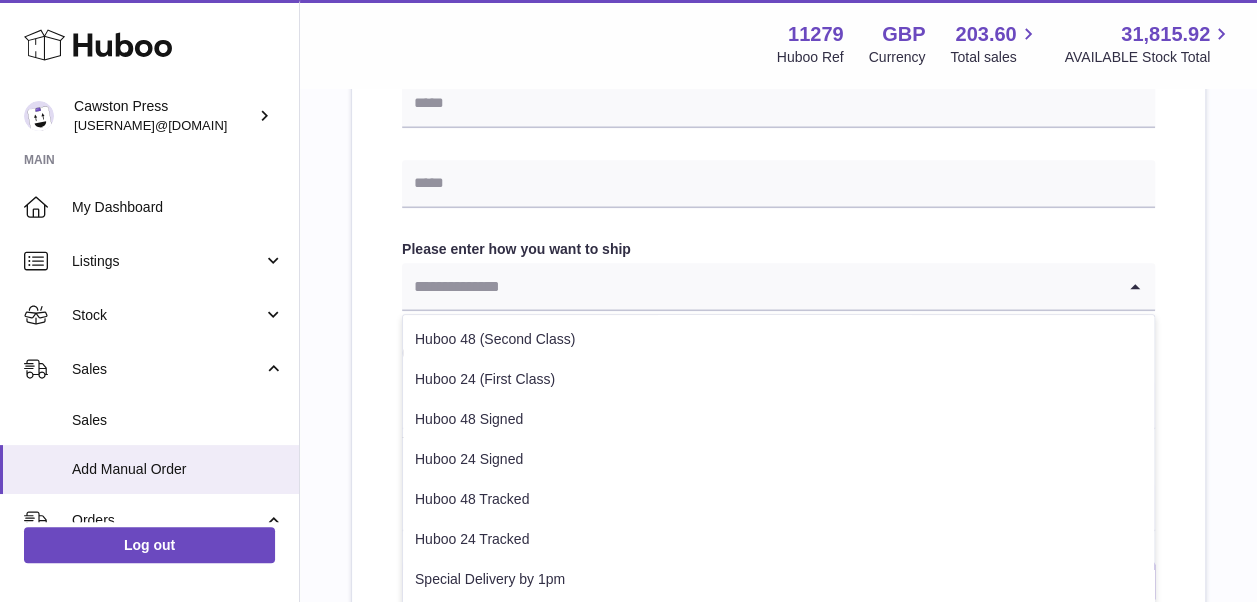 scroll, scrollTop: 1001, scrollLeft: 0, axis: vertical 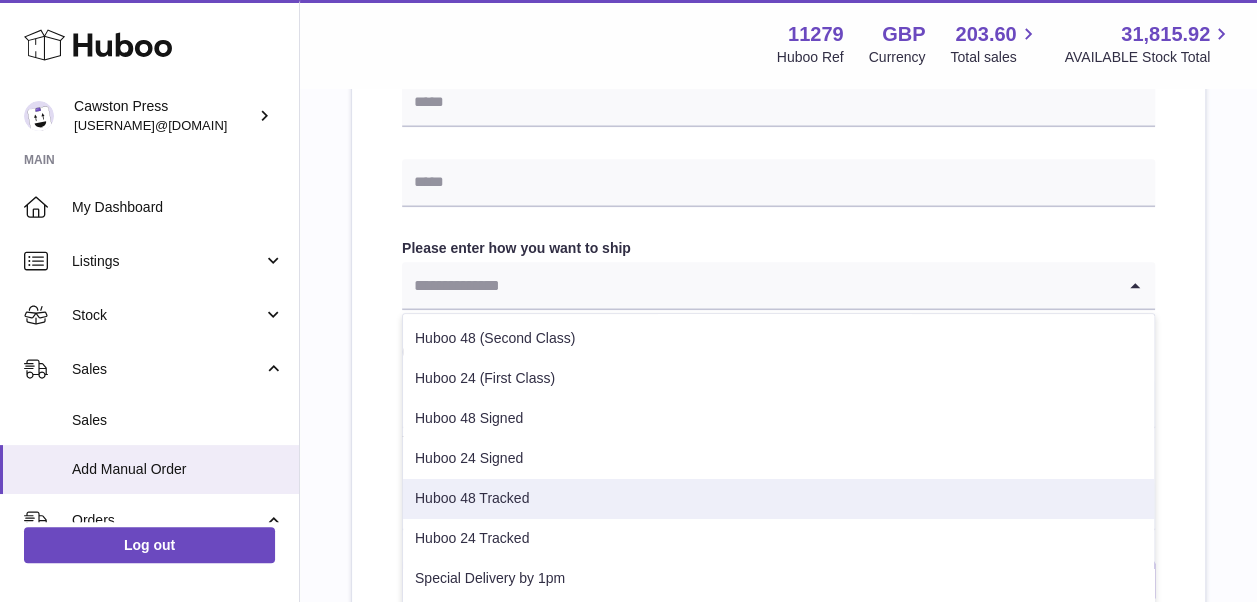 click on "Huboo 48 Tracked" at bounding box center (778, 499) 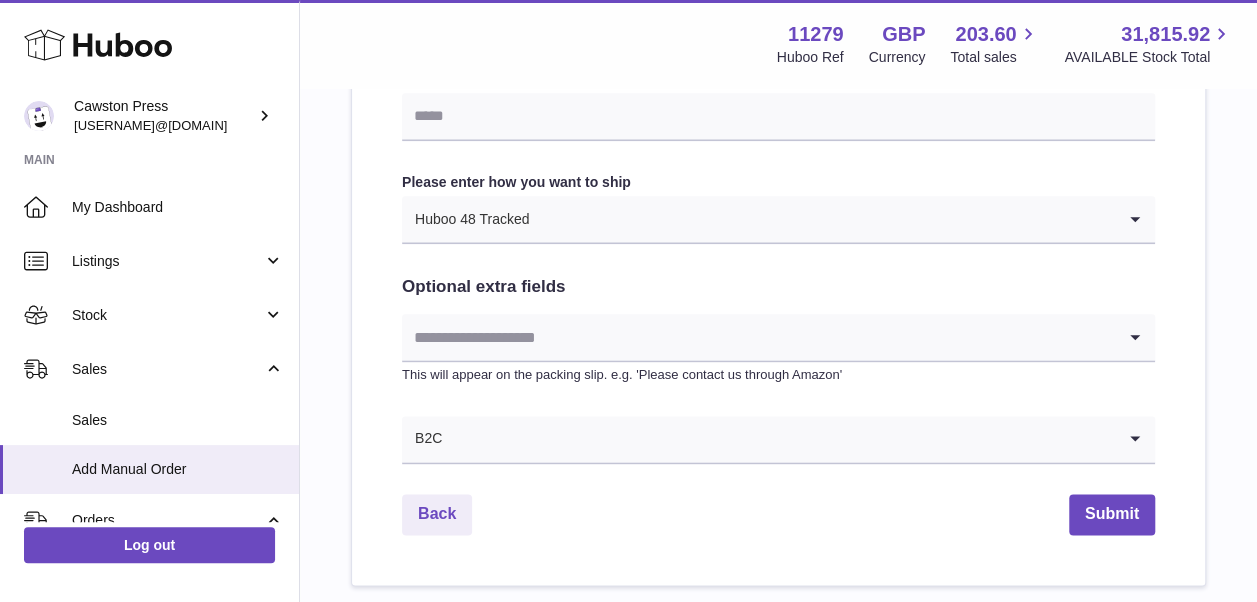 scroll, scrollTop: 1085, scrollLeft: 0, axis: vertical 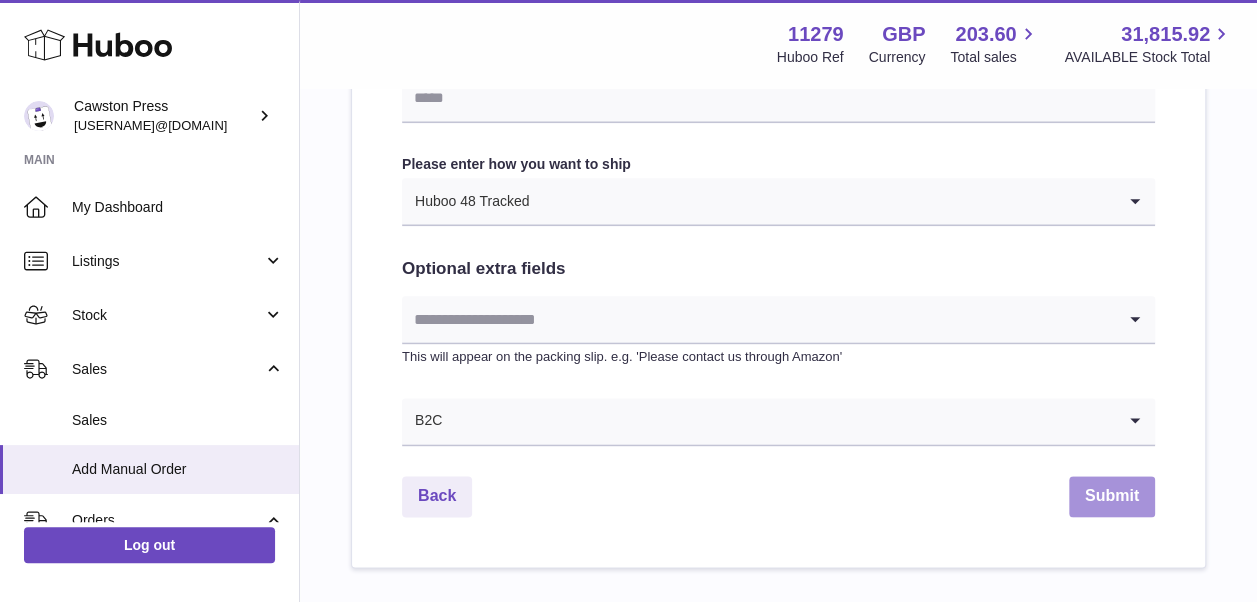 click on "Submit" at bounding box center (1112, 496) 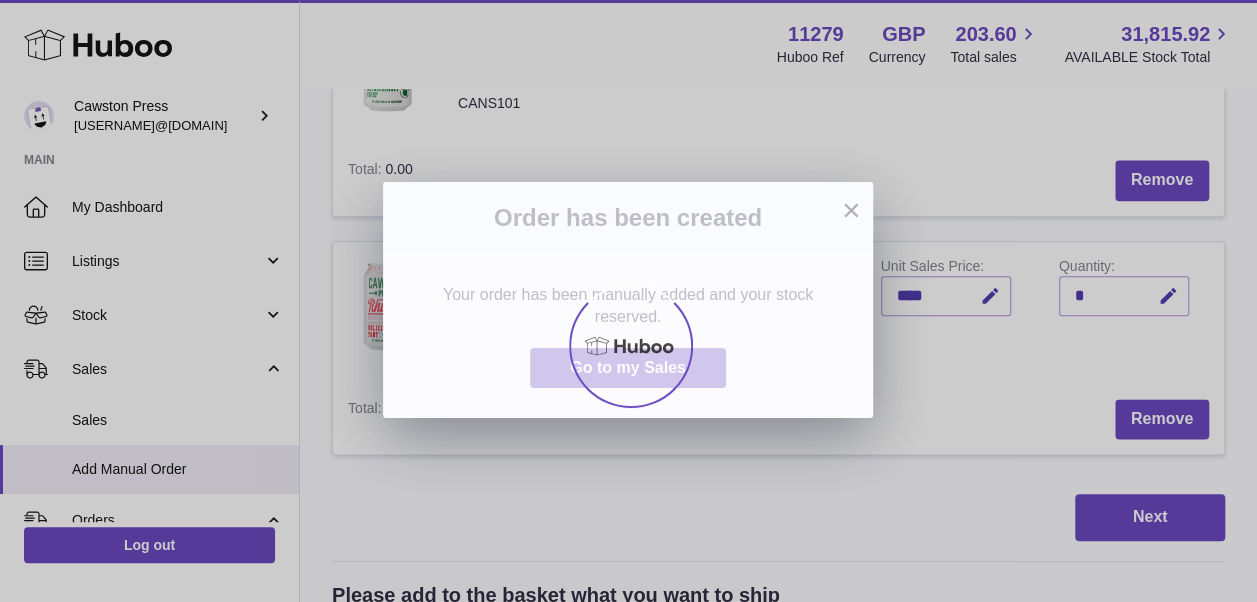 scroll, scrollTop: 0, scrollLeft: 0, axis: both 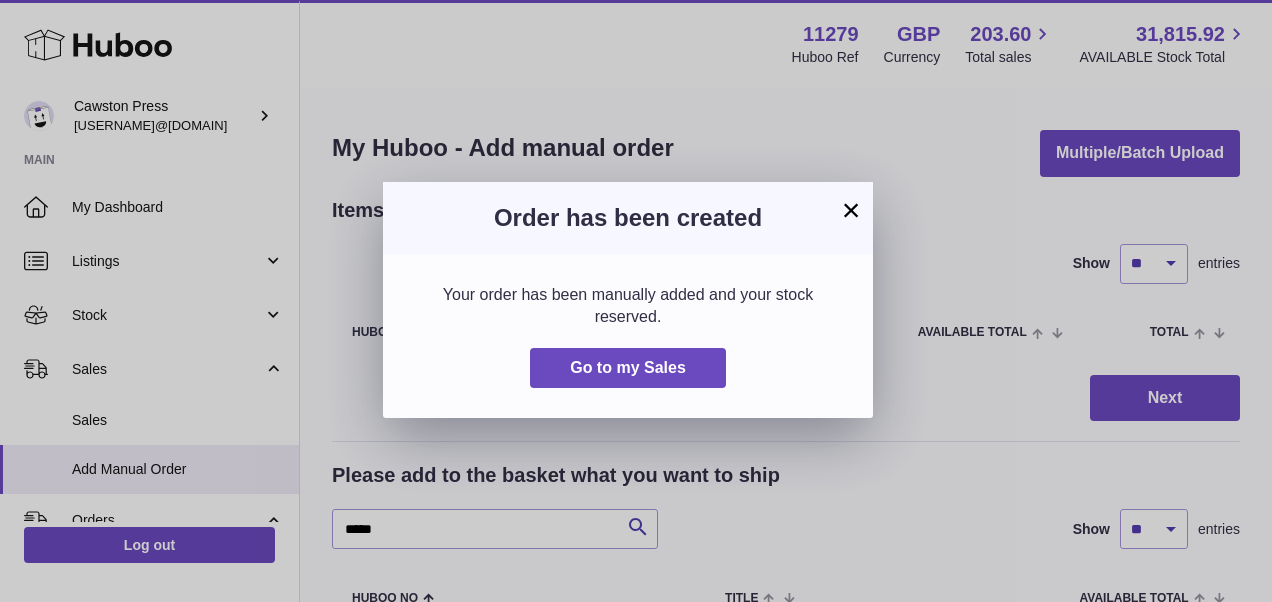 click on "×" at bounding box center (851, 210) 